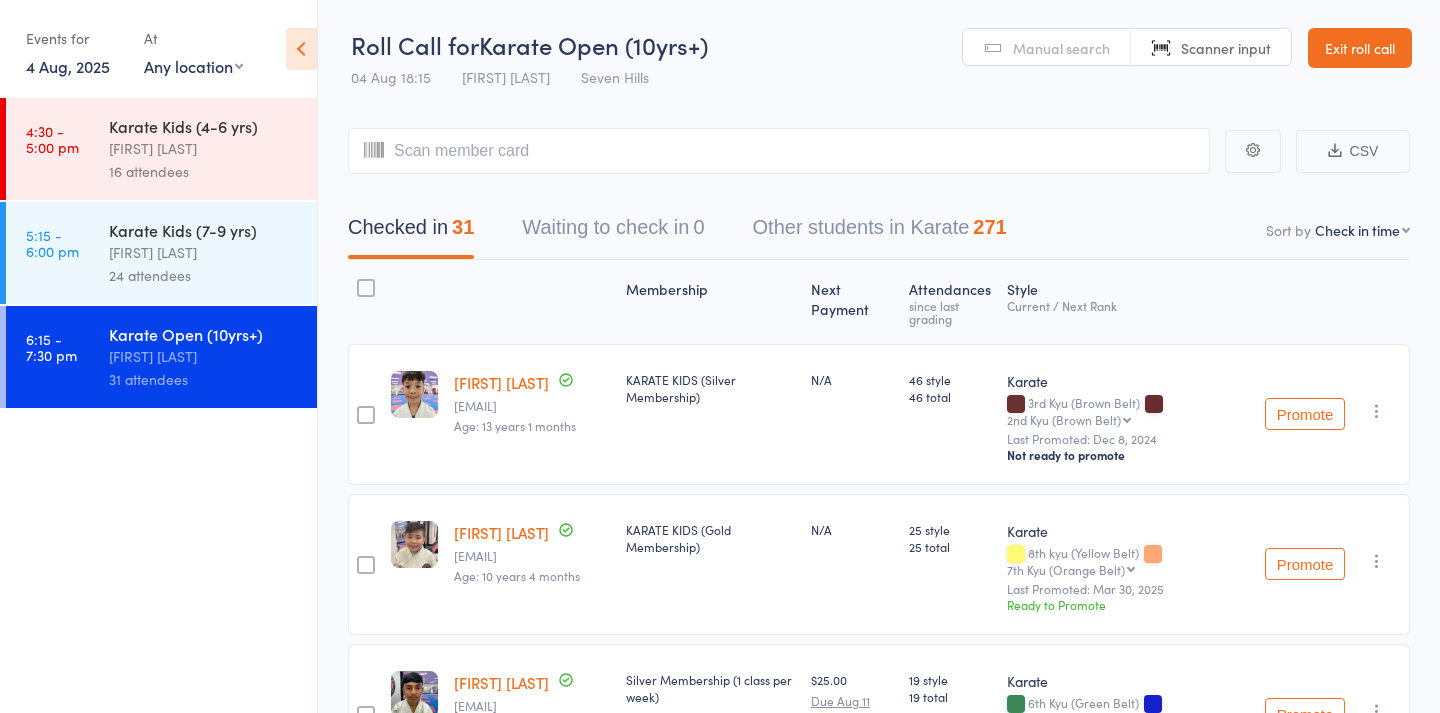 scroll, scrollTop: 0, scrollLeft: 0, axis: both 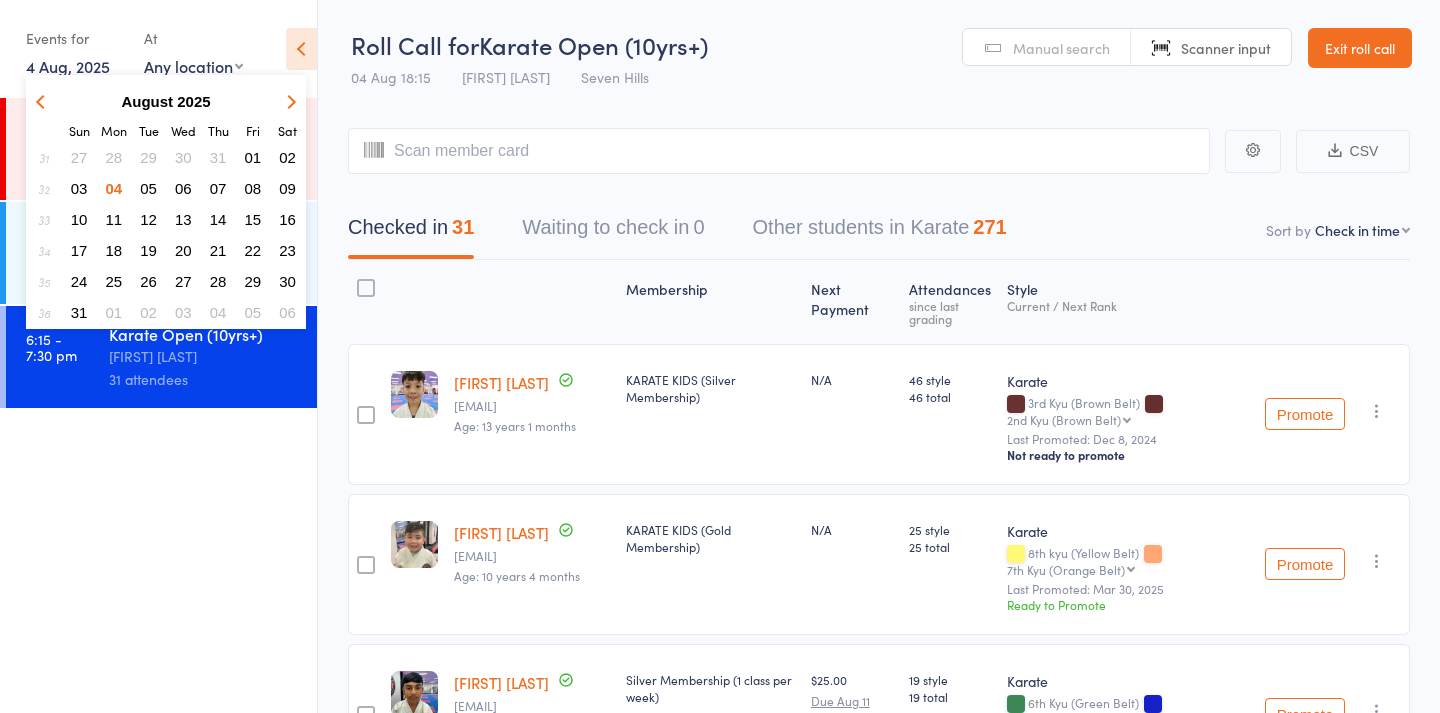 click on "05" at bounding box center (148, 188) 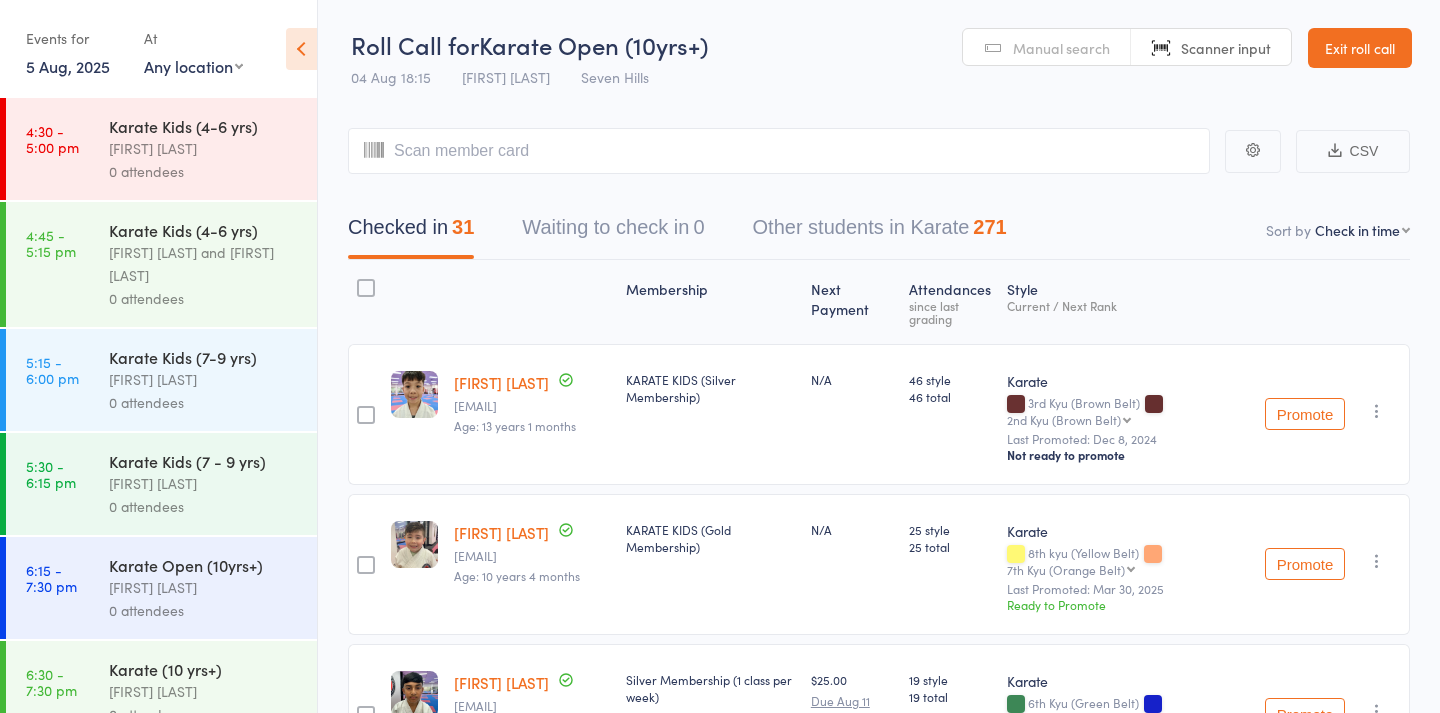 click on "0 attendees" at bounding box center [204, 171] 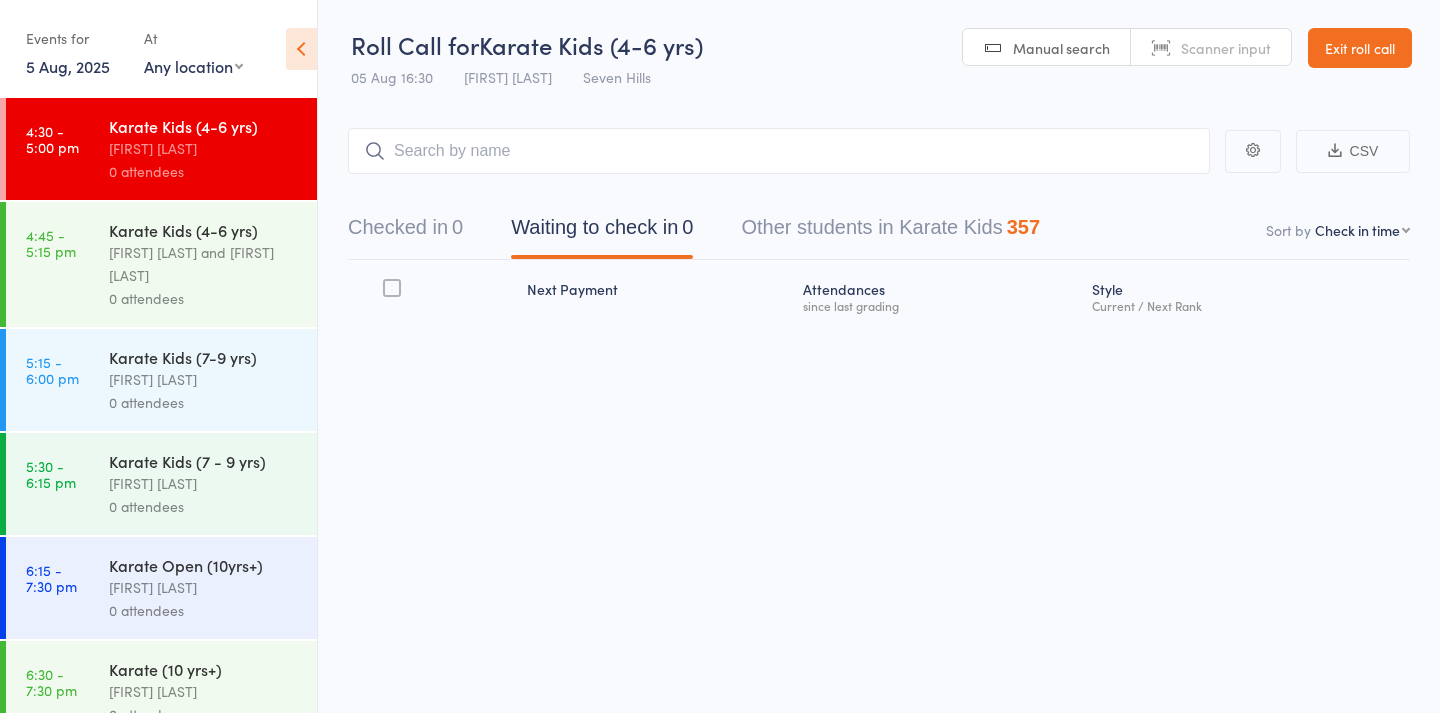 click on "Manual search" at bounding box center (1061, 48) 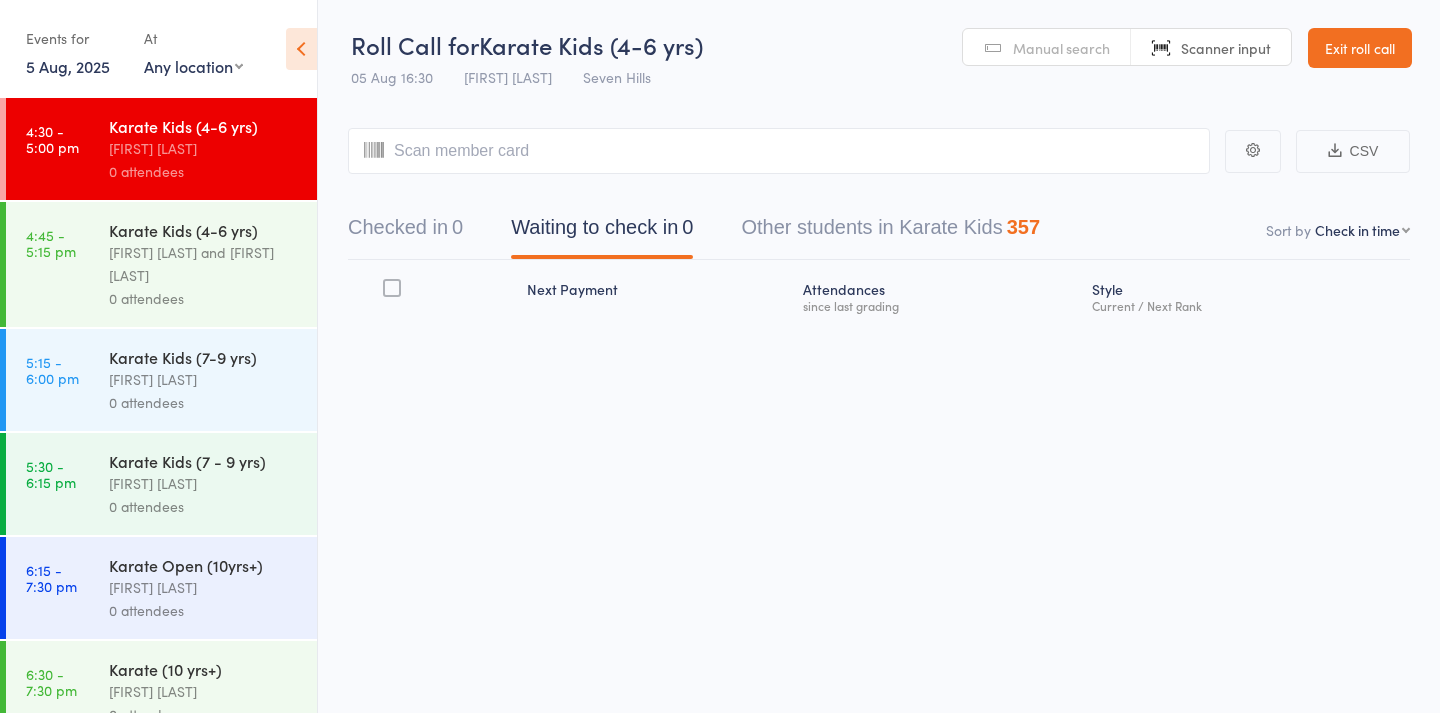click on "5 Aug, 2025" at bounding box center (68, 66) 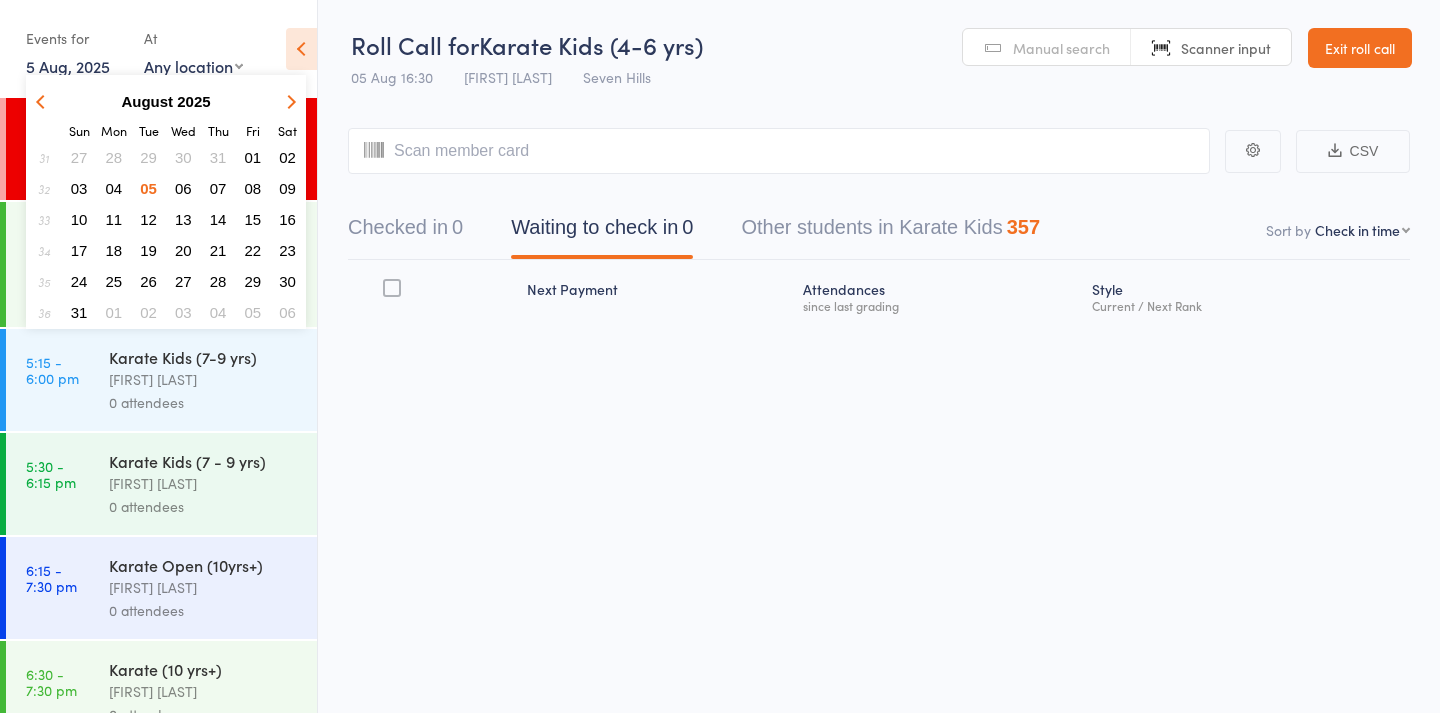 click on "29" at bounding box center [148, 157] 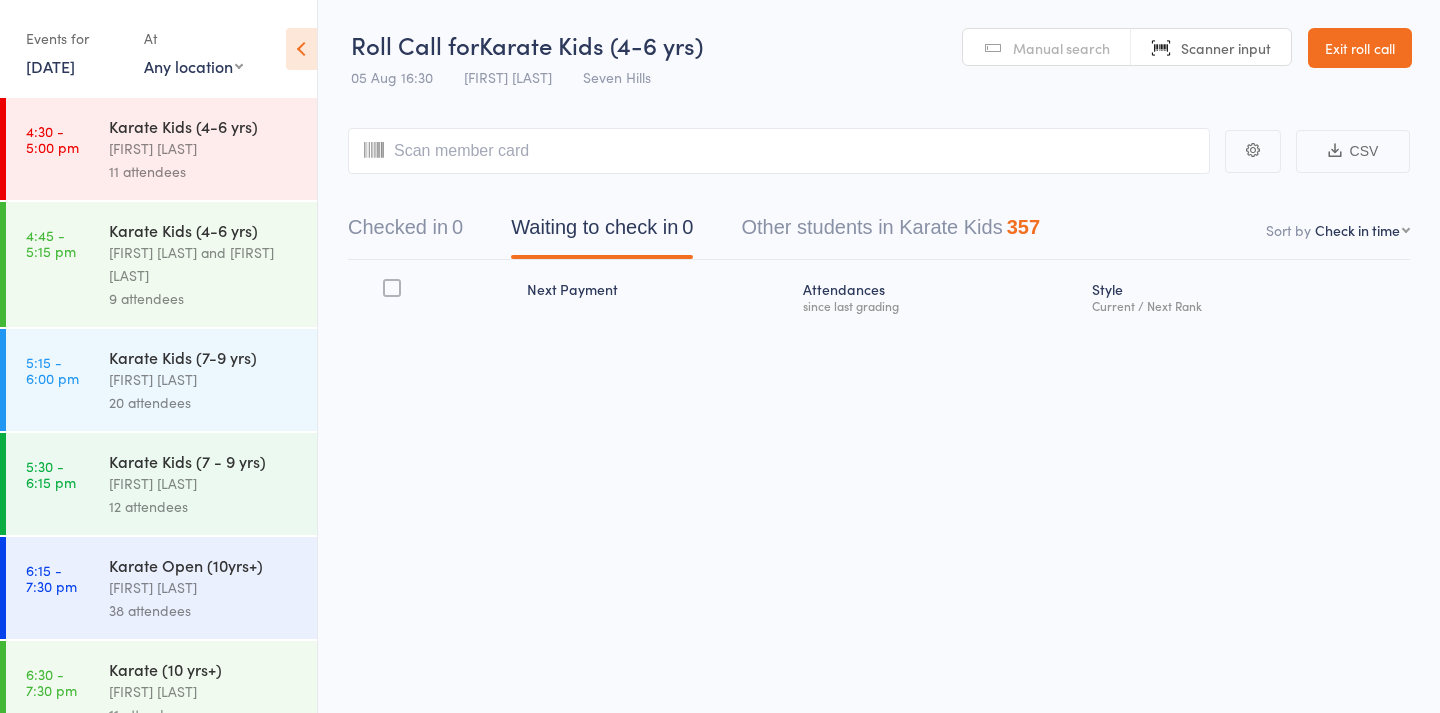 click on "[FIRST] [LAST]" at bounding box center [204, 148] 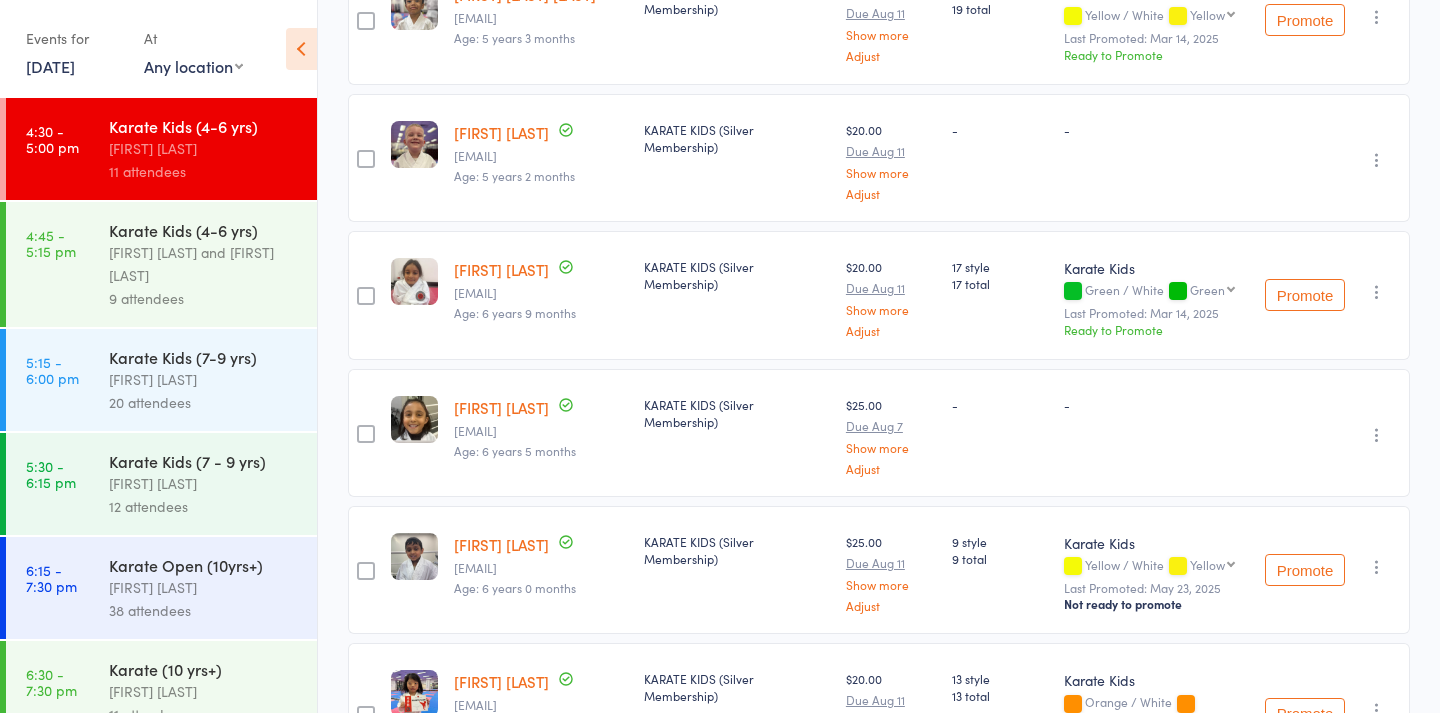 scroll, scrollTop: 572, scrollLeft: 0, axis: vertical 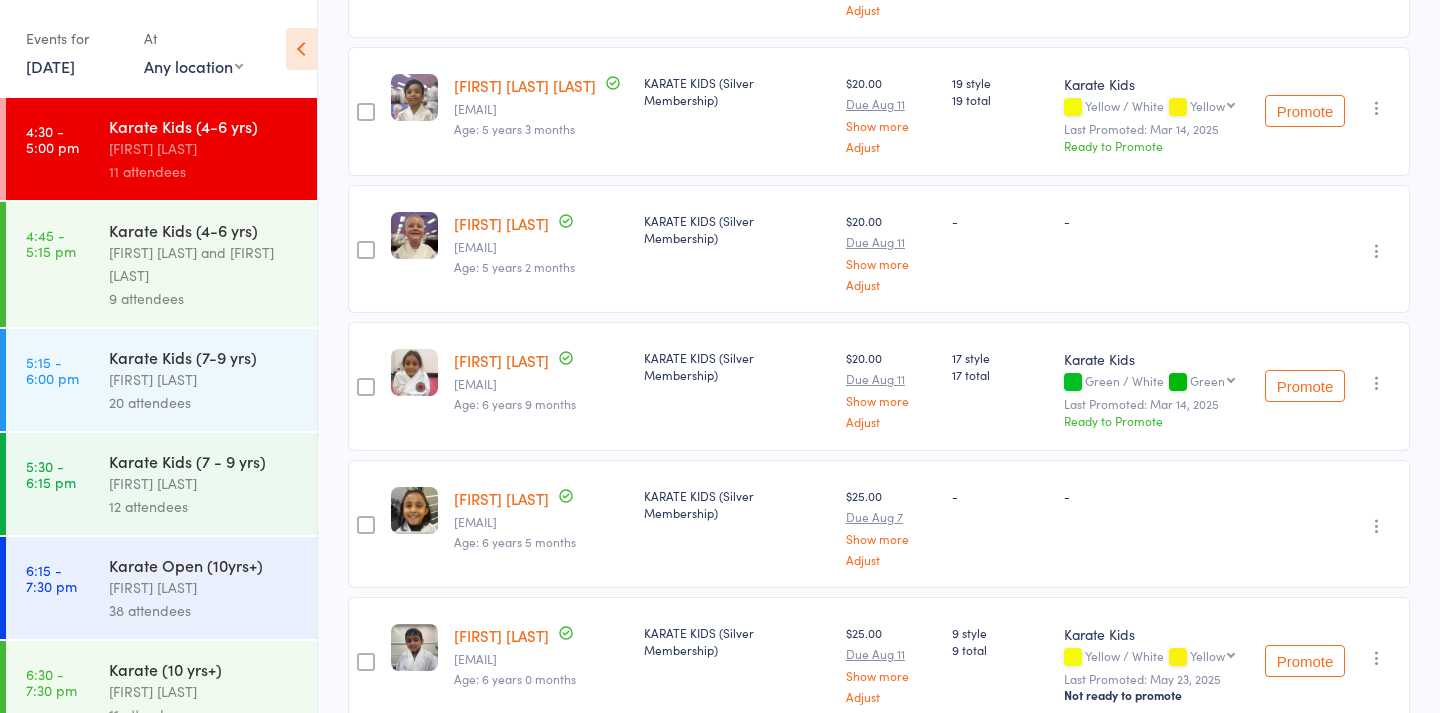 click on "[DATE]" at bounding box center (50, 66) 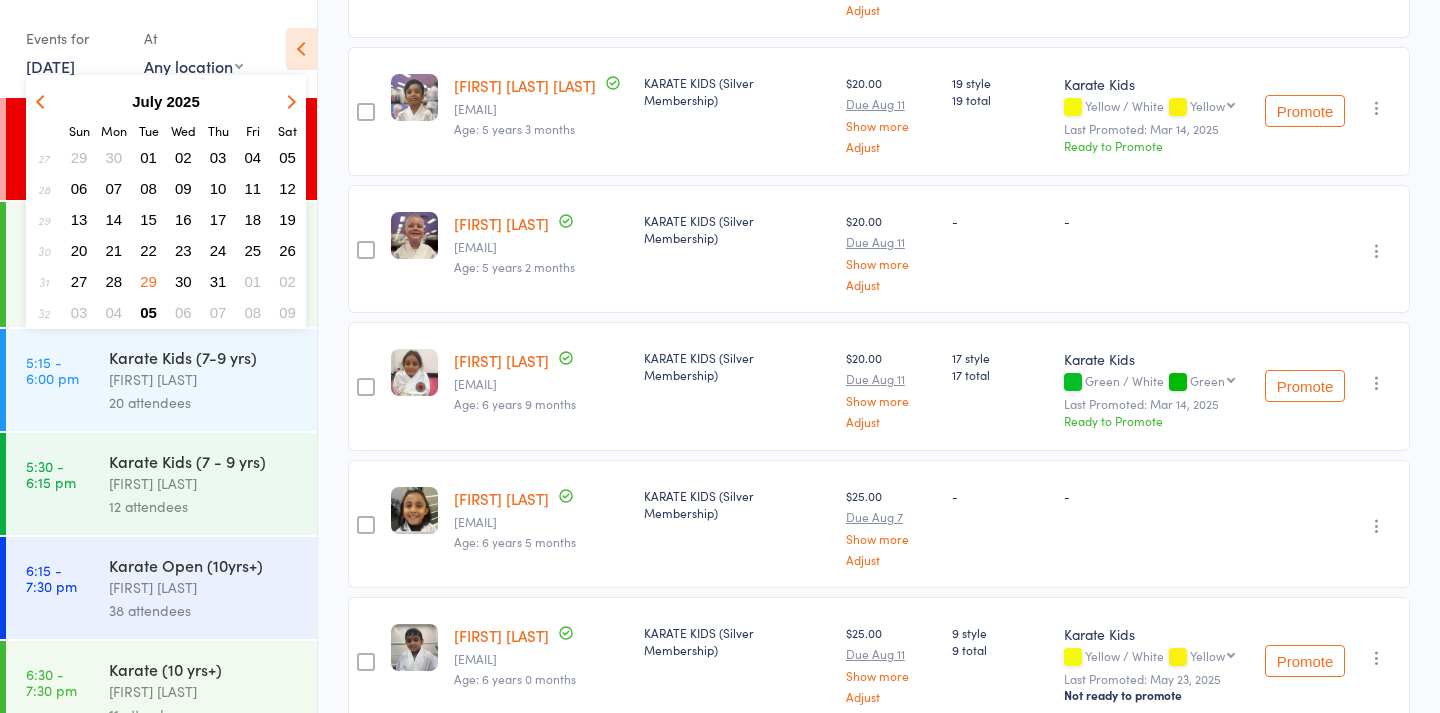 click on "05" at bounding box center (148, 312) 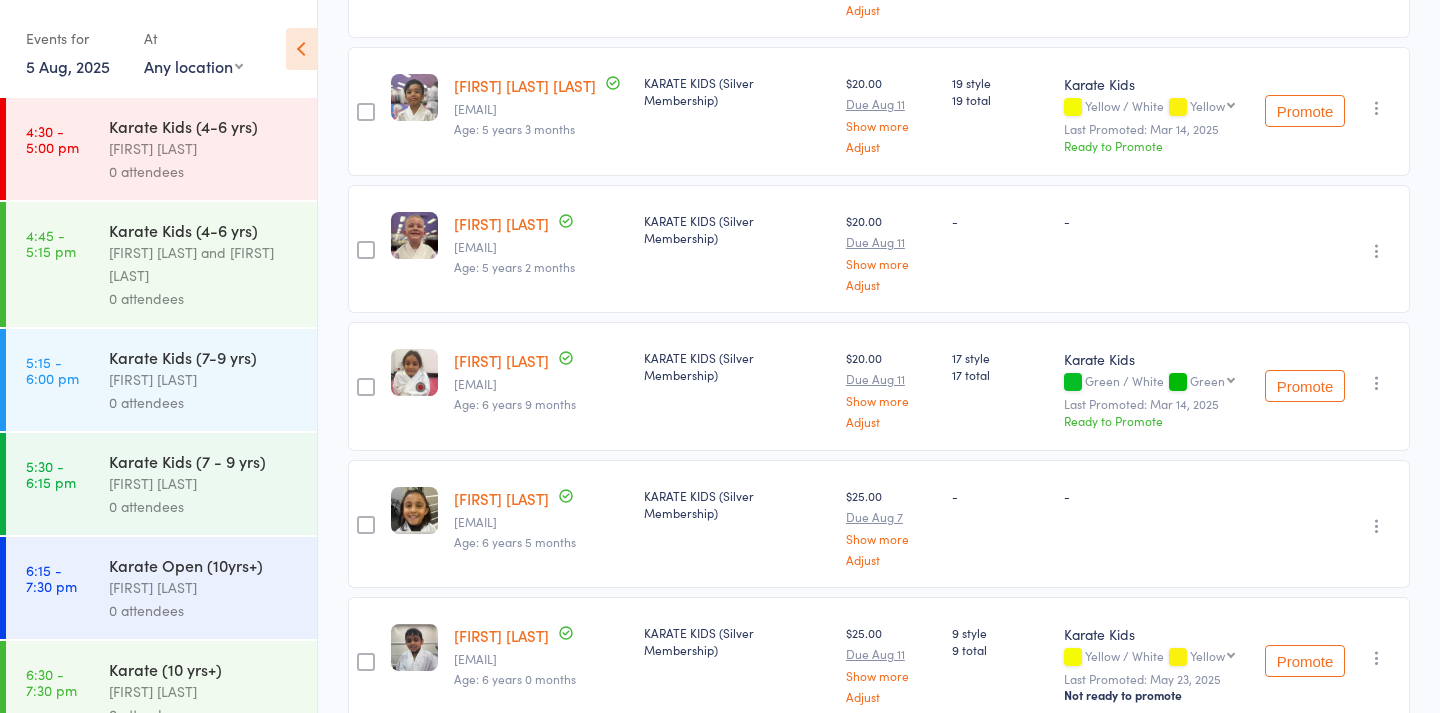 click on "[FIRST] [LAST]" at bounding box center (204, 148) 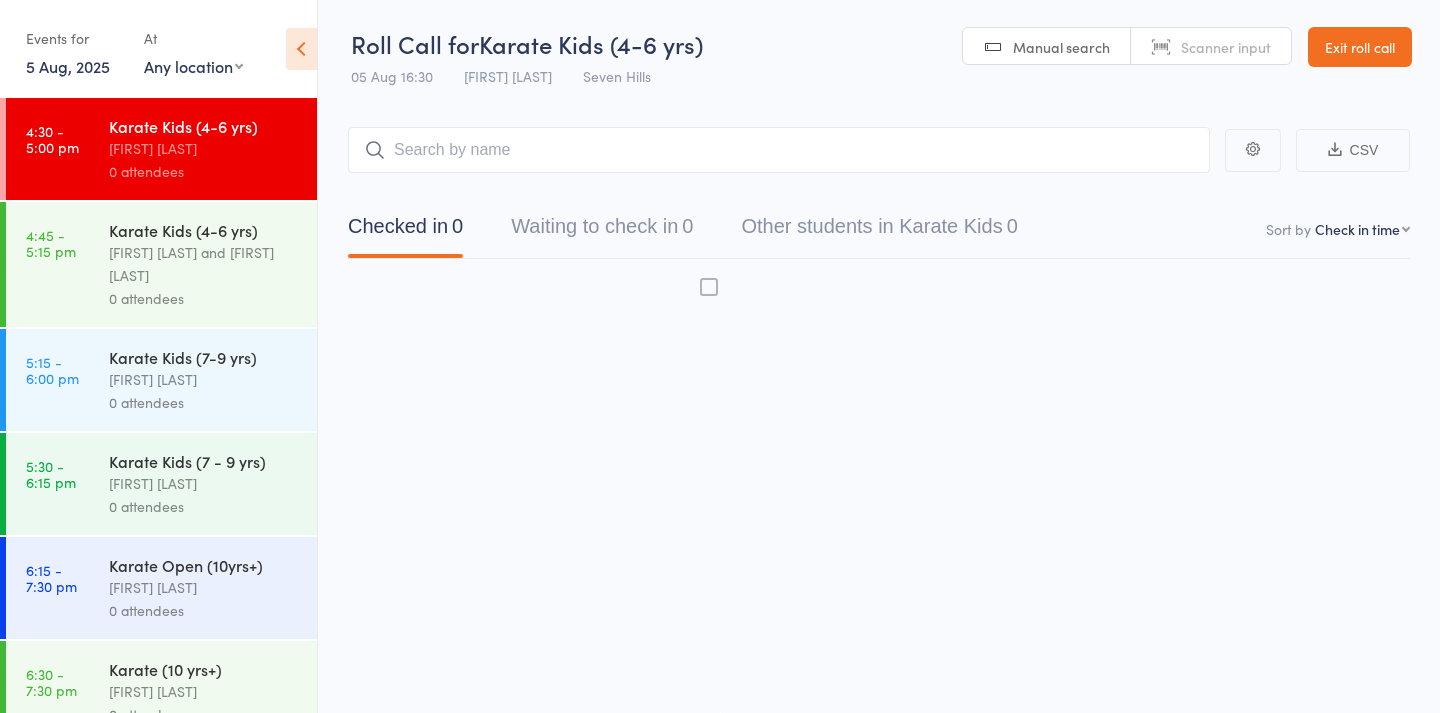 scroll, scrollTop: 13, scrollLeft: 0, axis: vertical 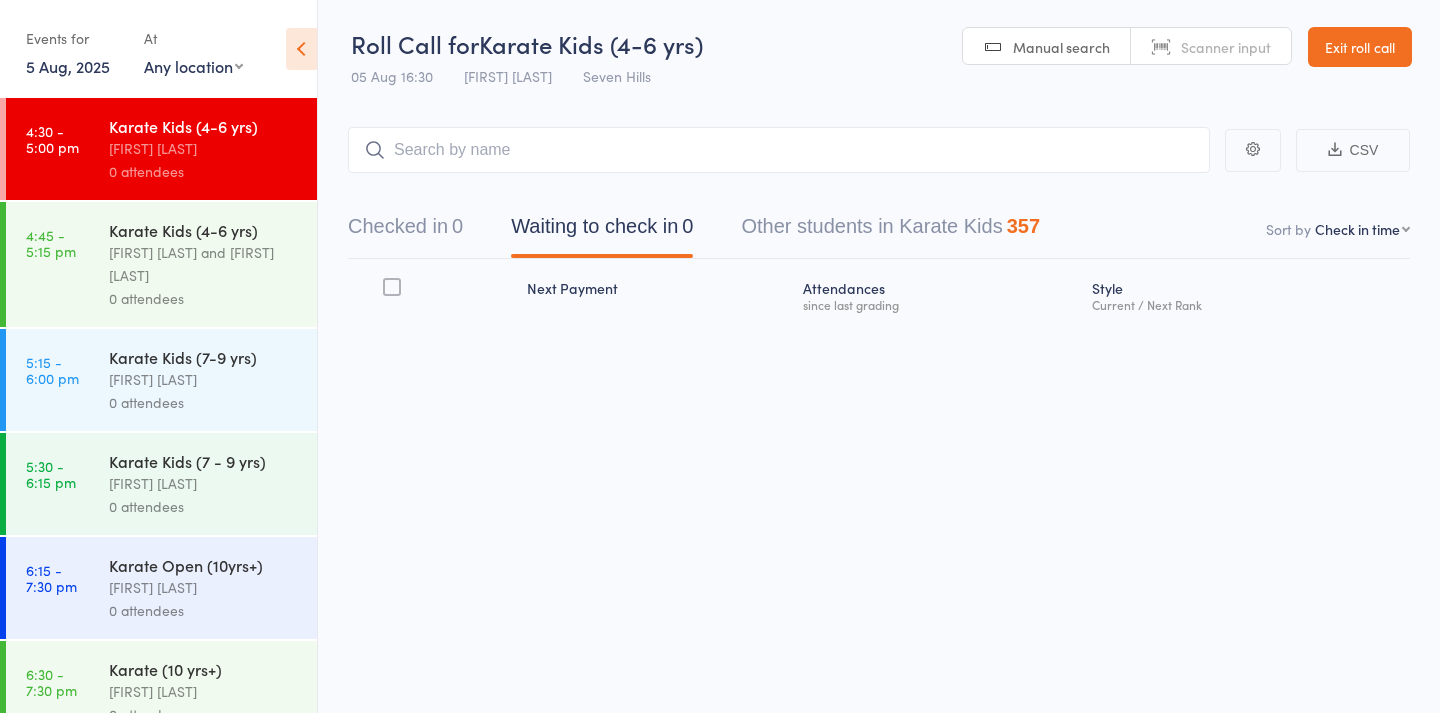 click on "Manual search" at bounding box center [1061, 47] 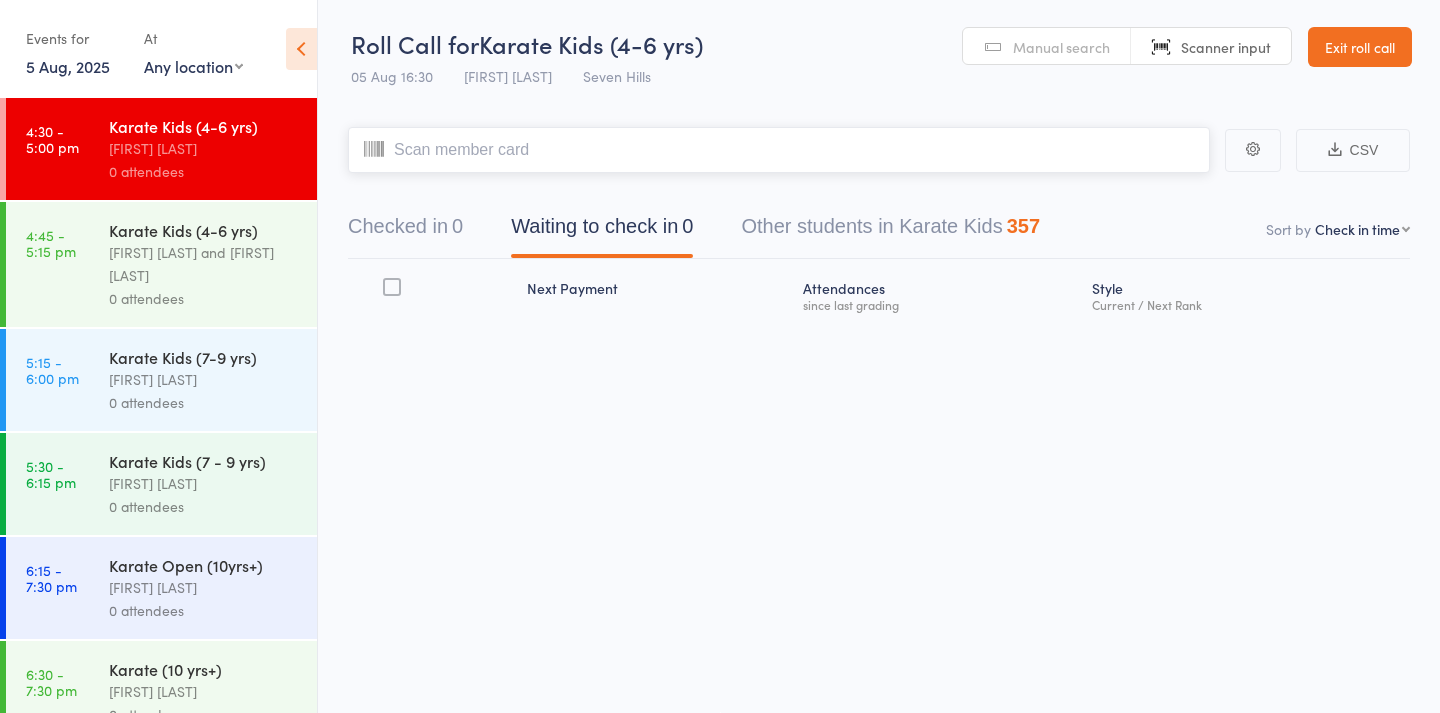 click at bounding box center [779, 150] 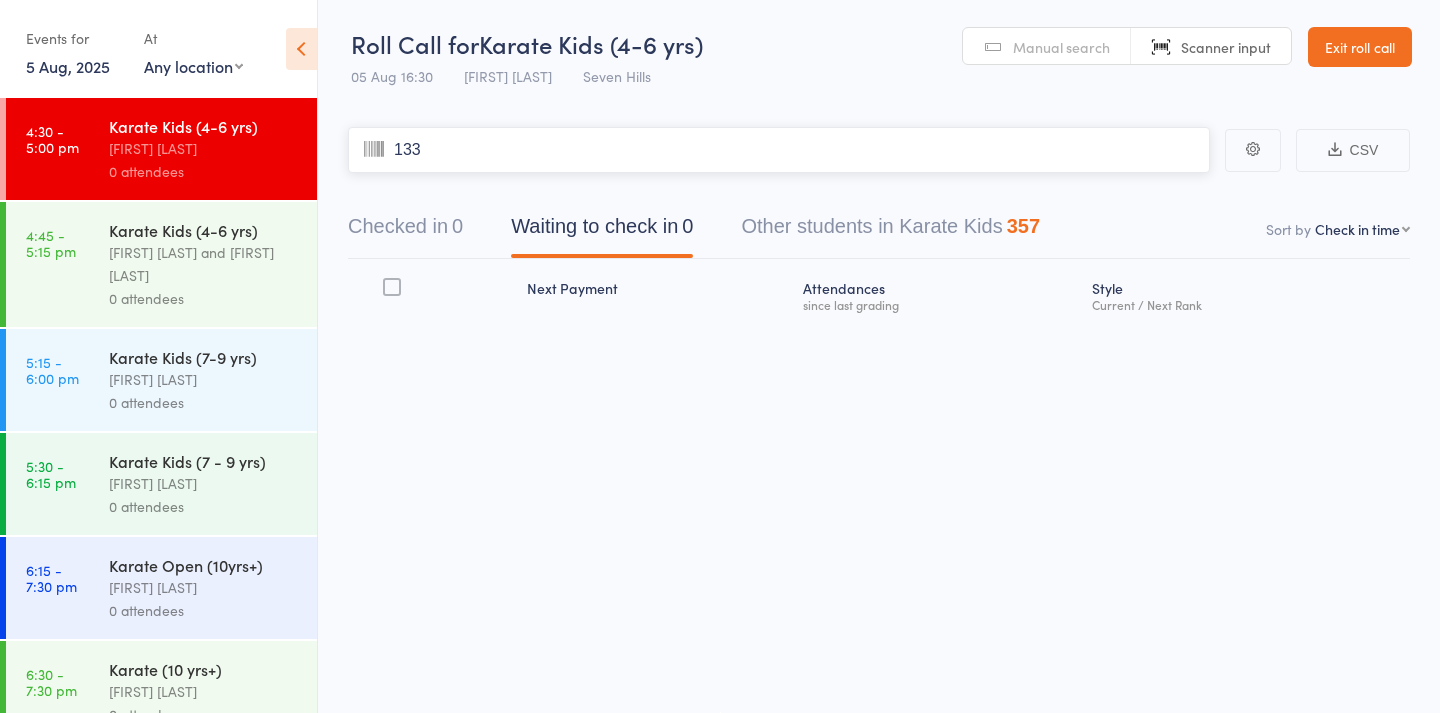 type on "1339" 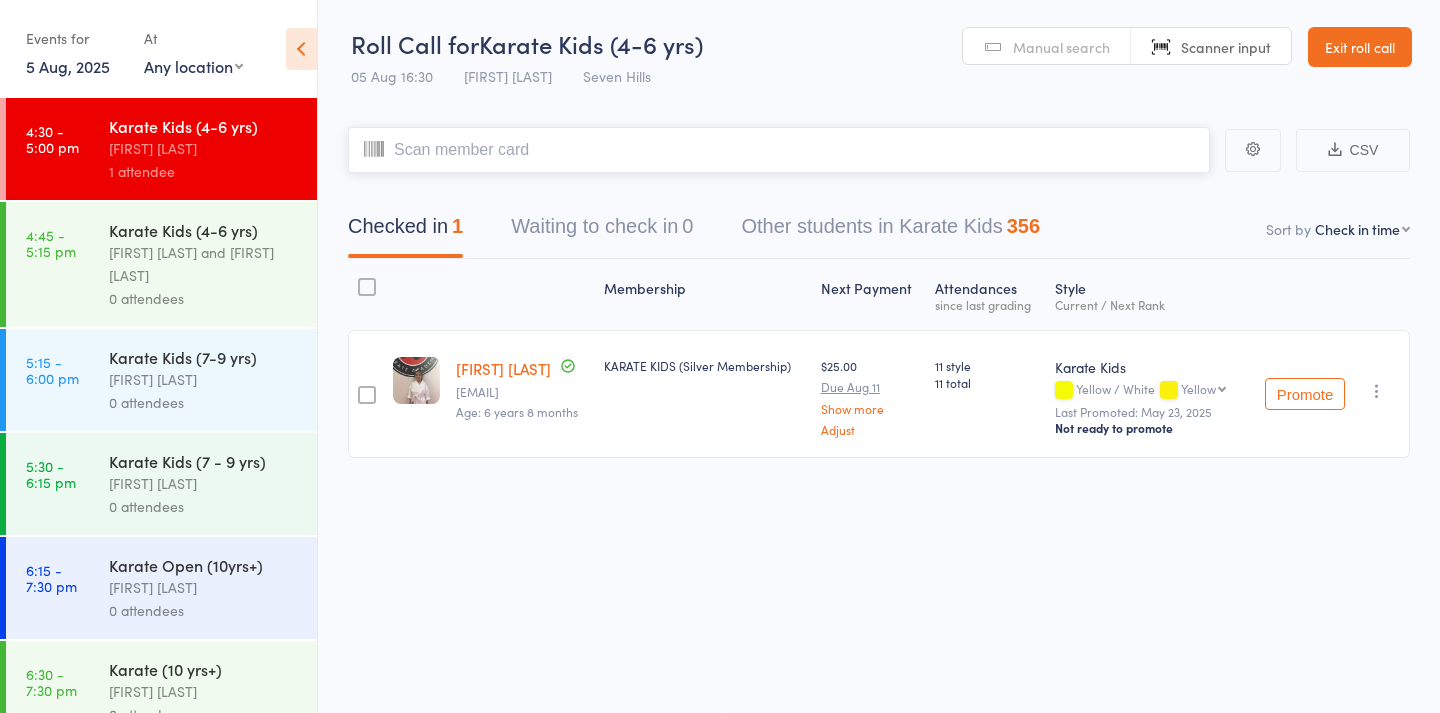 click at bounding box center (779, 150) 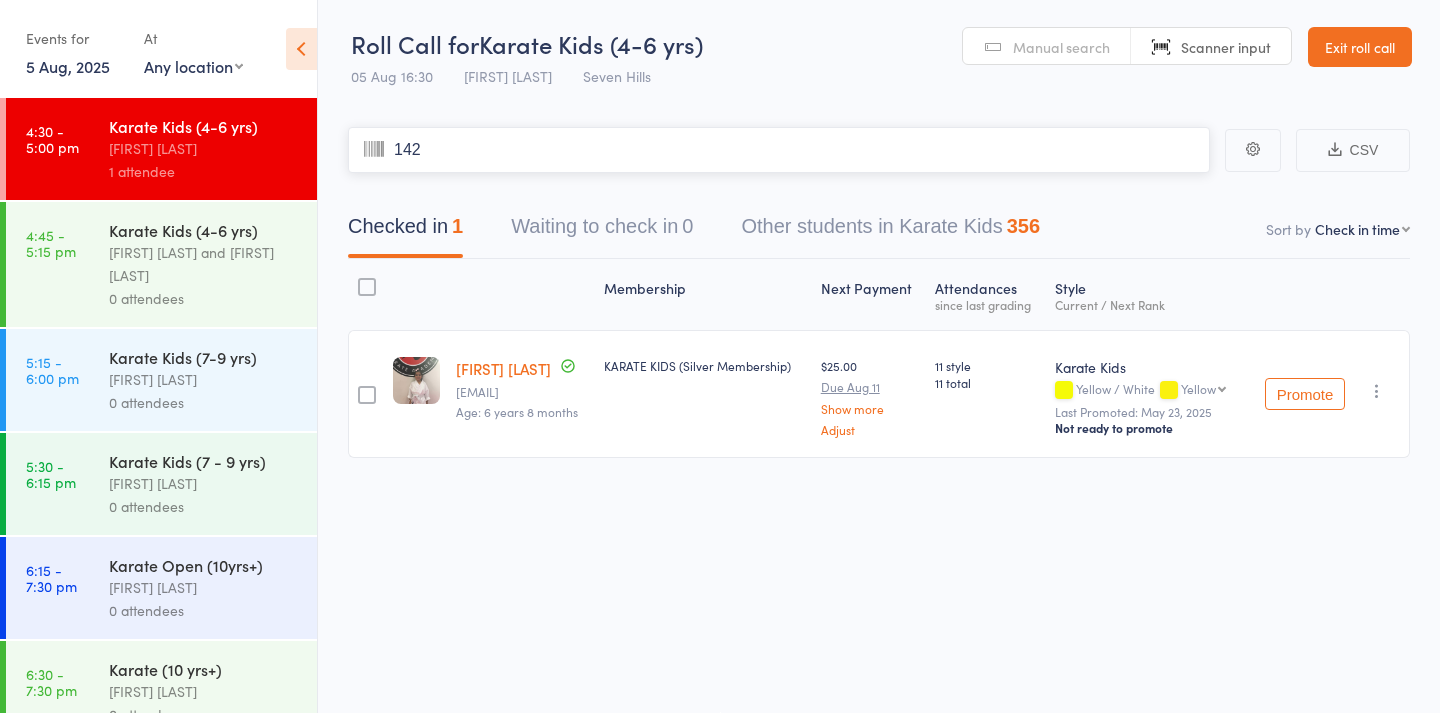 type on "1429" 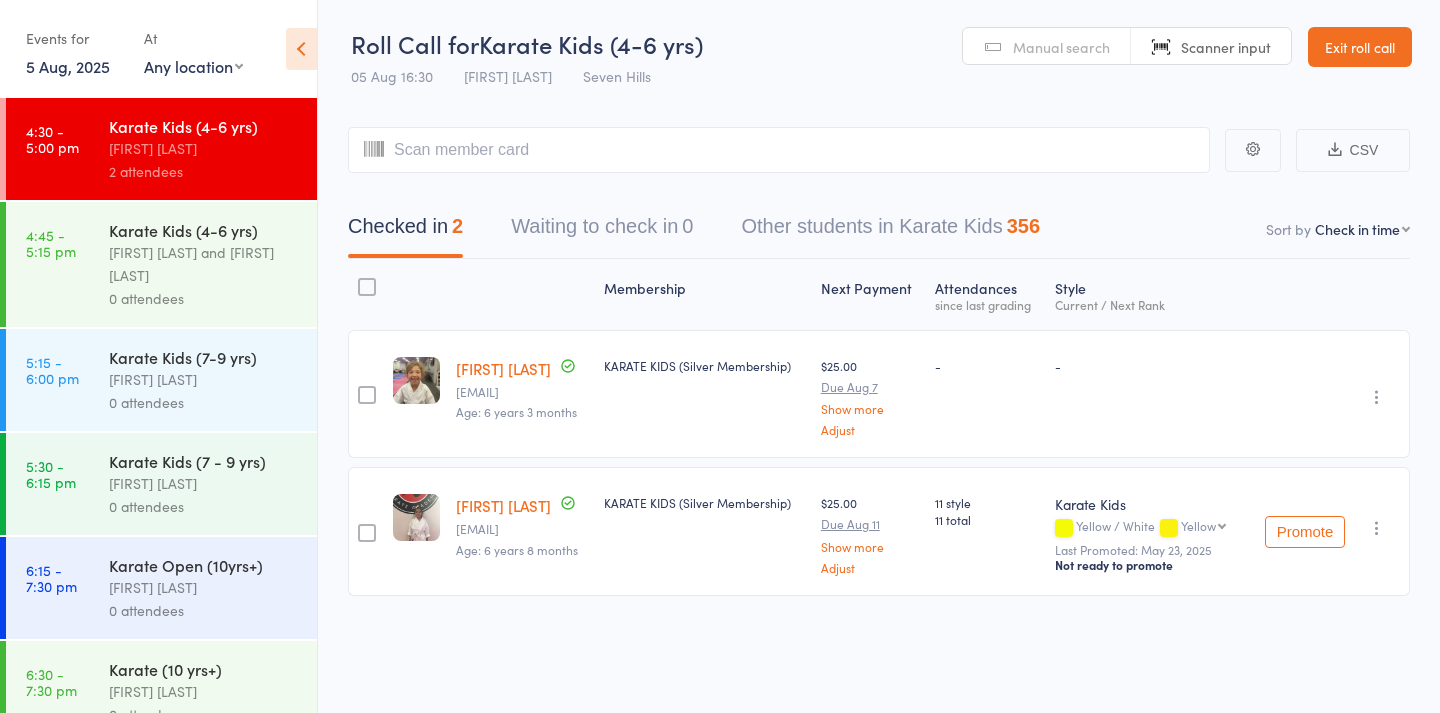 click on "Manual search" at bounding box center [1047, 47] 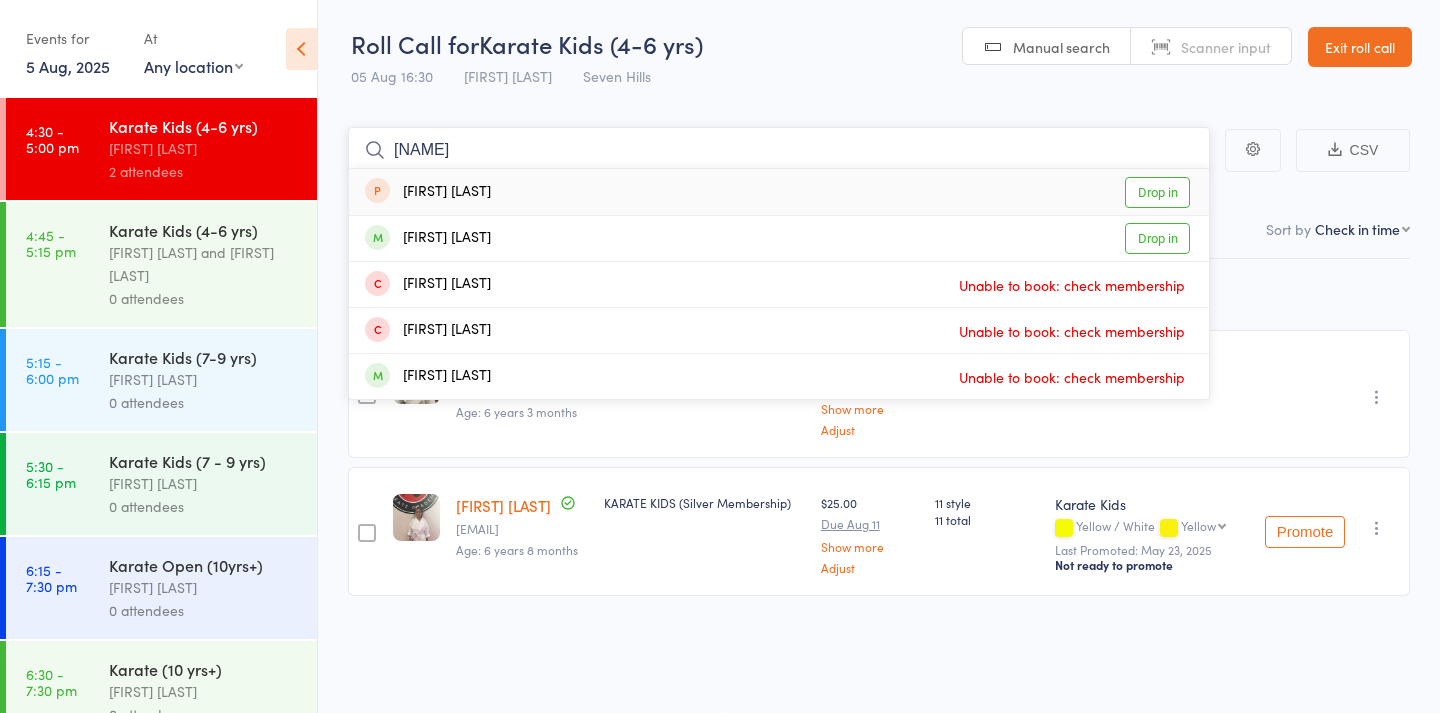 type on "[NAME]" 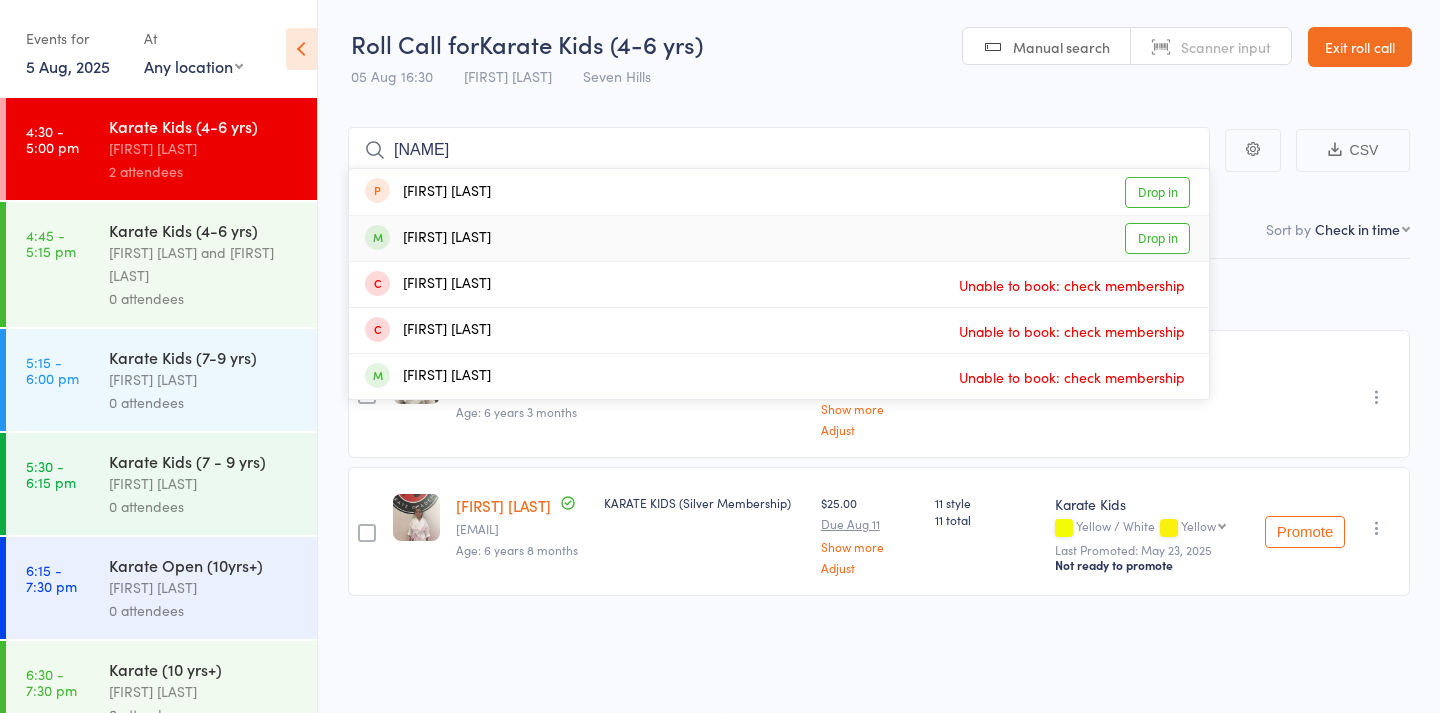 drag, startPoint x: 717, startPoint y: 124, endPoint x: 1158, endPoint y: 229, distance: 453.3277 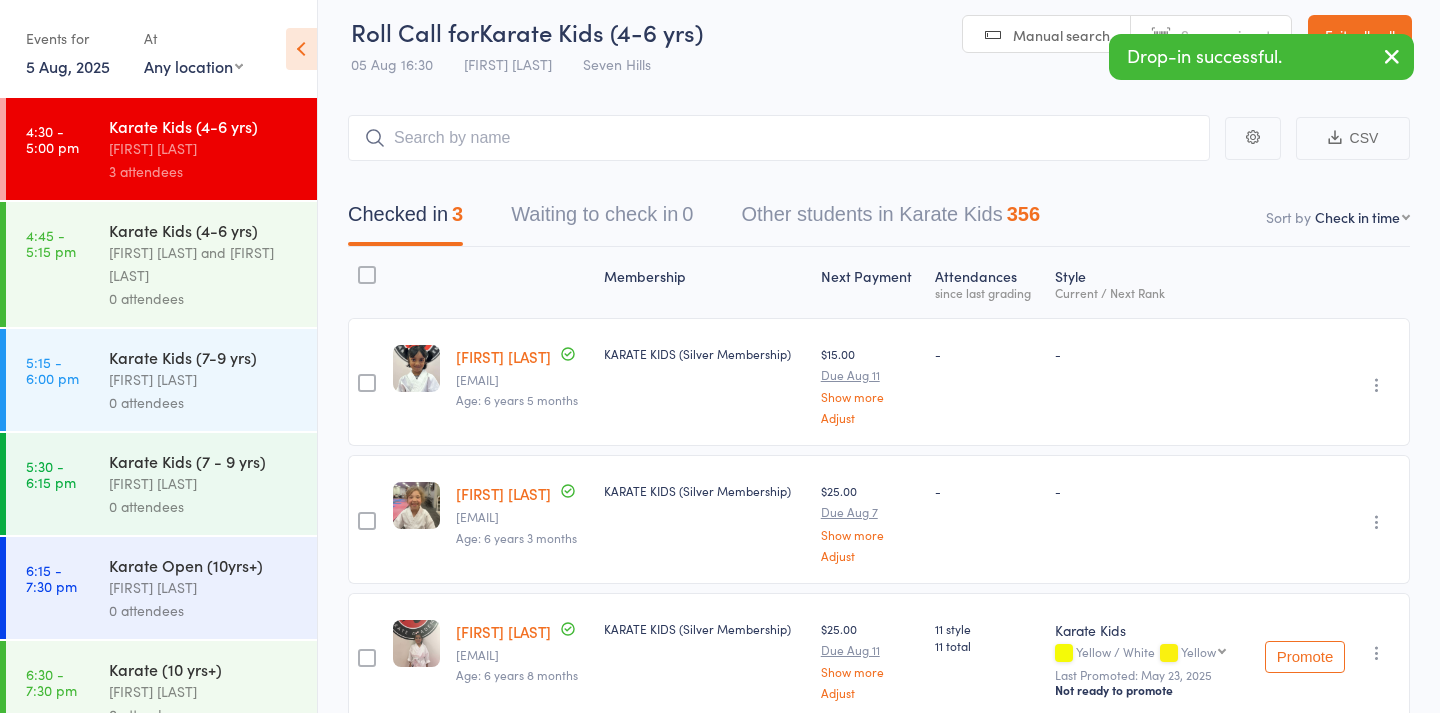 click on "[FIRST] [LAST]" at bounding box center (204, 379) 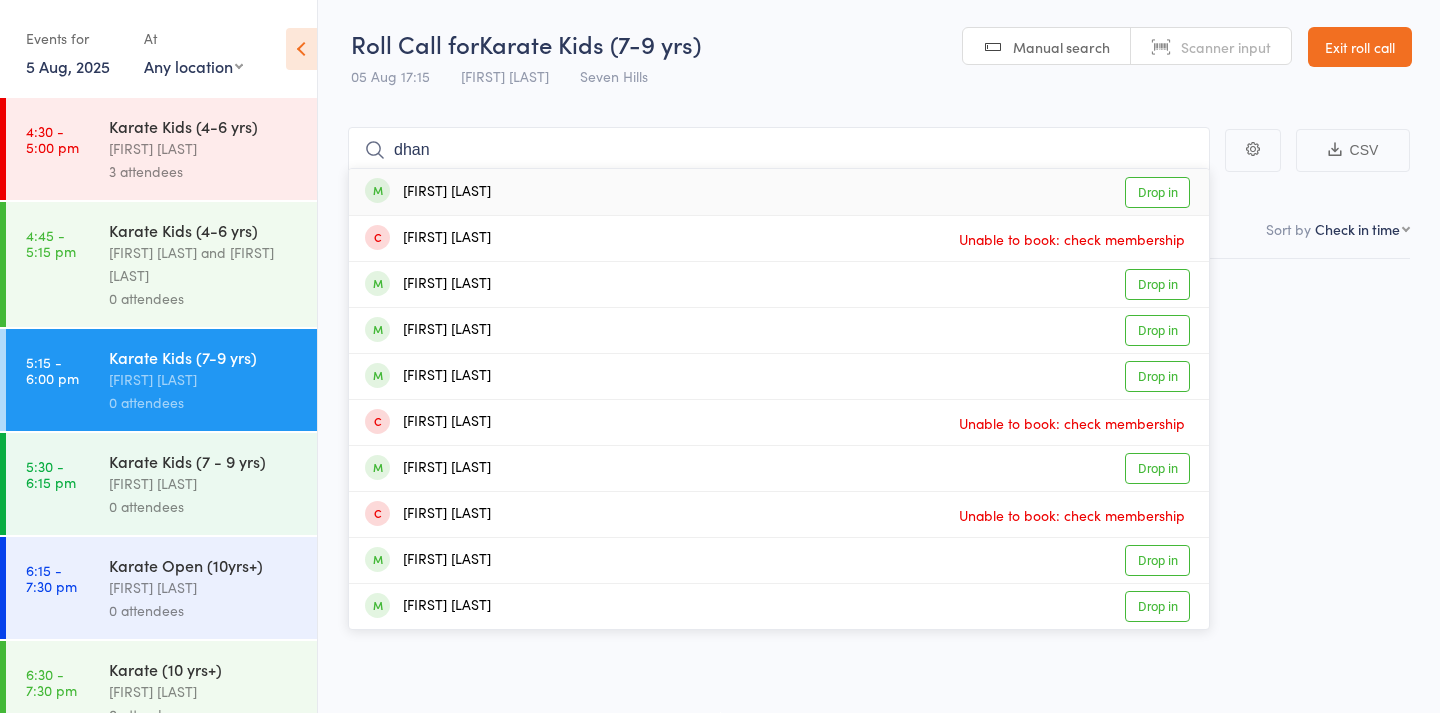 type on "than" 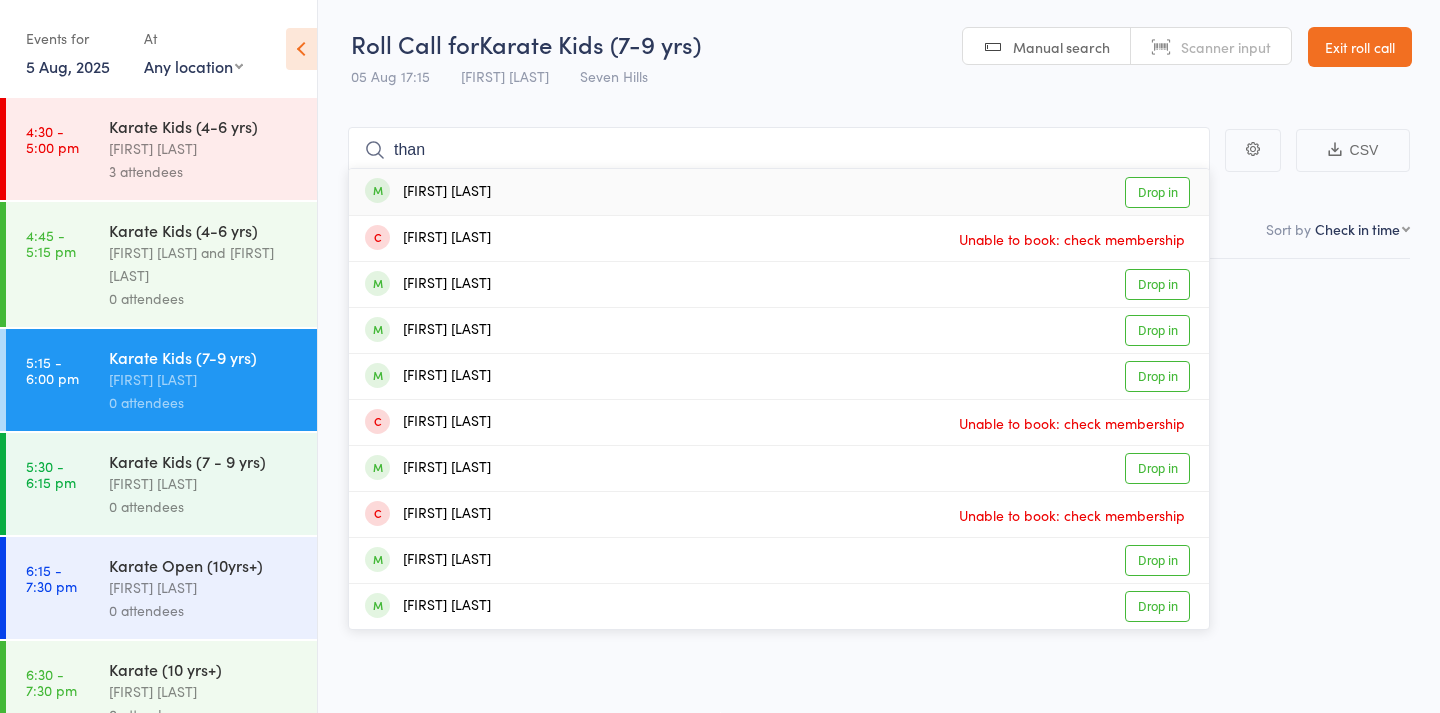 drag, startPoint x: 437, startPoint y: 139, endPoint x: 1154, endPoint y: 366, distance: 752.0758 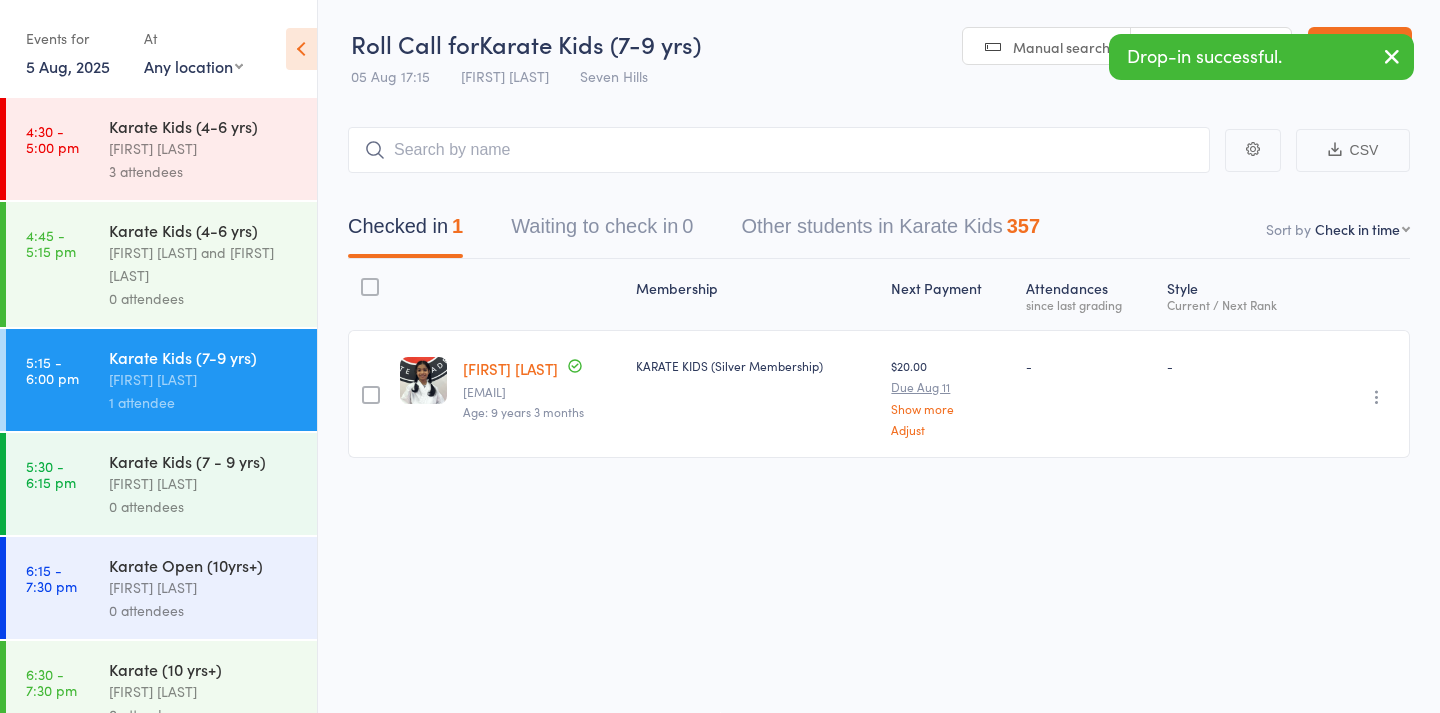 click on "[FIRST] [LAST]" at bounding box center (204, 587) 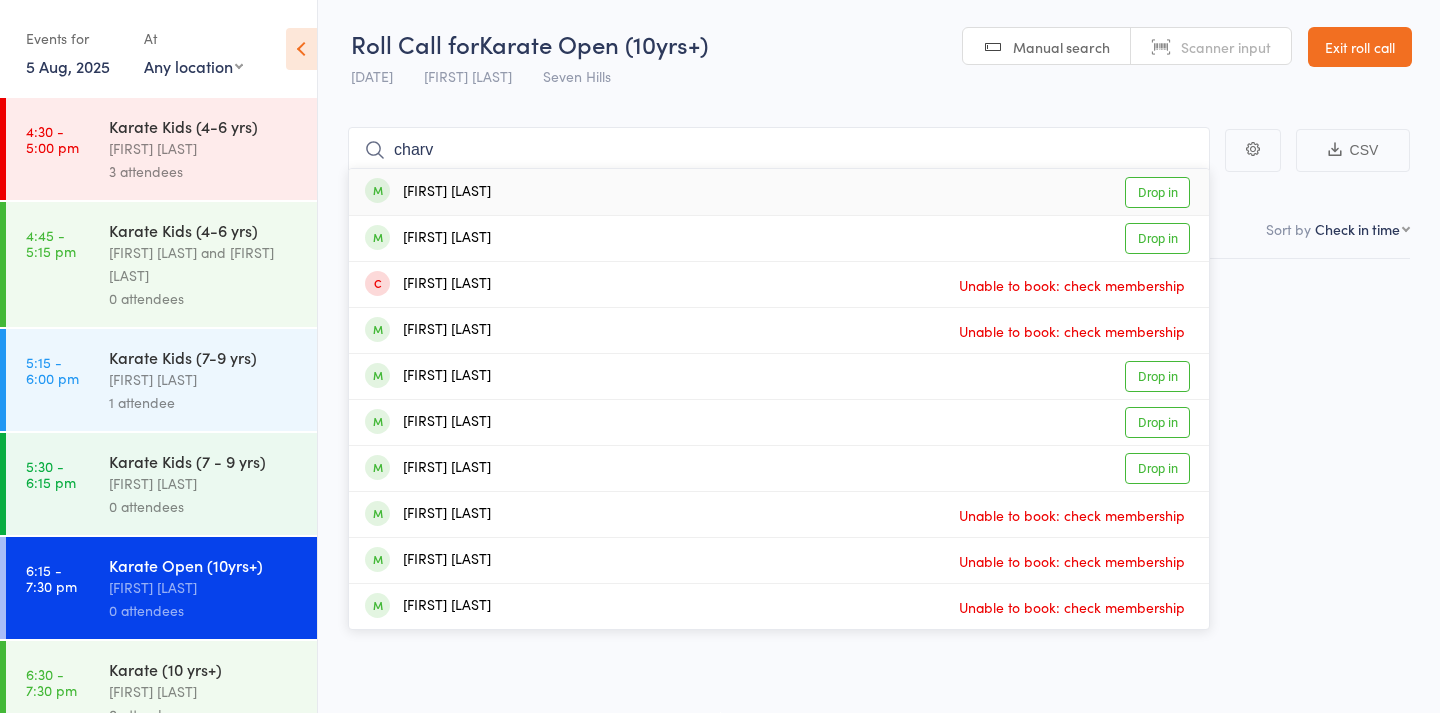 type on "chart" 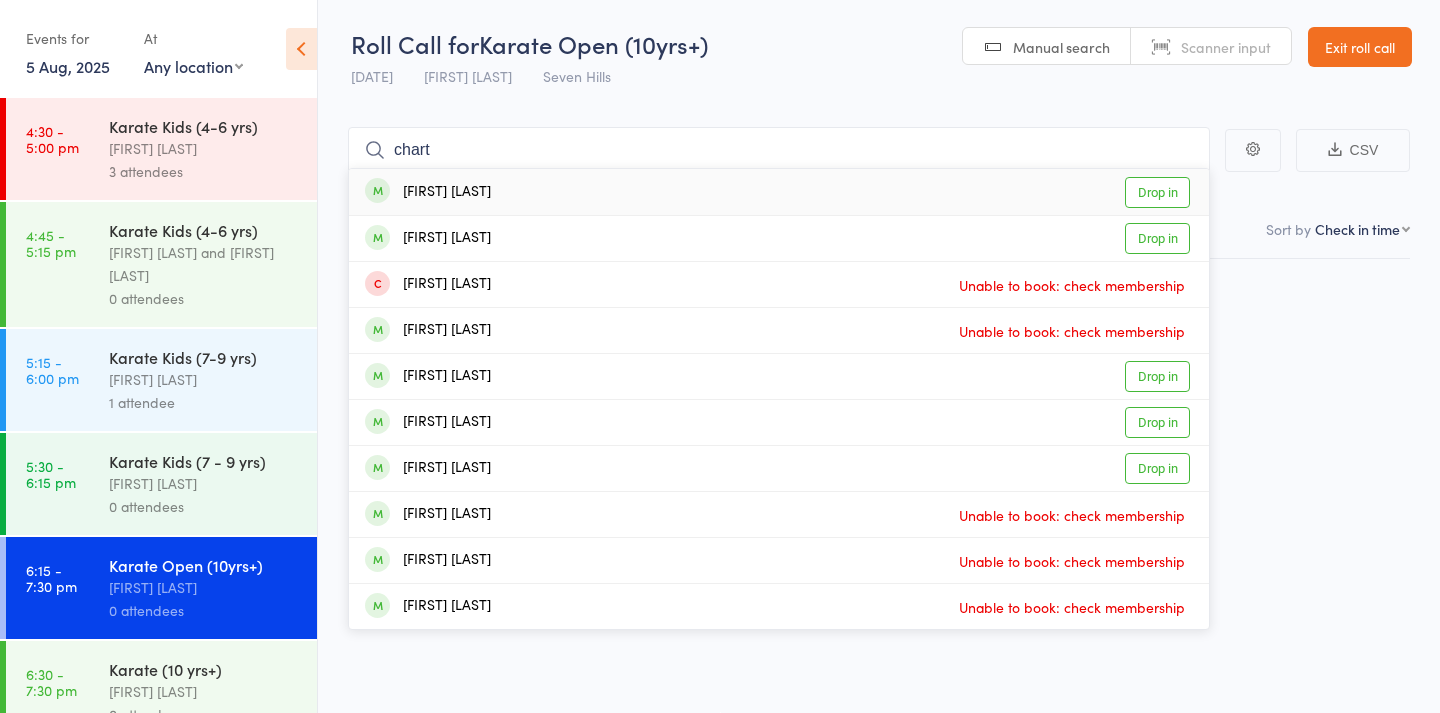 drag, startPoint x: 408, startPoint y: 229, endPoint x: 1145, endPoint y: 179, distance: 738.6941 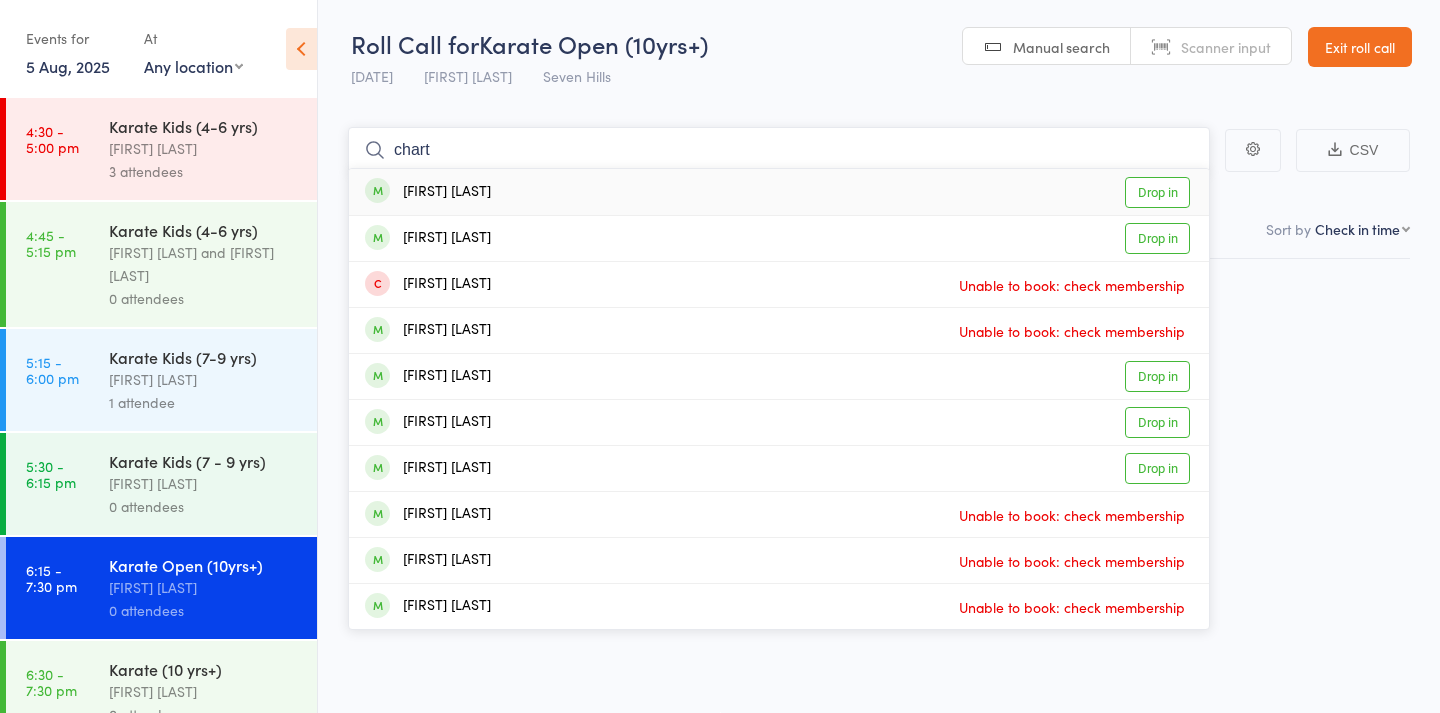 type 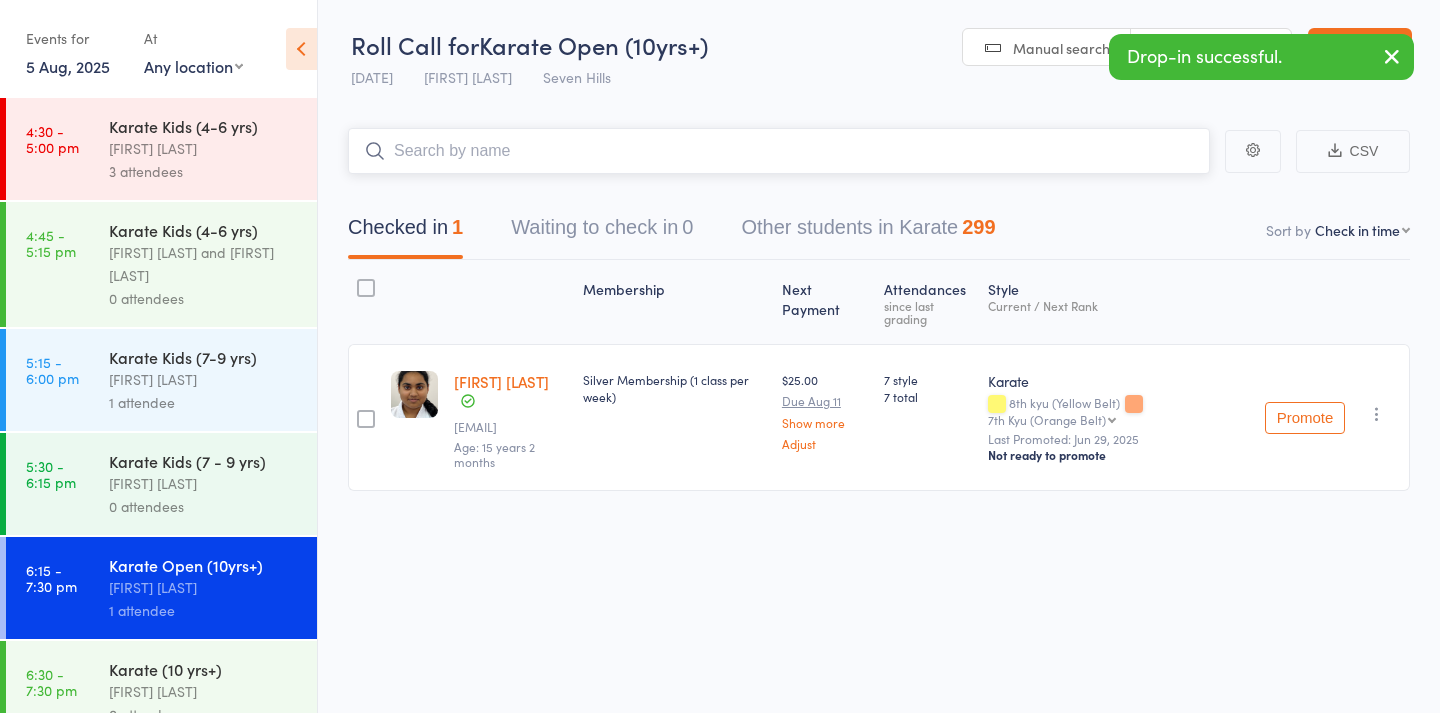 scroll, scrollTop: 0, scrollLeft: 0, axis: both 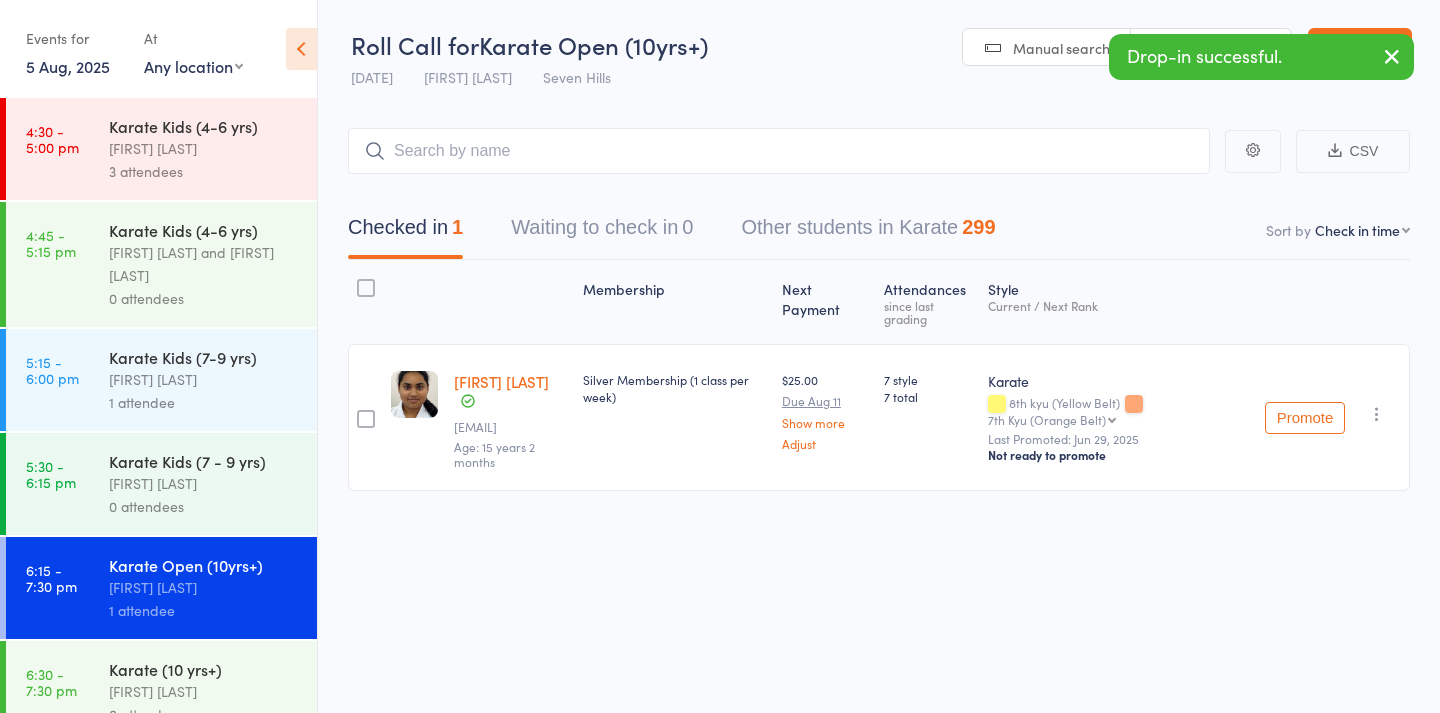 click on "[FIRST] [LAST]" at bounding box center [204, 148] 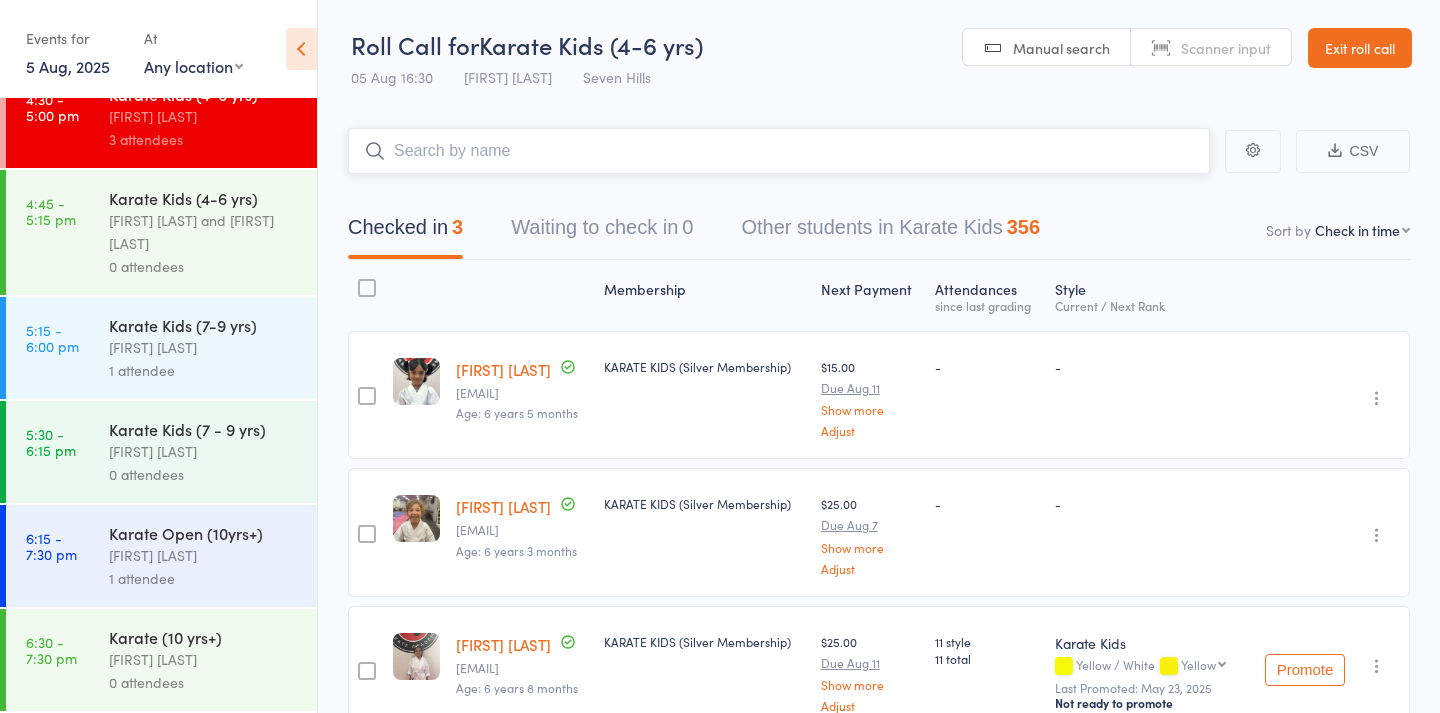 scroll, scrollTop: 32, scrollLeft: 0, axis: vertical 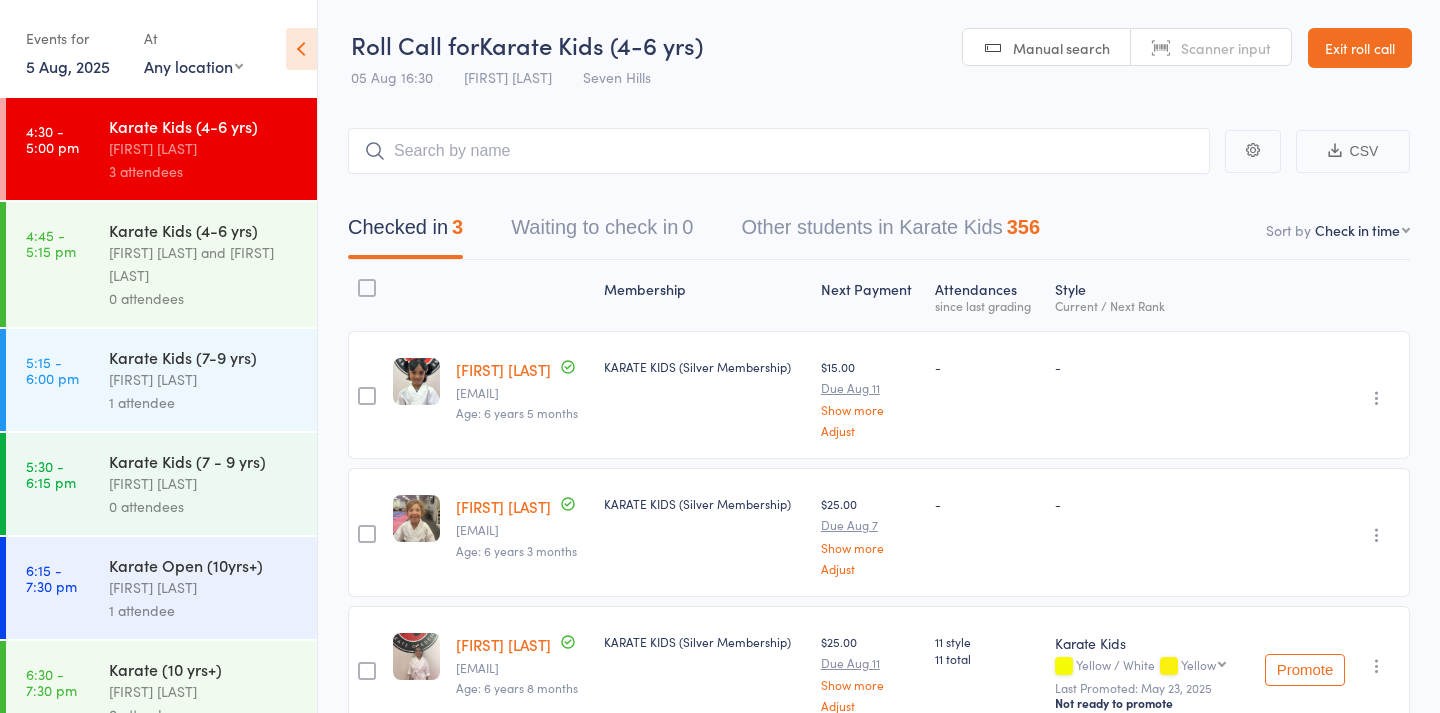 click on "Manual search" at bounding box center [1061, 48] 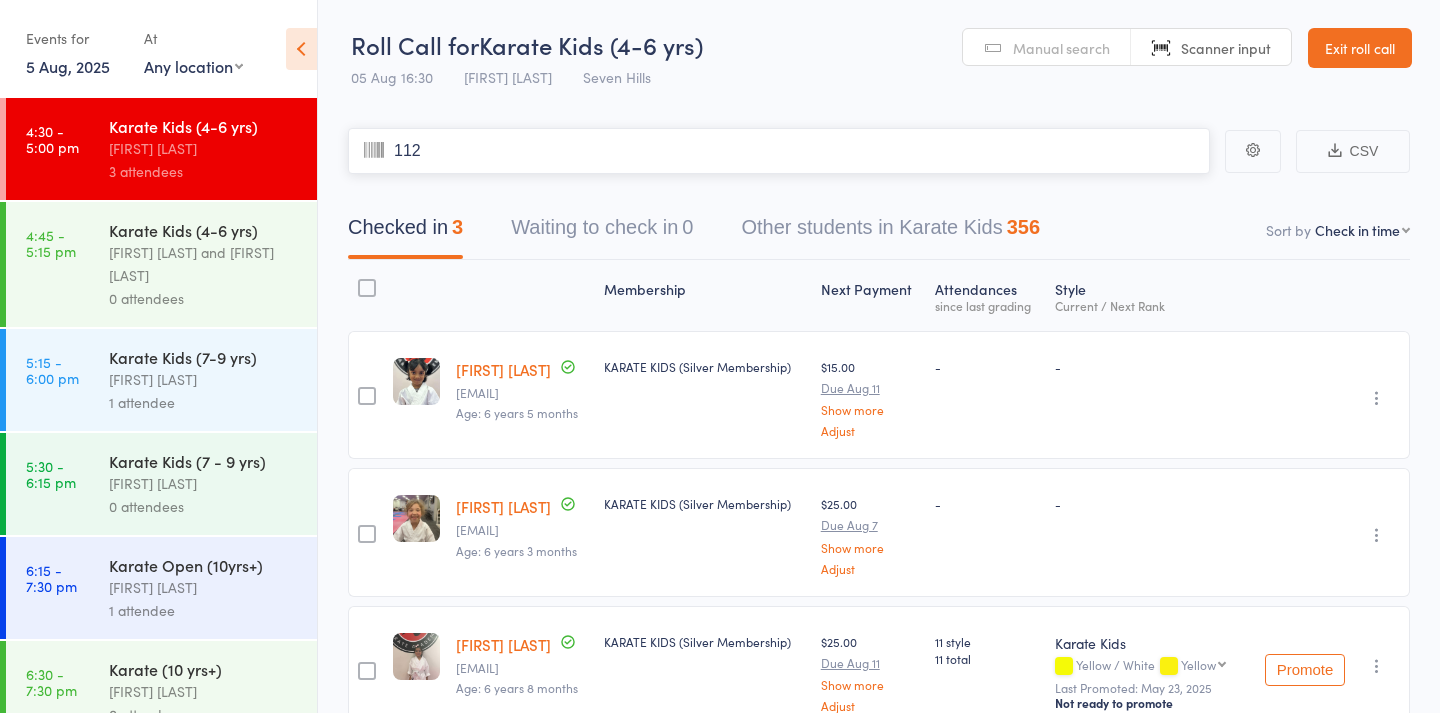 type on "1126" 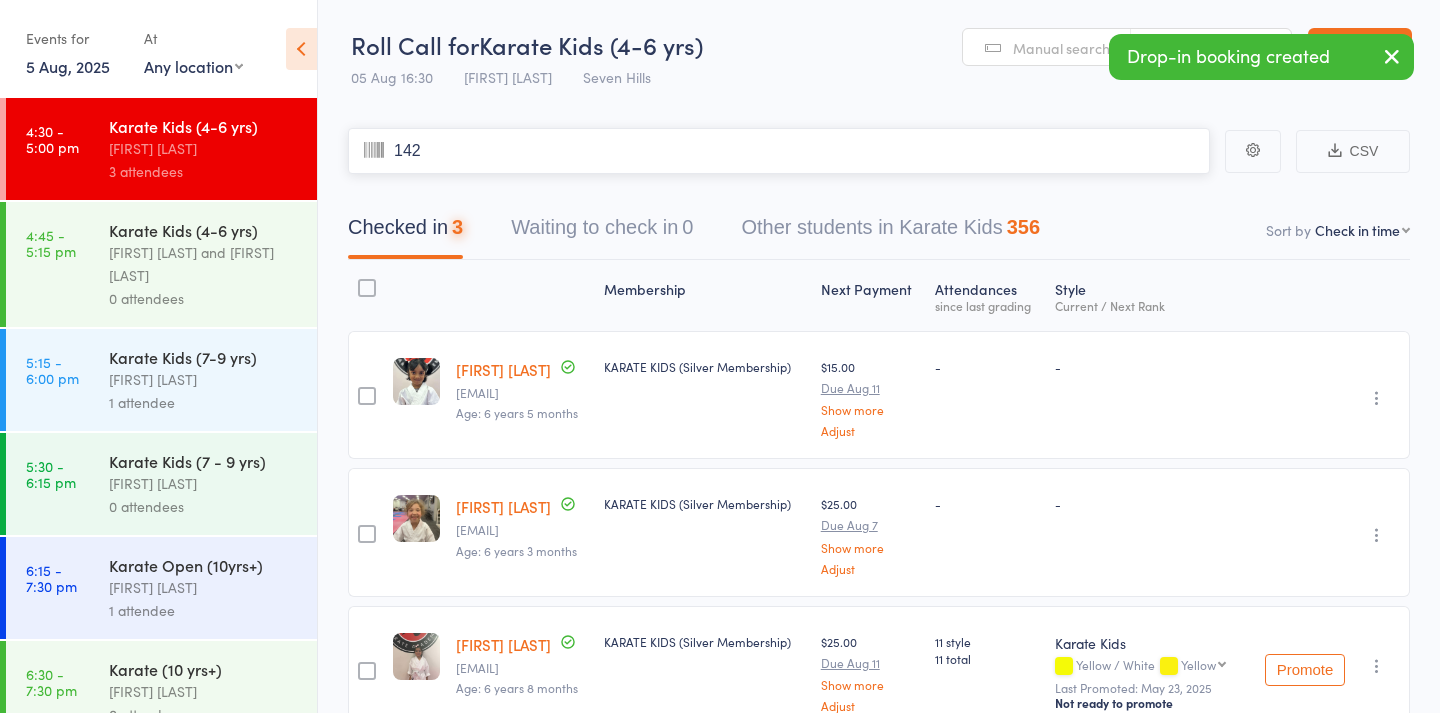 type on "1421" 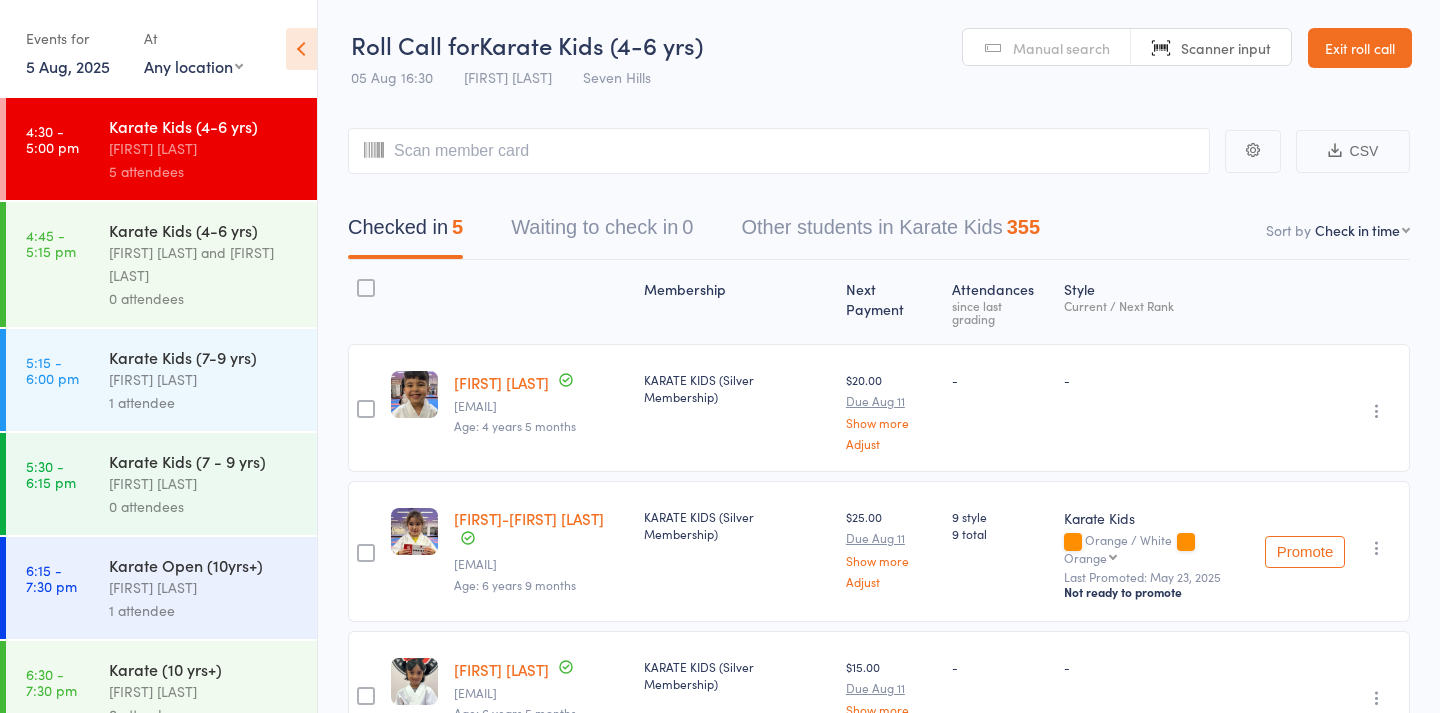 click on "Scanner input" at bounding box center (1226, 48) 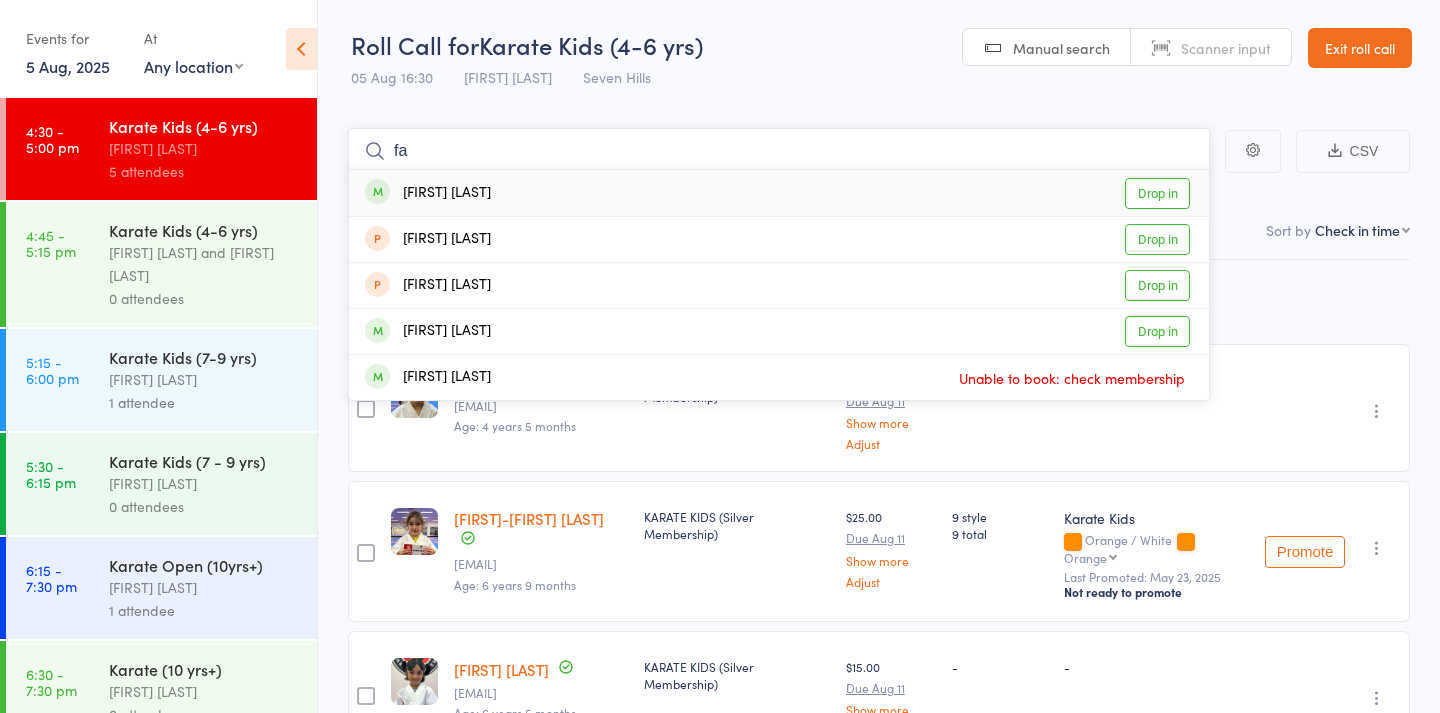 type on "f" 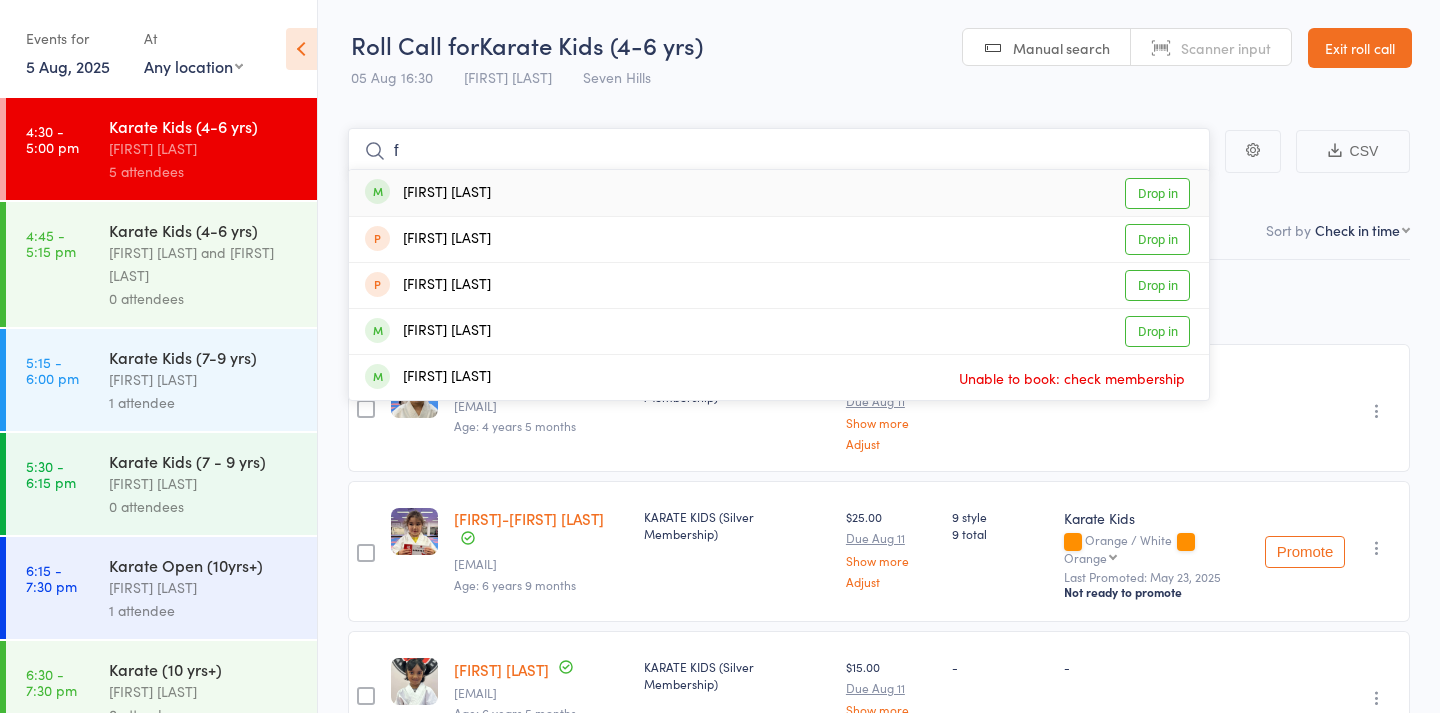 type 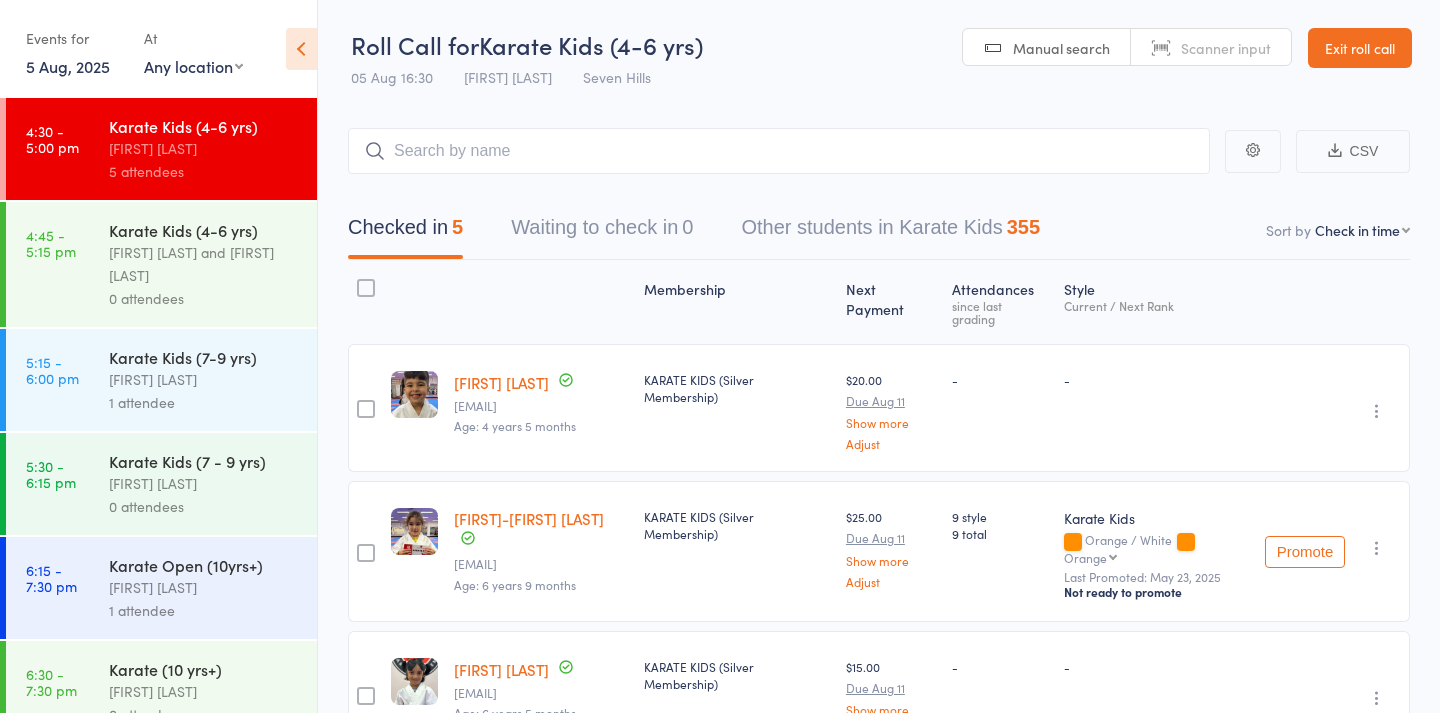 click on "[FIRST] [LAST]" at bounding box center [204, 379] 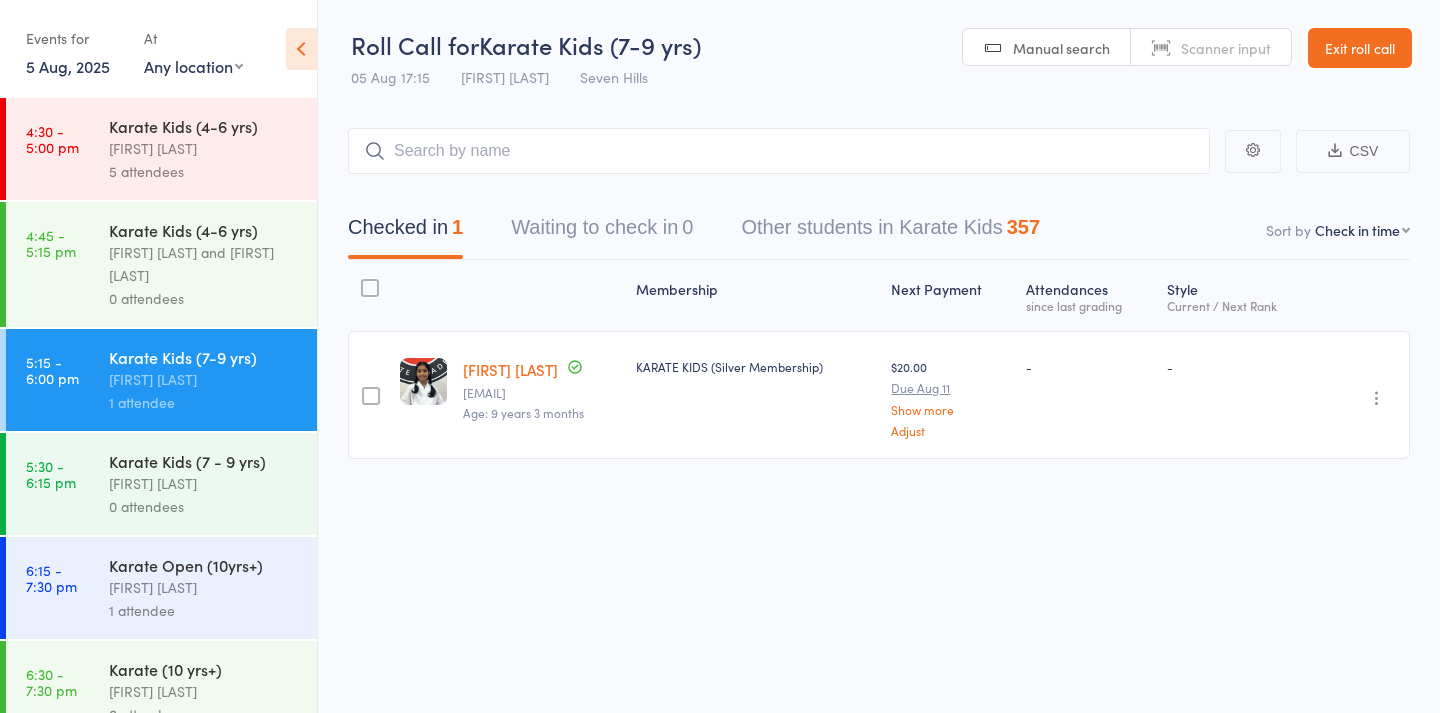 click on "Karate Kids (4-6 yrs) [FIRST] [LAST] and [FIRST] [LAST] 0 attendees" at bounding box center (213, 264) 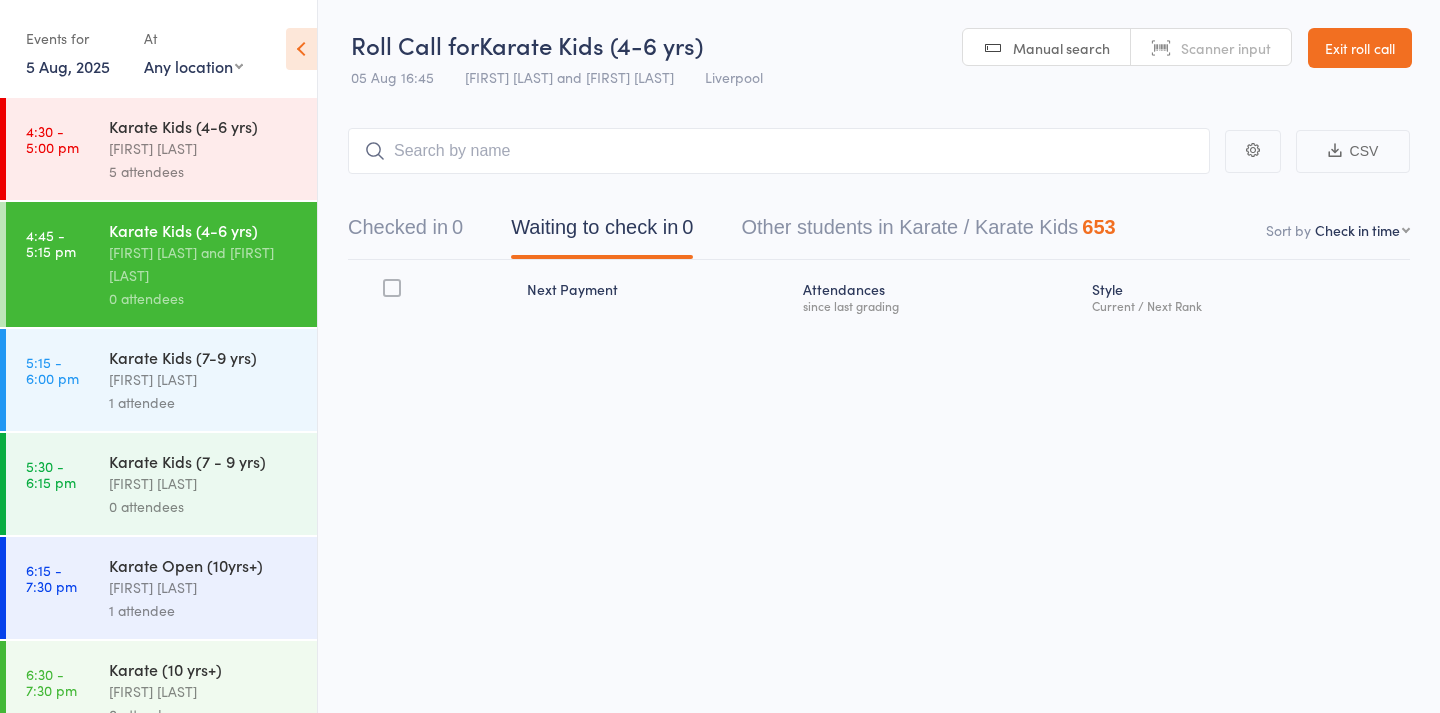 click on "5 attendees" at bounding box center [204, 171] 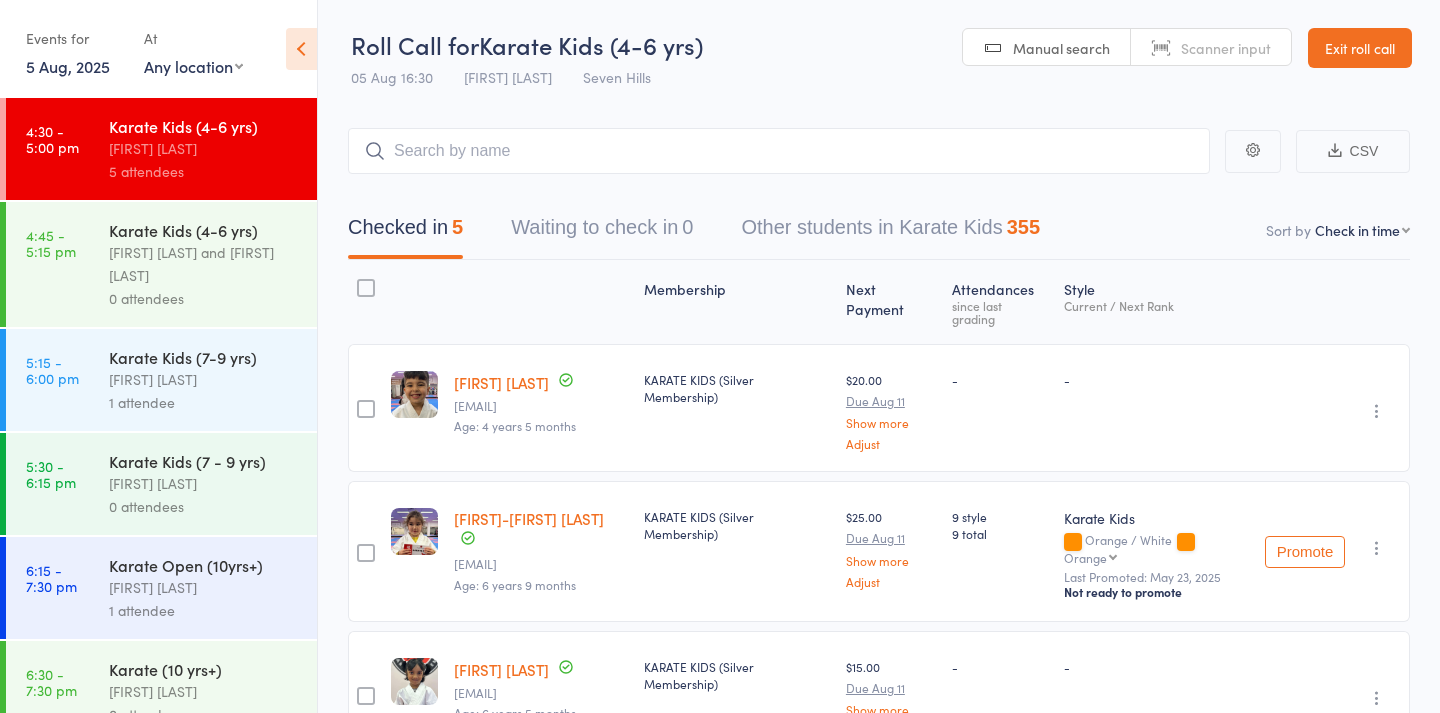 click on "Manual search" at bounding box center (1047, 48) 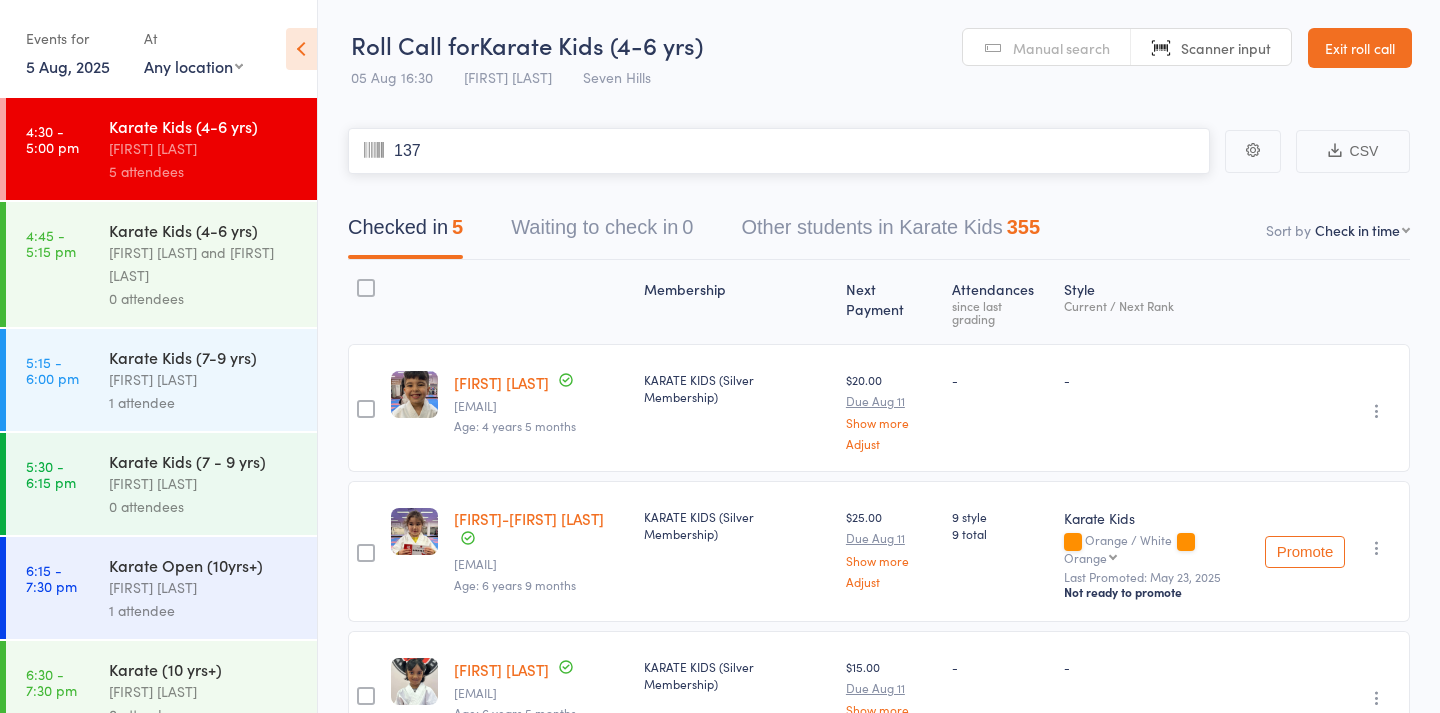 type on "1376" 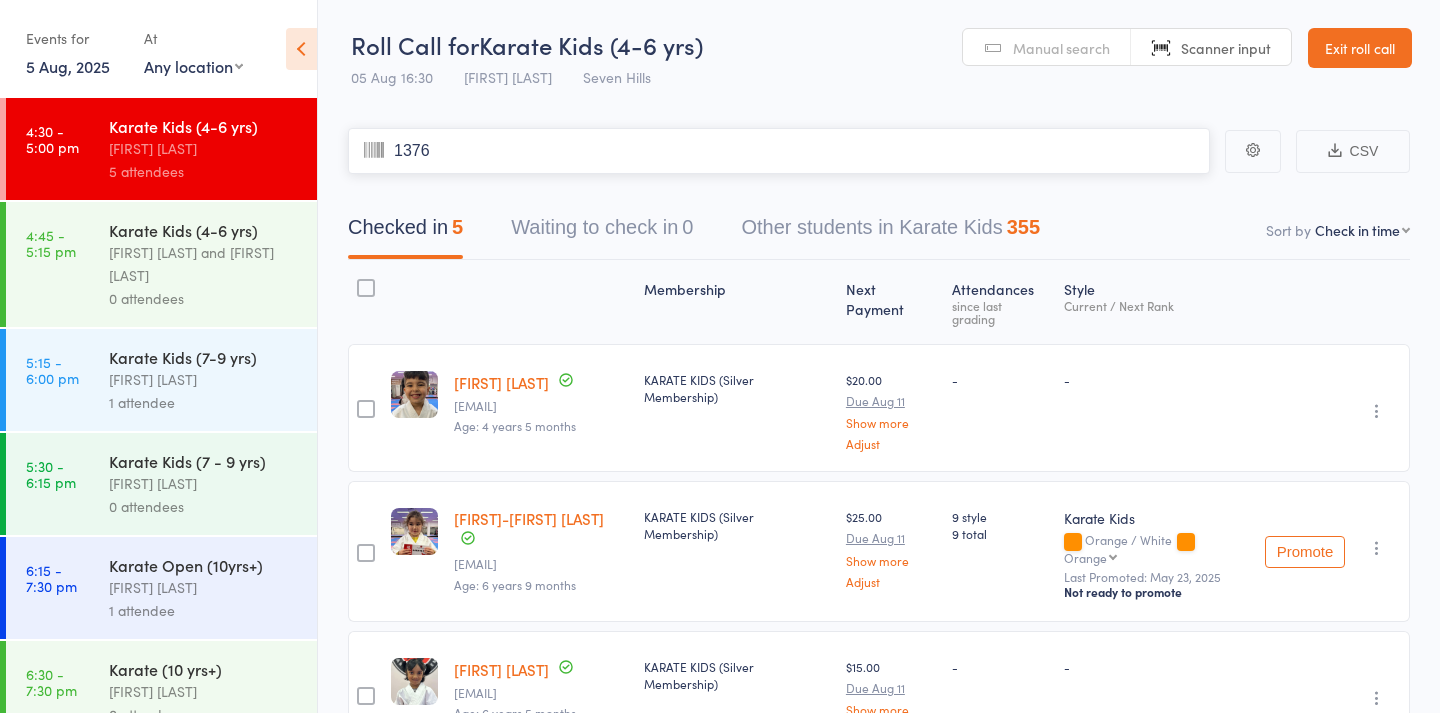 type 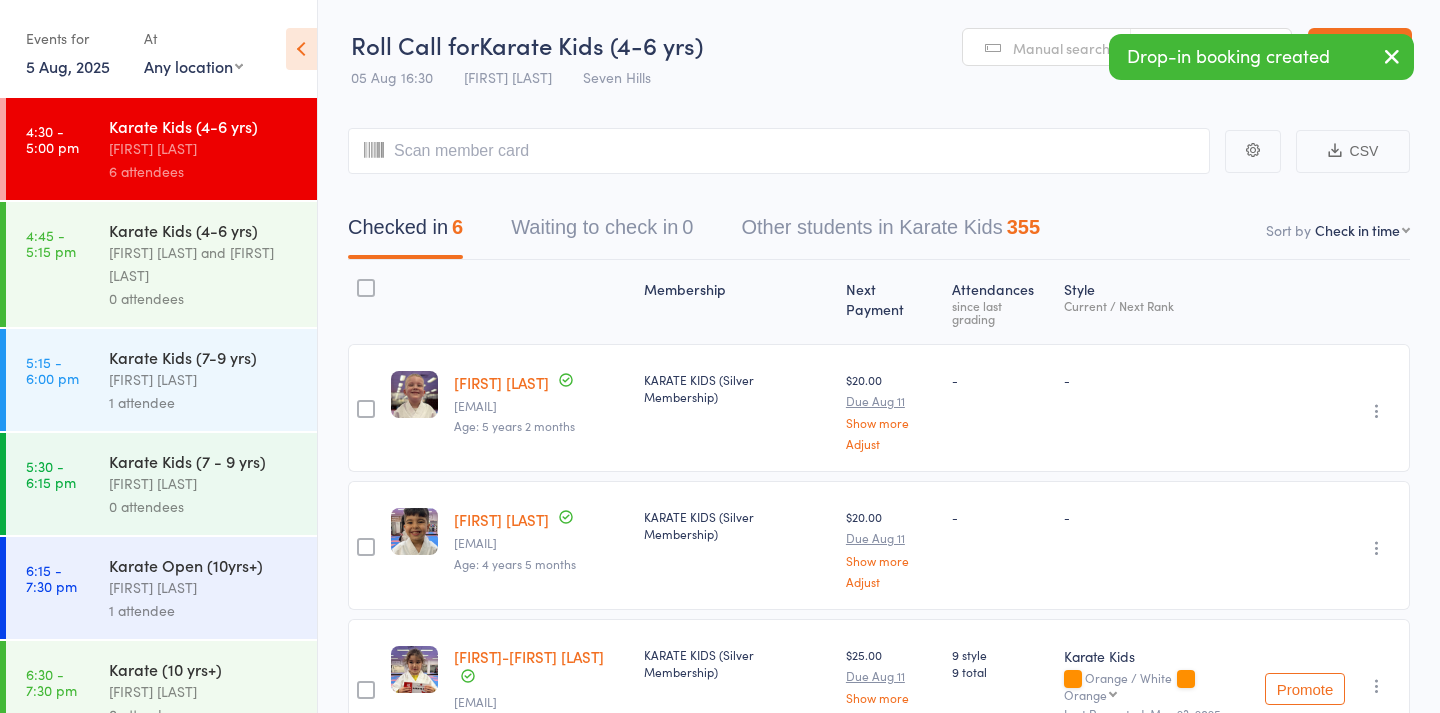 click on "Karate Kids (7-9 yrs) [FIRST] [LAST] 1 attendee" at bounding box center (213, 380) 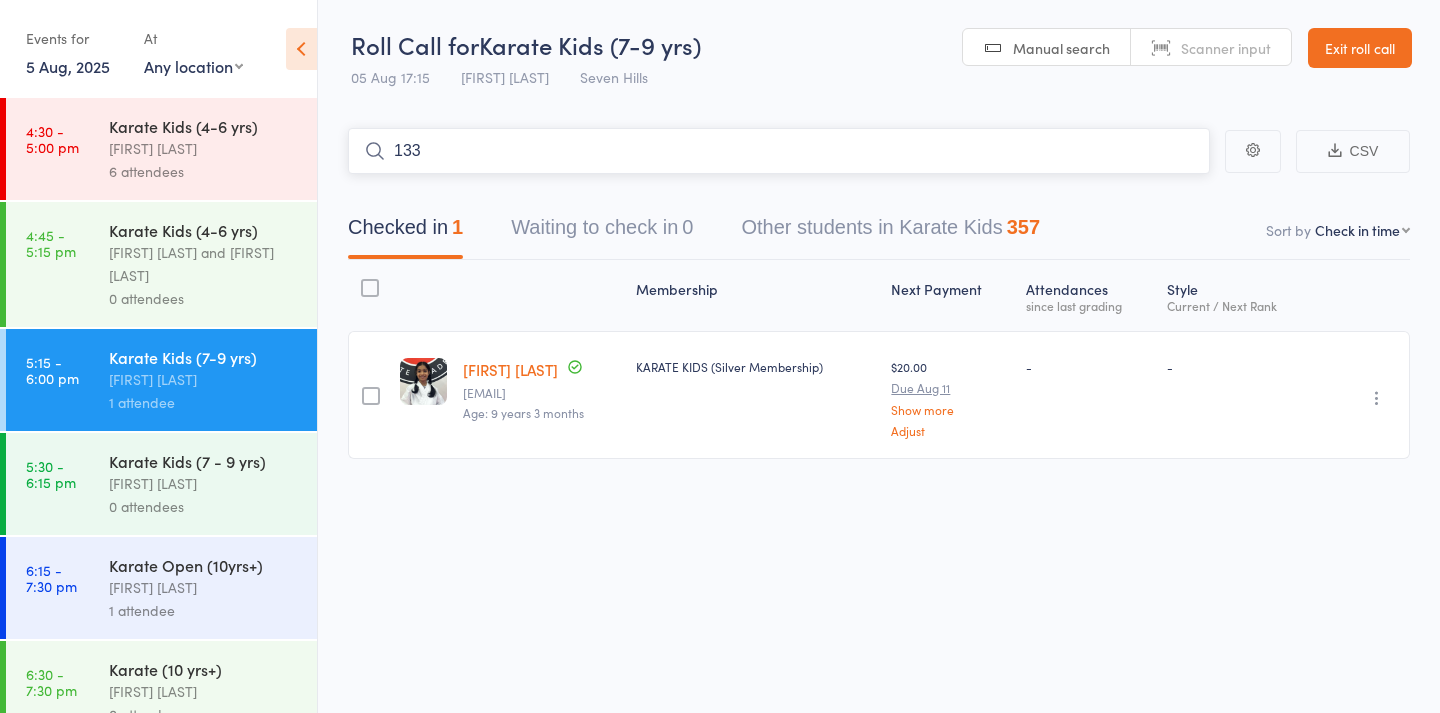 type on "1331" 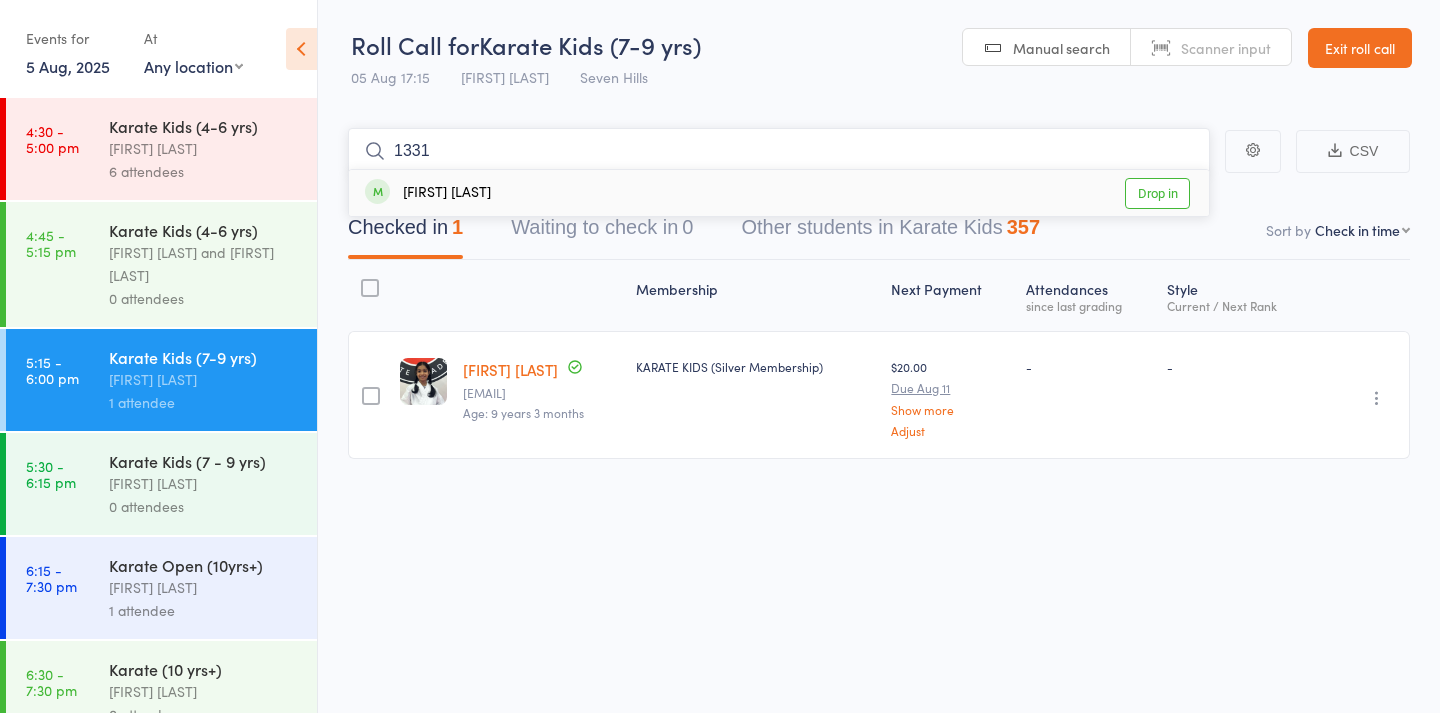 type 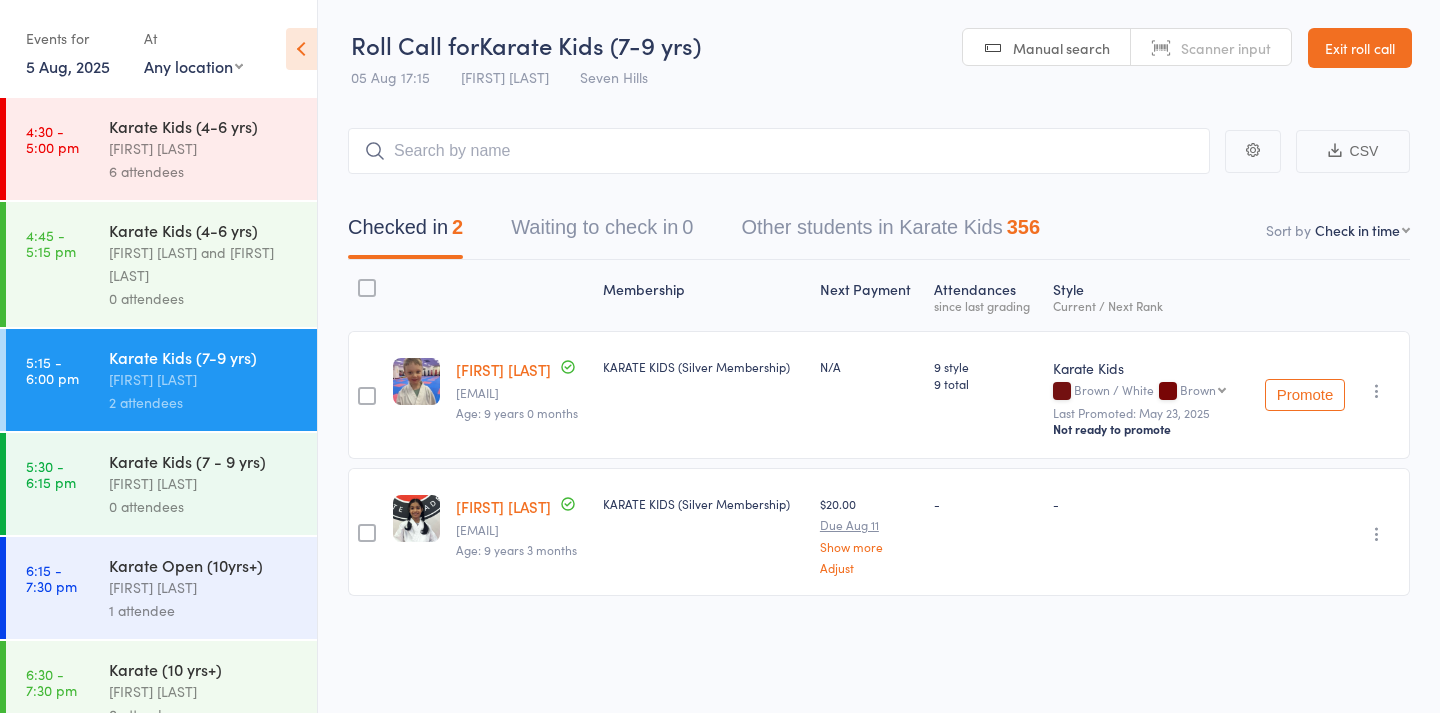 click on "[FIRST] [LAST]" at bounding box center [204, 148] 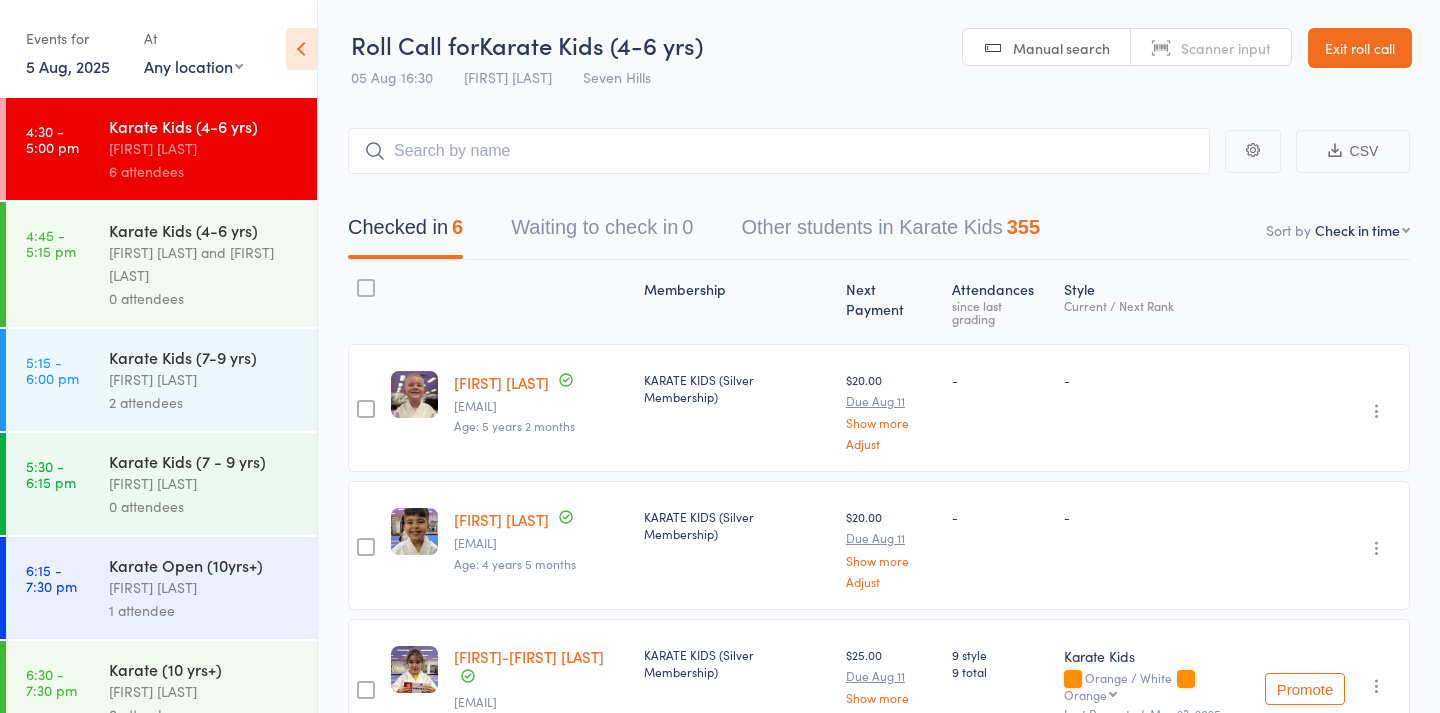 click on "[FIRST] [LAST]" at bounding box center [204, 379] 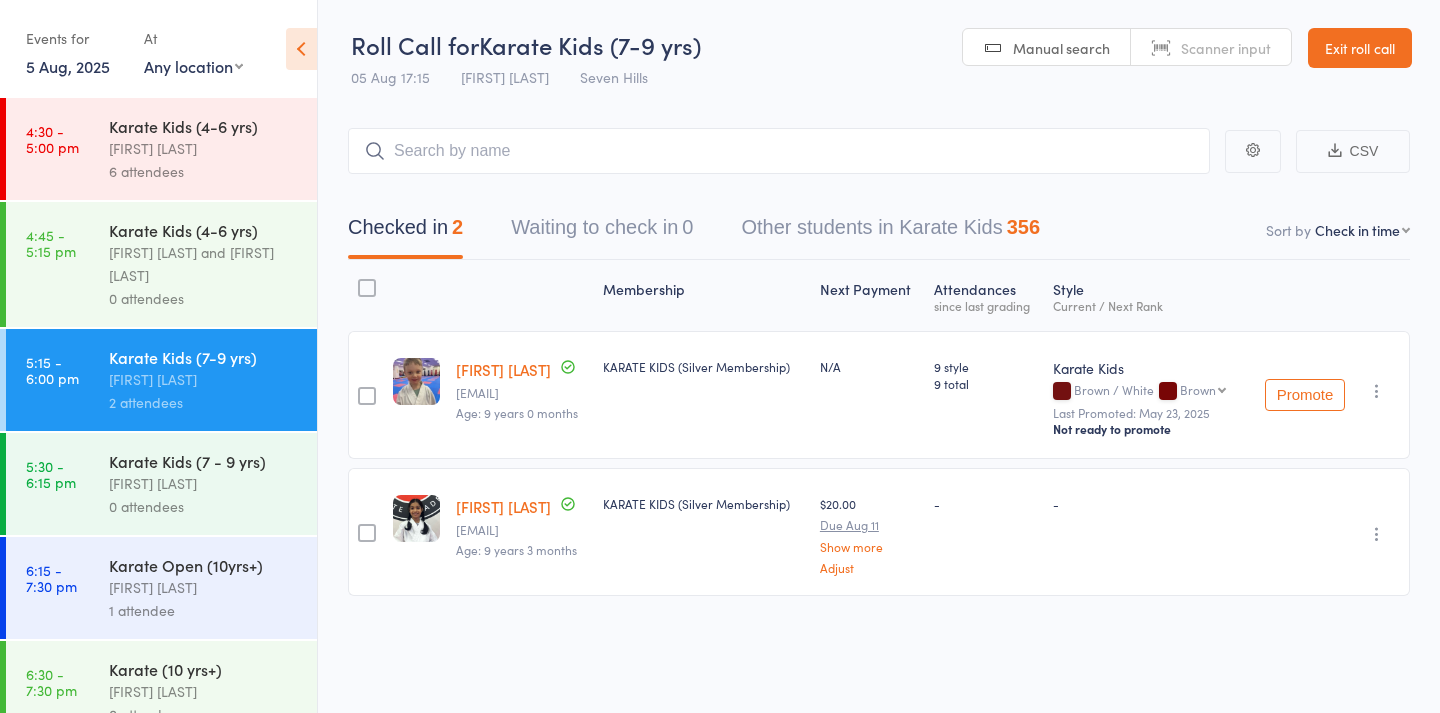 click on "[FIRST] [LAST]" at bounding box center (204, 148) 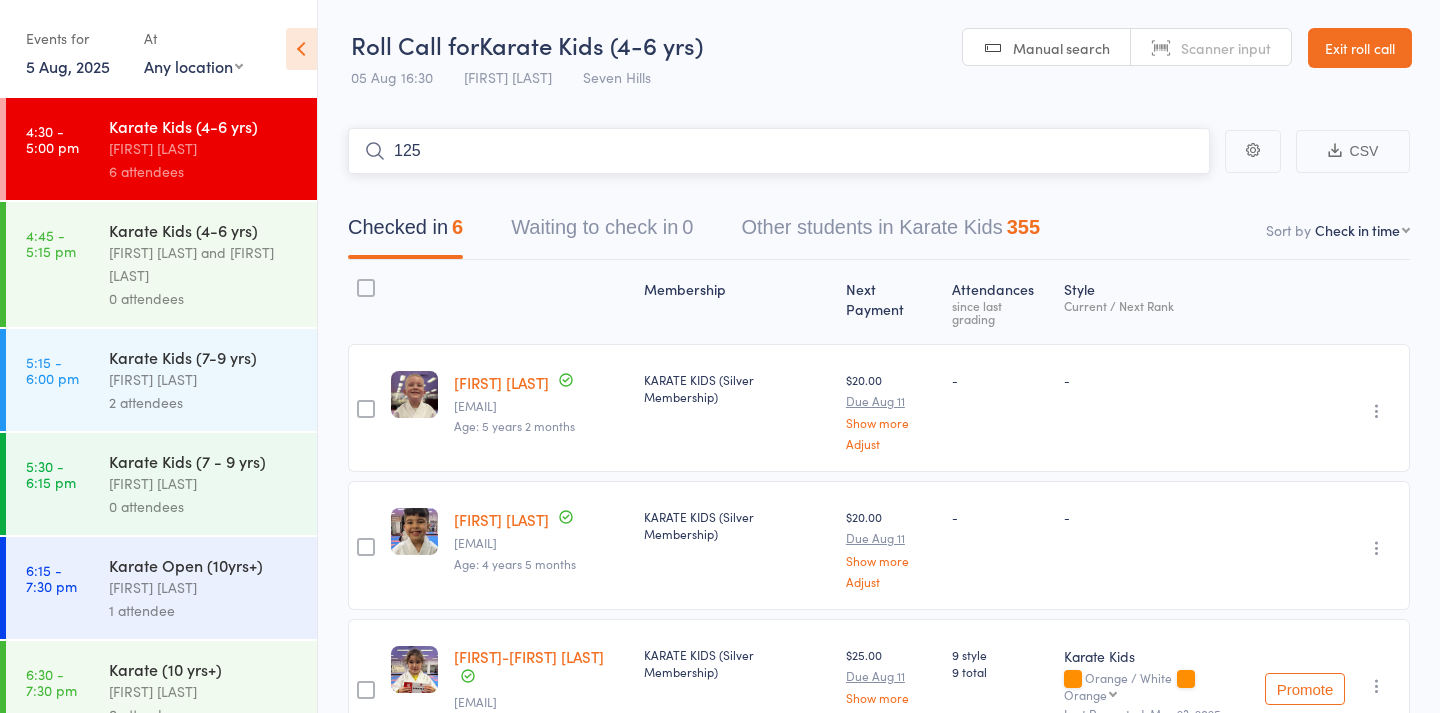 type on "1250" 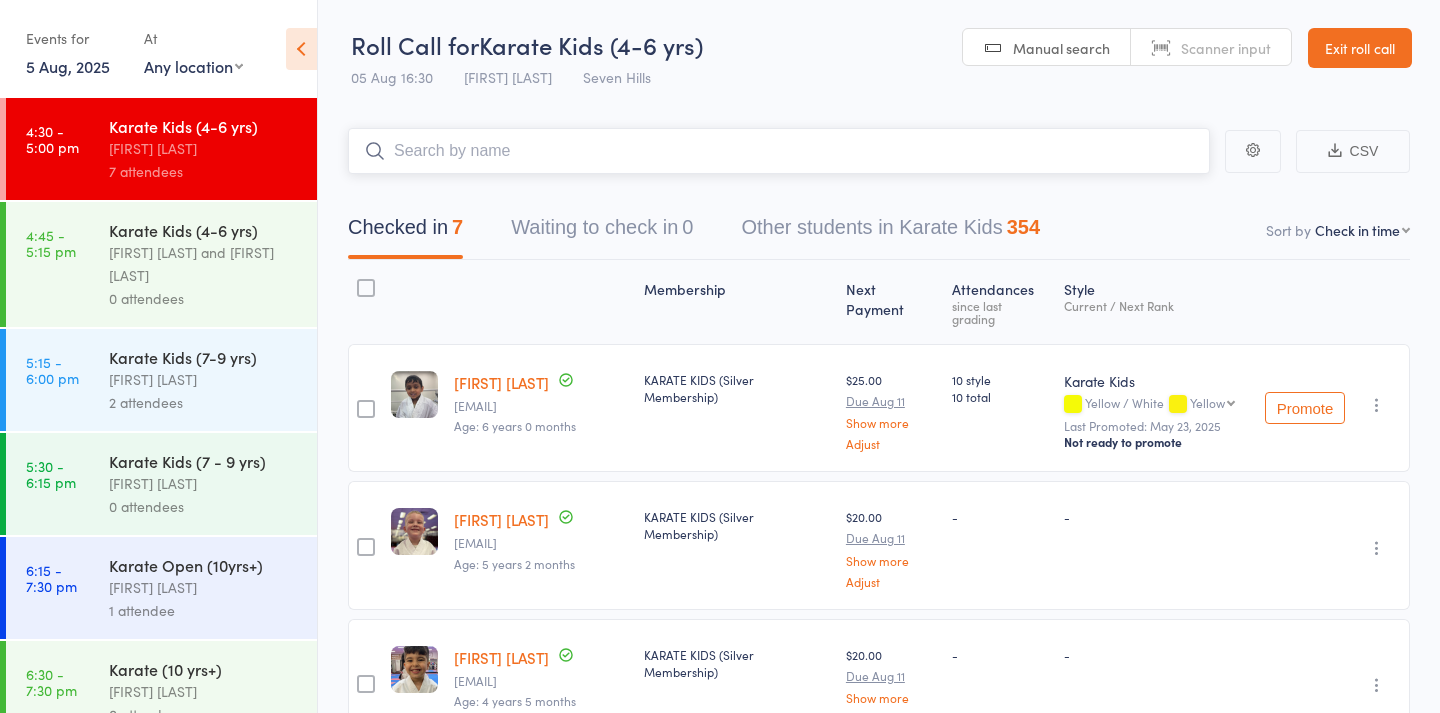 click at bounding box center [779, 151] 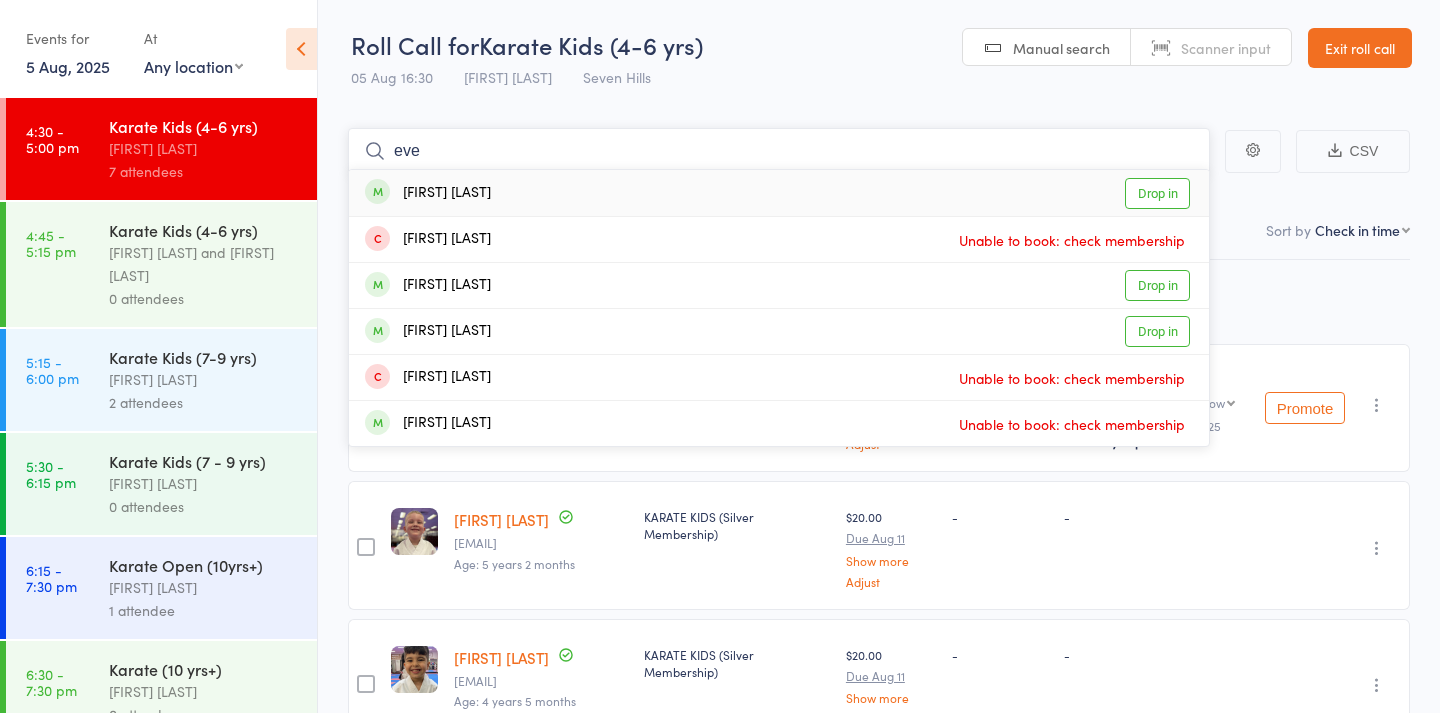 type on "eve" 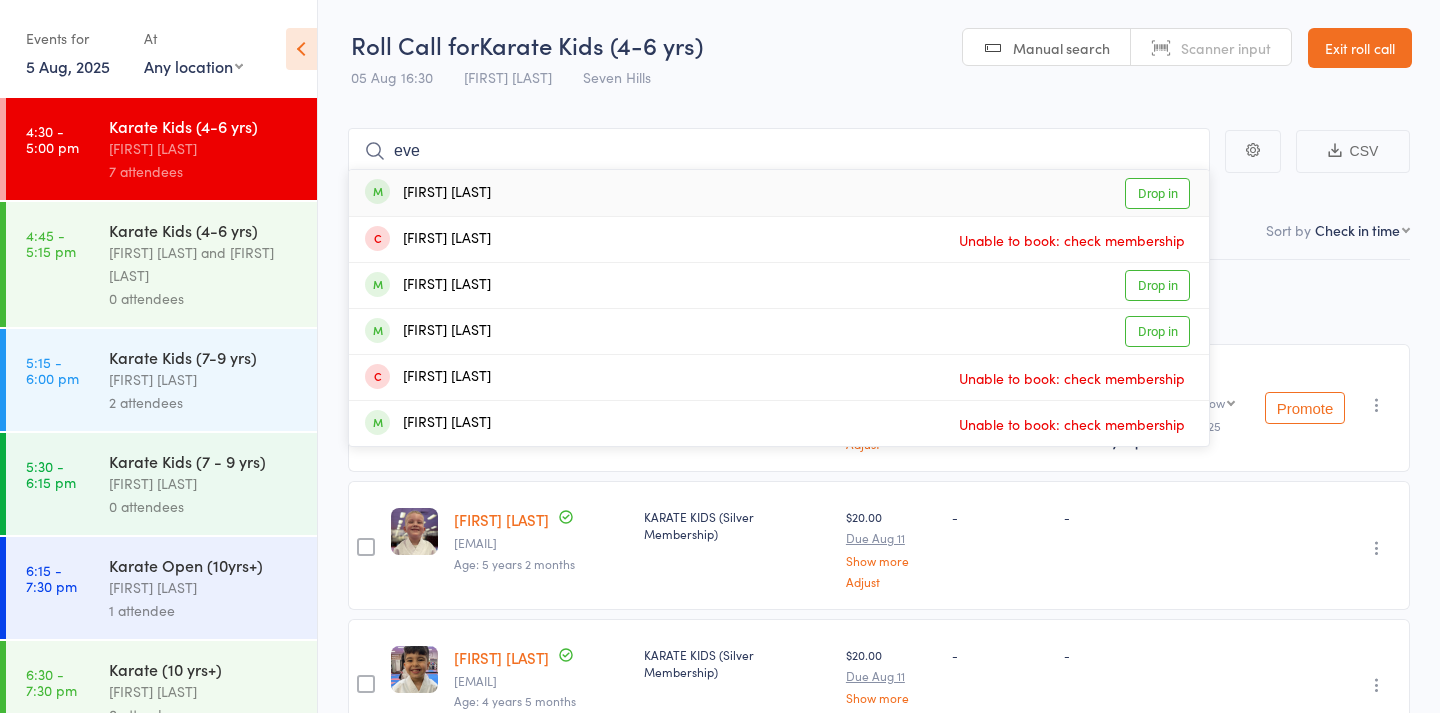 click on "Drop in" at bounding box center (1157, 193) 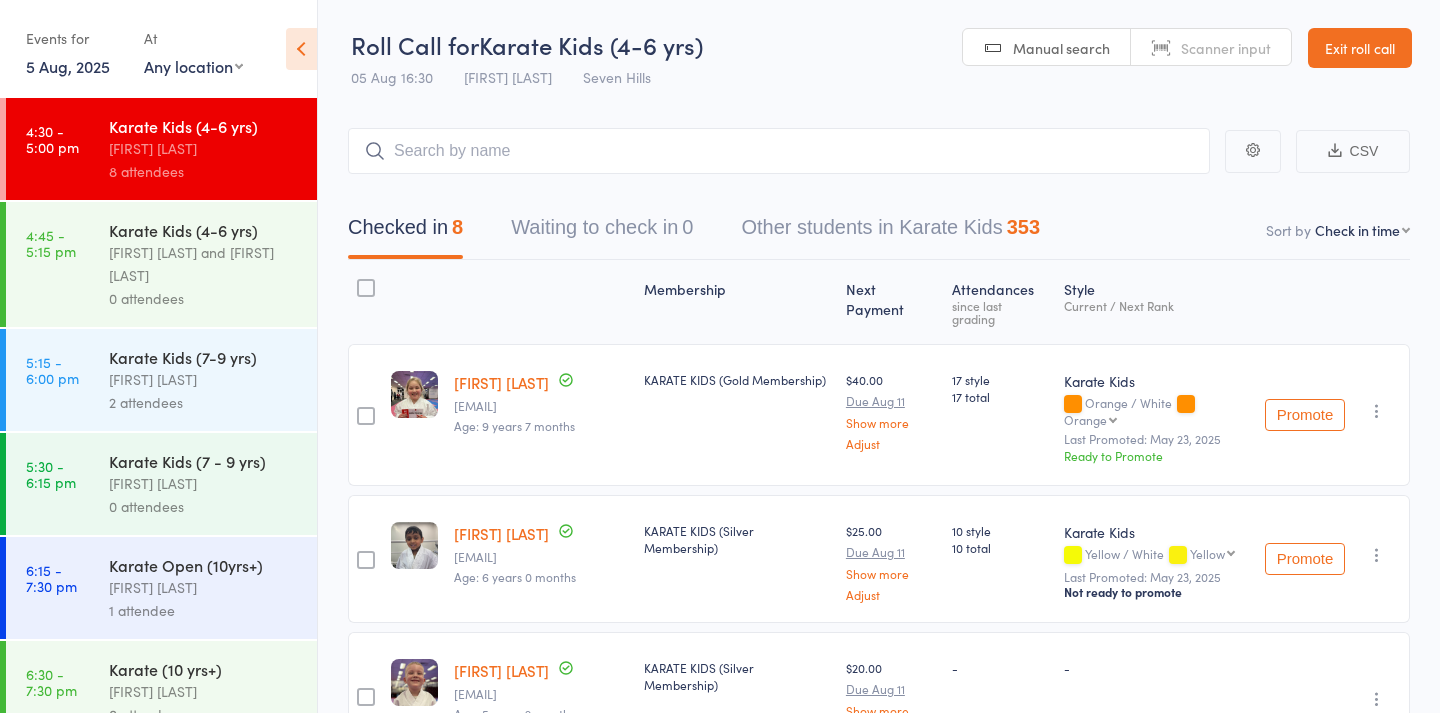 click on "Scanner input" at bounding box center (1211, 48) 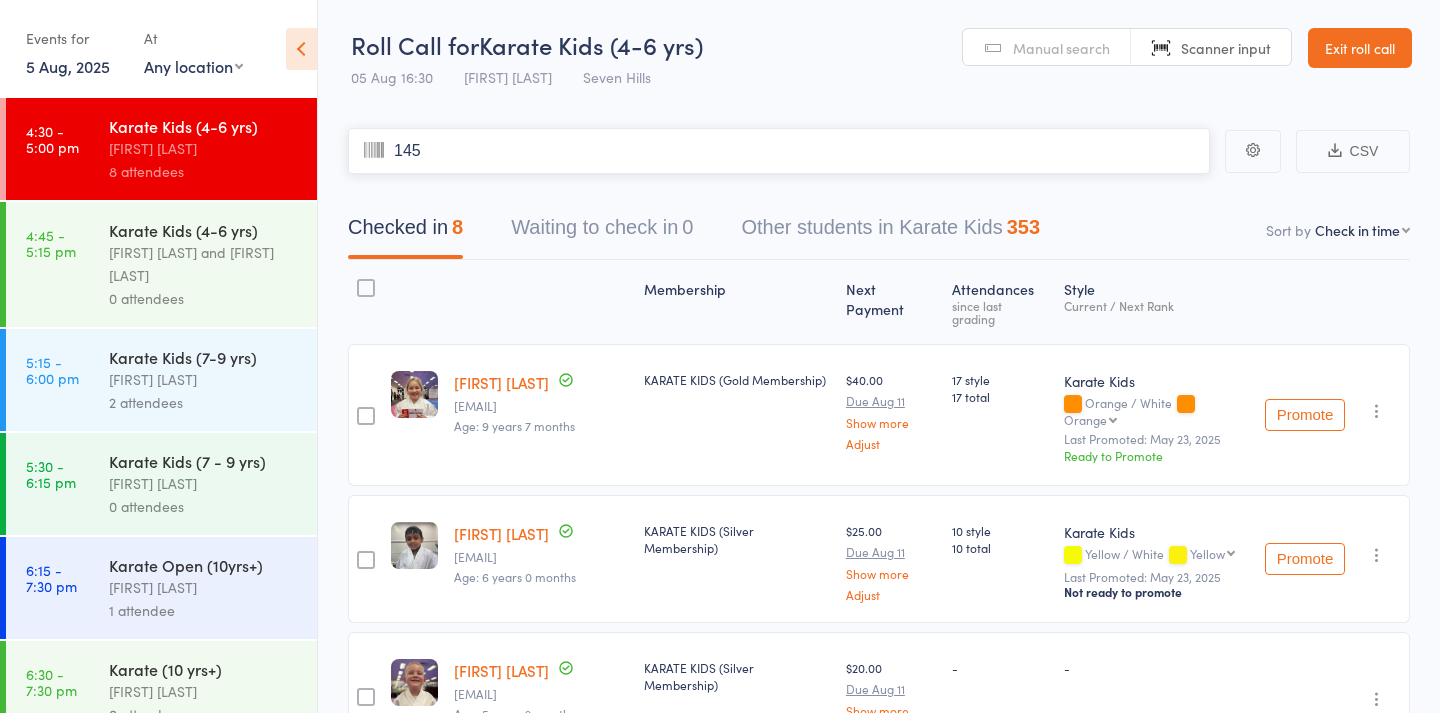 type on "1452" 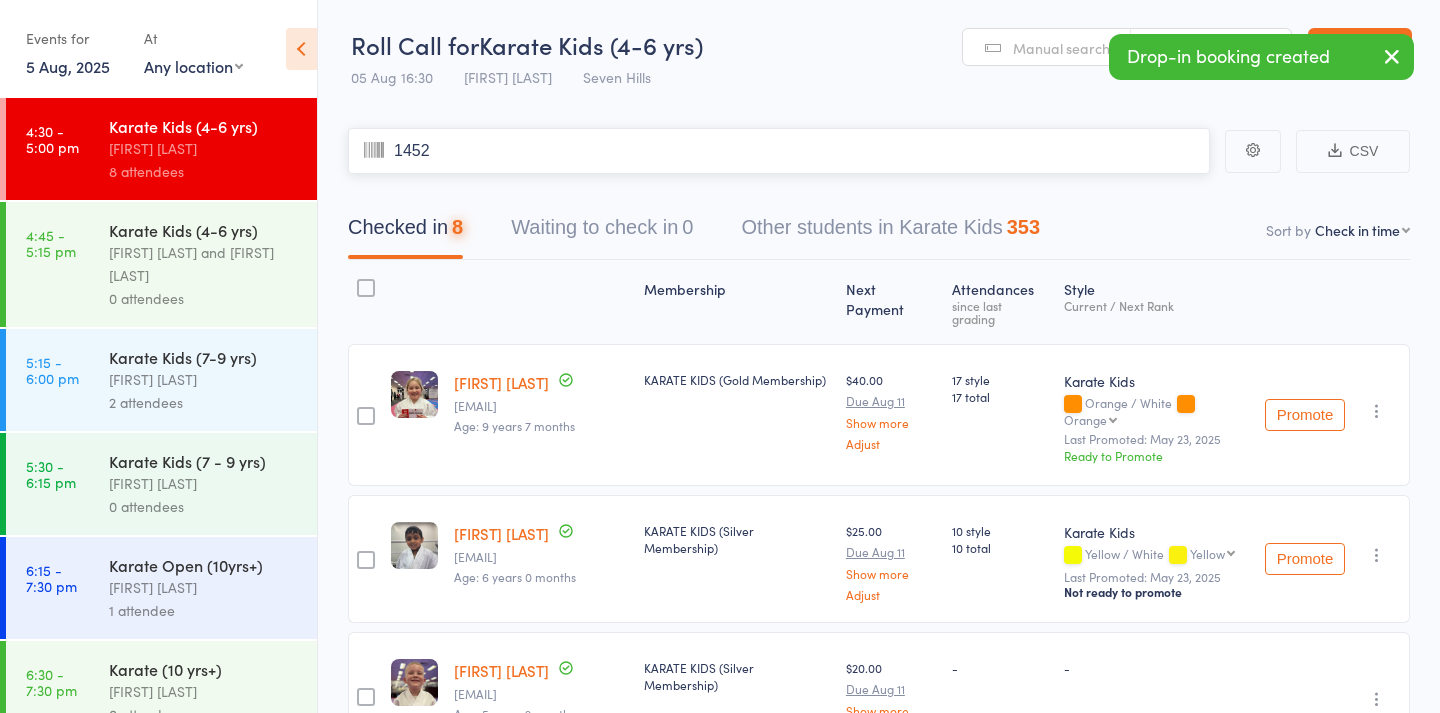 type 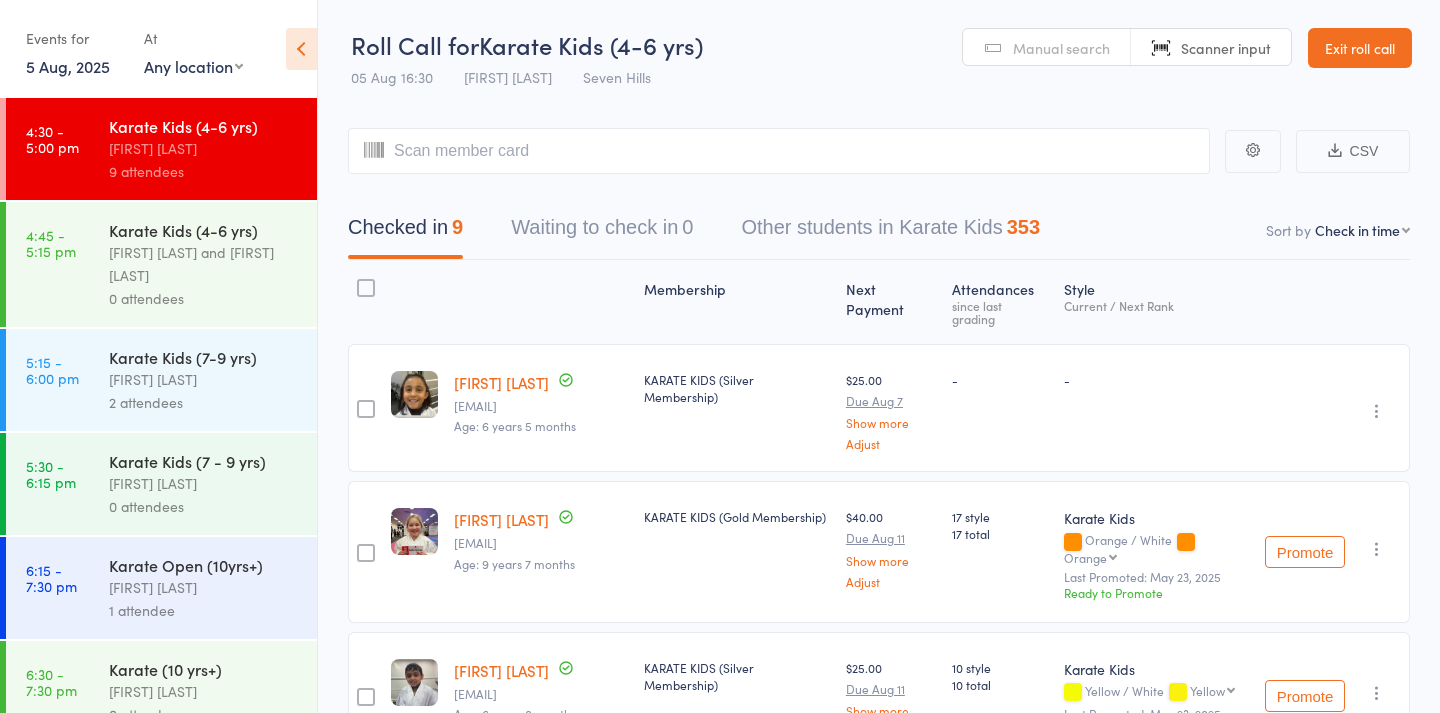 click on "1 attendee" at bounding box center [204, 610] 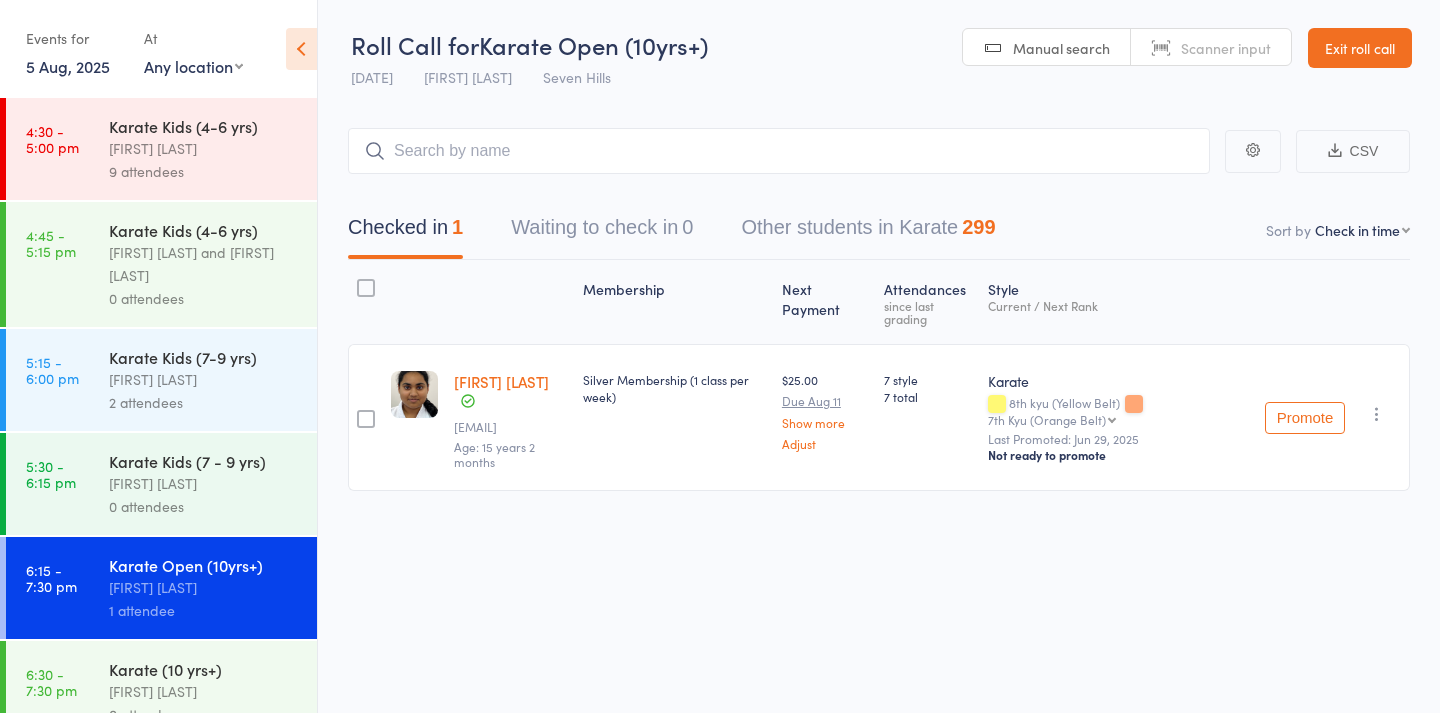 click on "Karate Kids (7-9 yrs)" at bounding box center (204, 357) 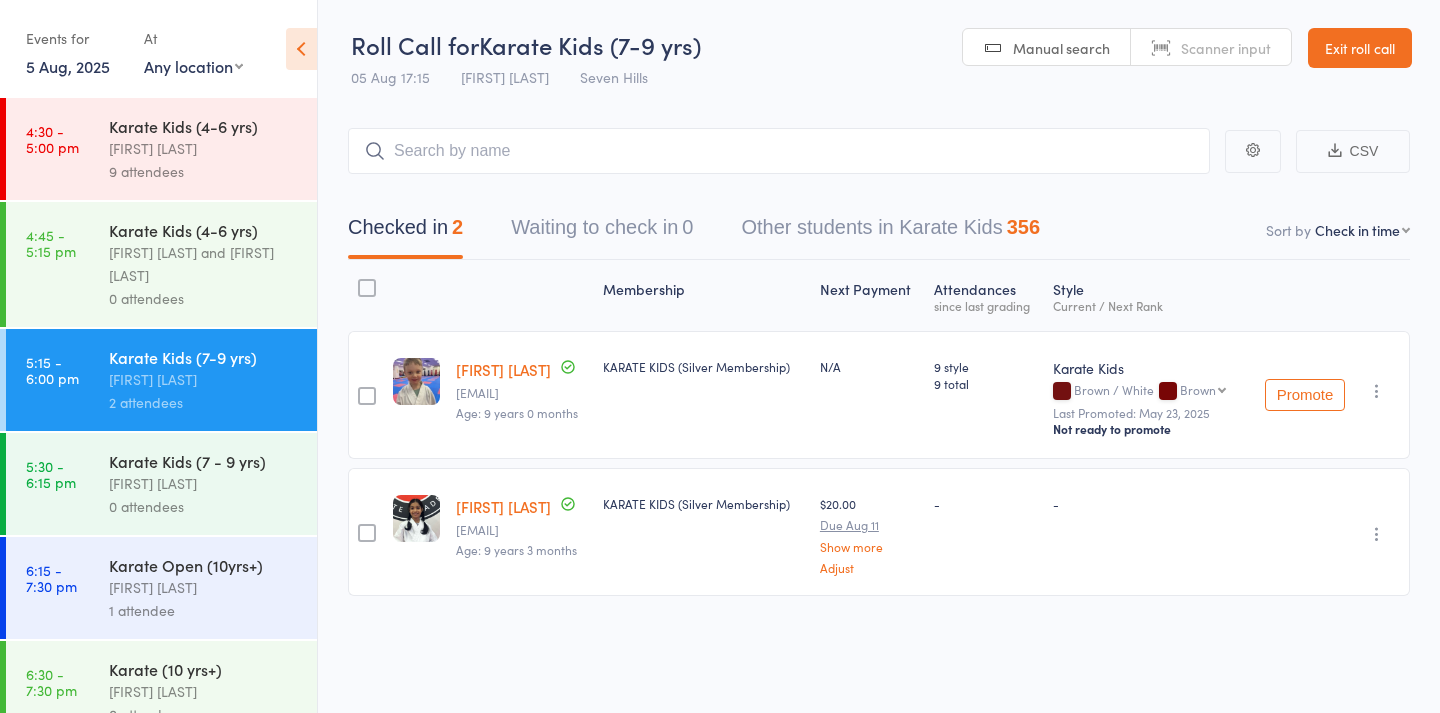 click on "[FIRST] [LAST]" at bounding box center [204, 148] 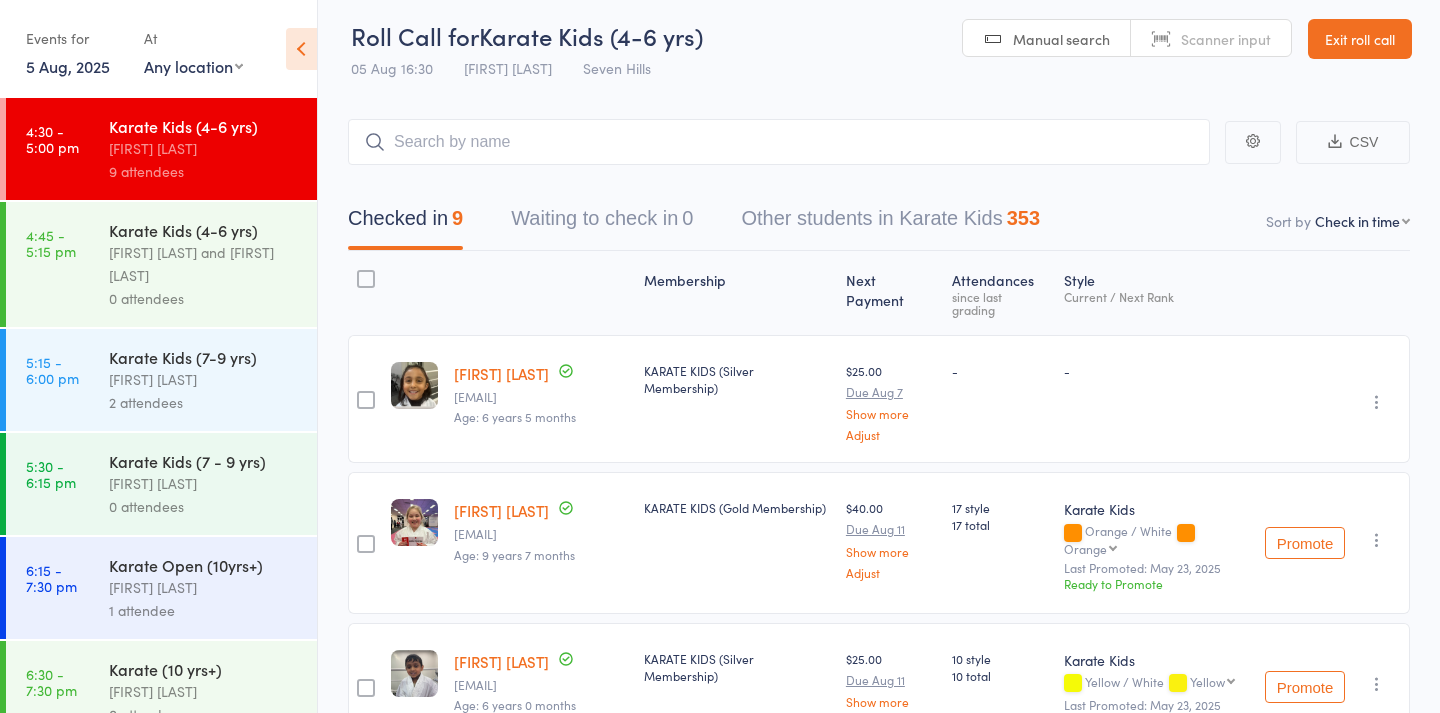 scroll, scrollTop: 0, scrollLeft: 0, axis: both 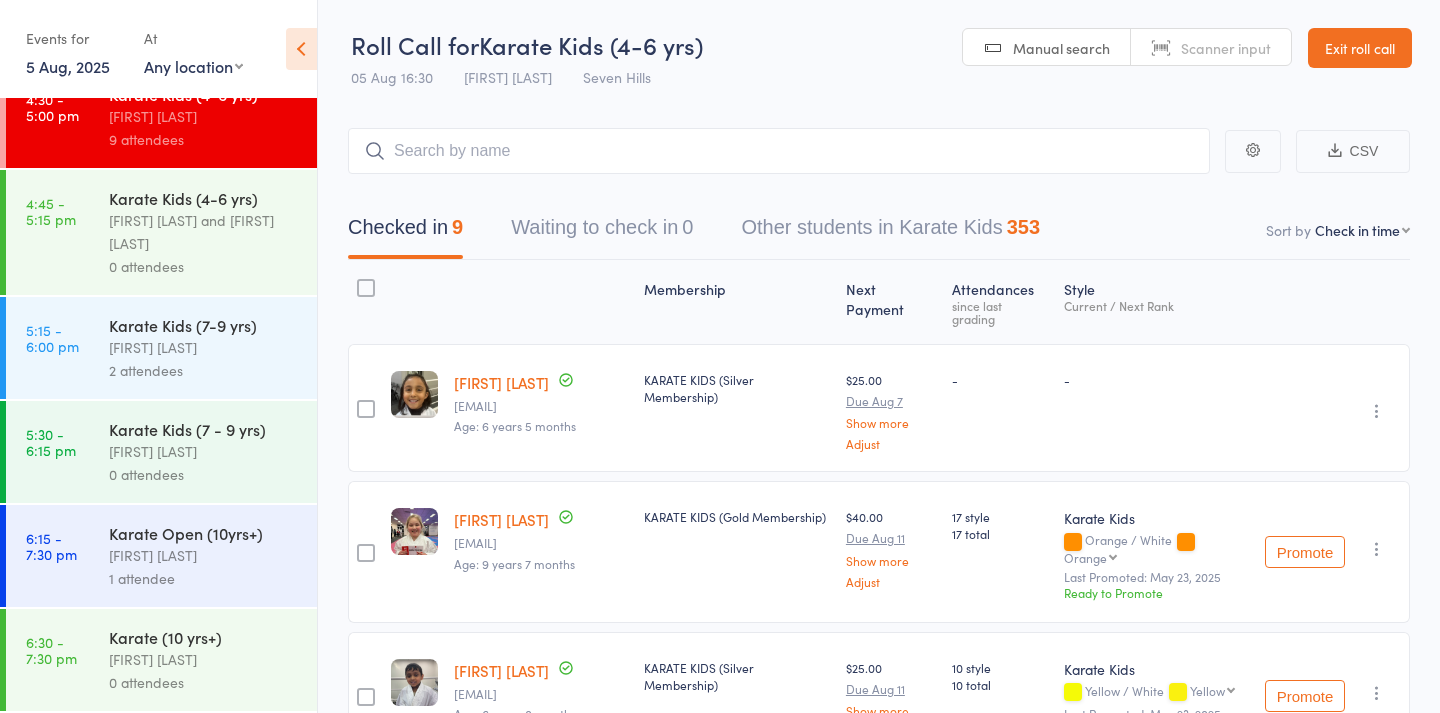click on "Manual search" at bounding box center (1047, 48) 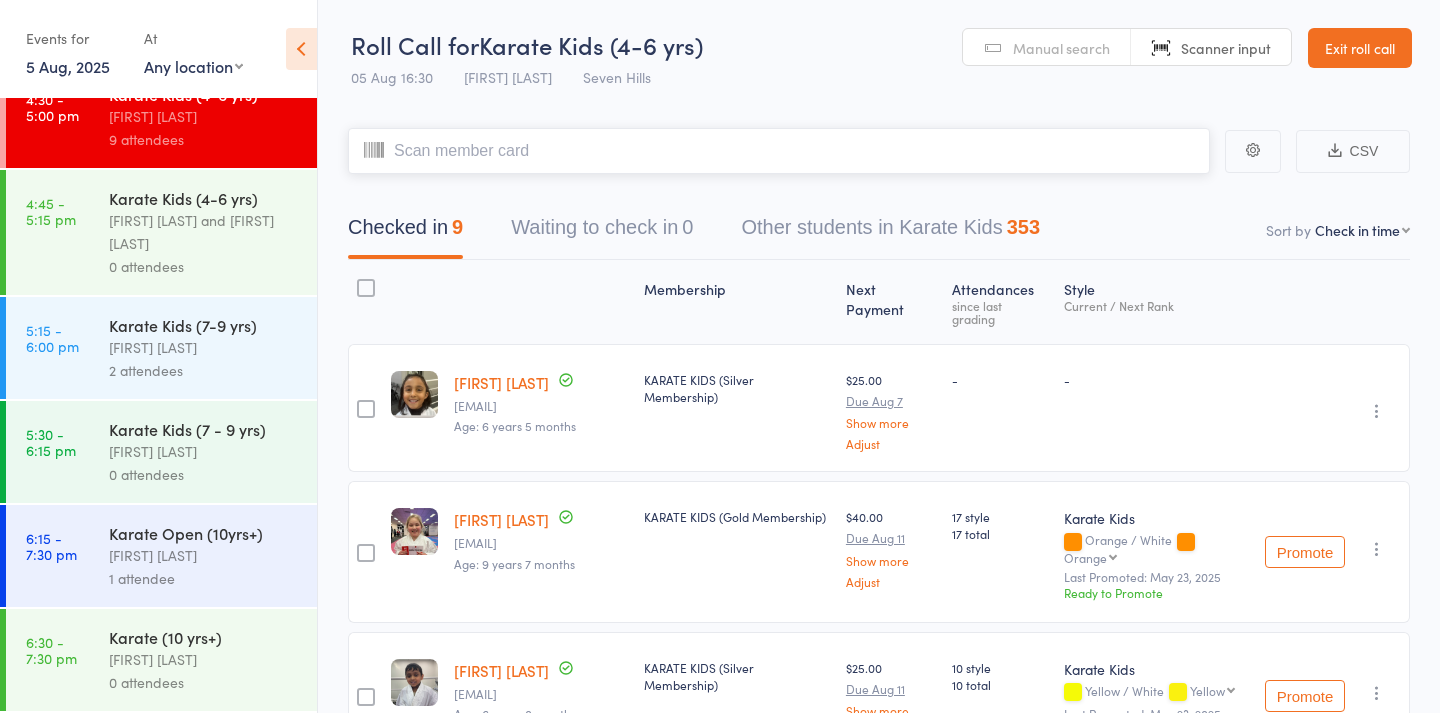 scroll, scrollTop: 0, scrollLeft: 0, axis: both 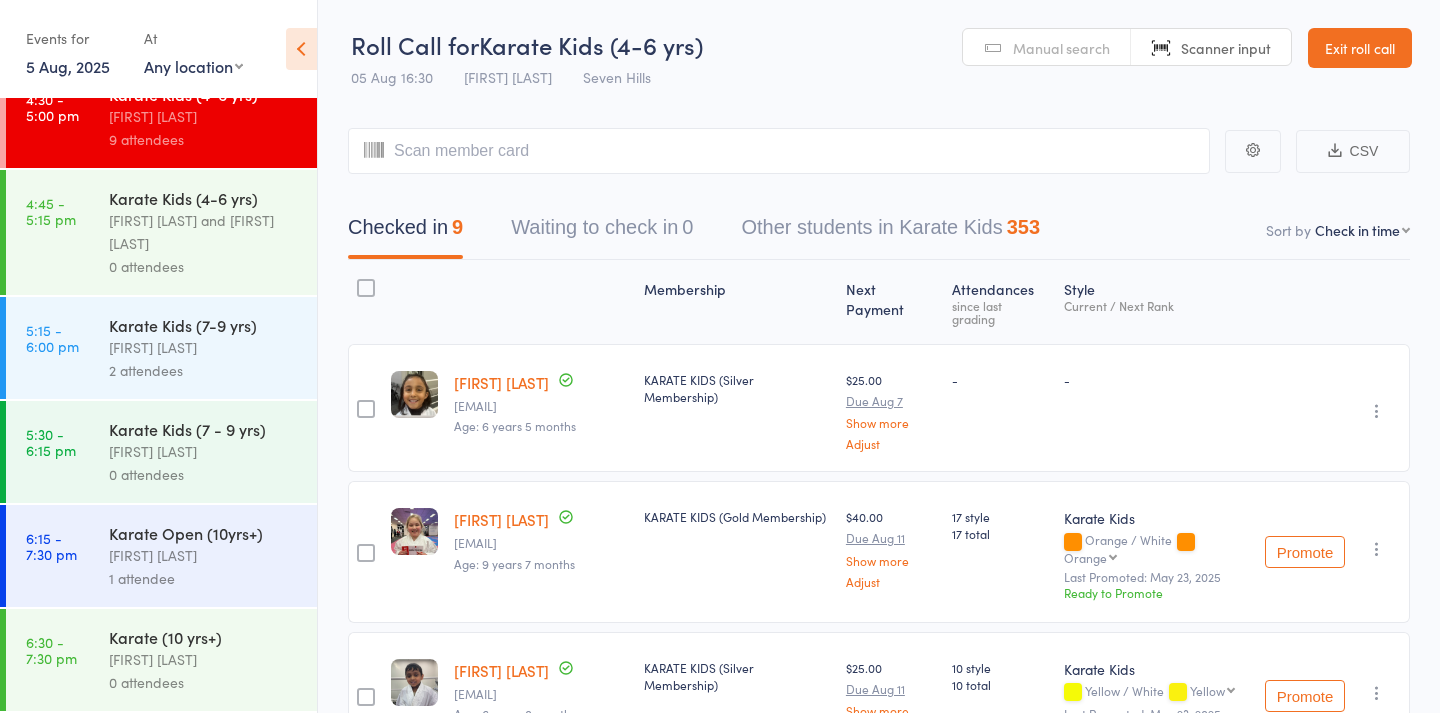 click on "[FIRST] [LAST]" at bounding box center [204, 347] 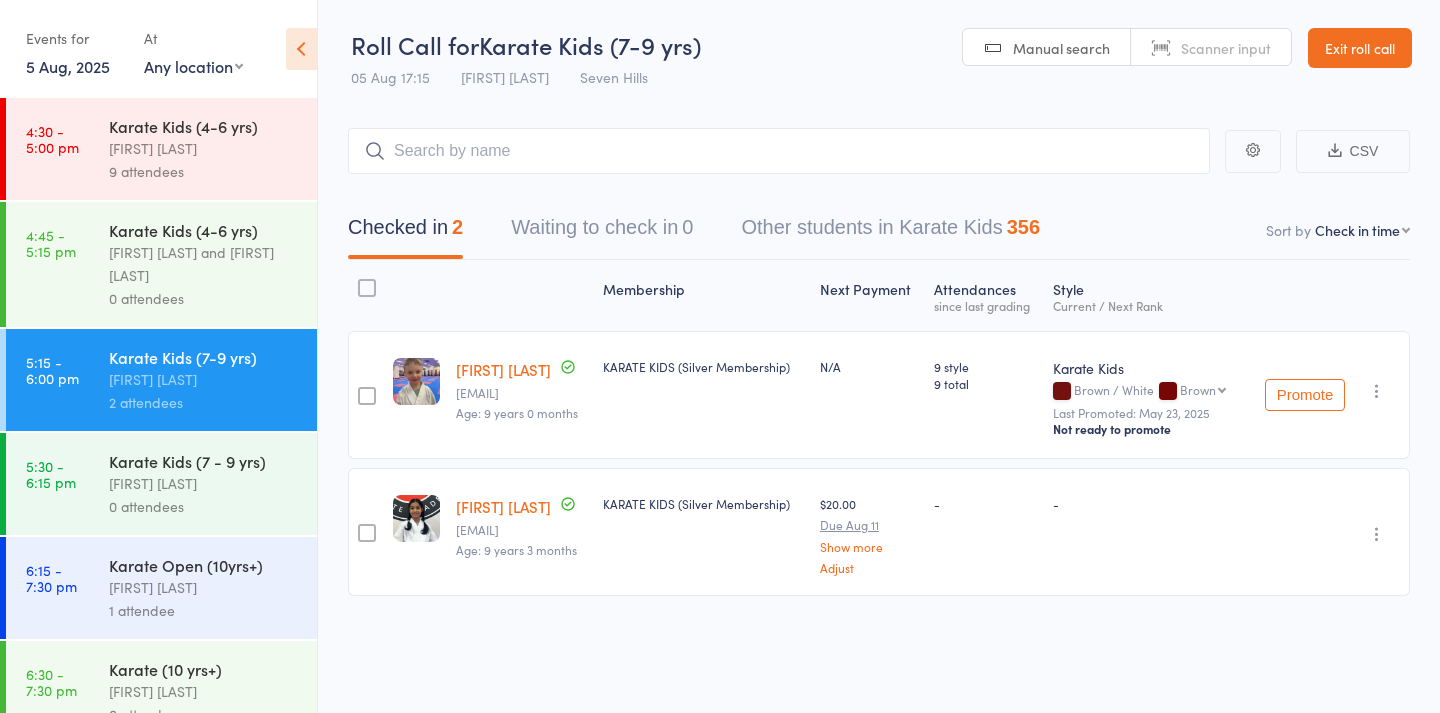 click on "Karate Kids (7-9 yrs) [FIRST] [LAST] 2 attendees" at bounding box center (213, 380) 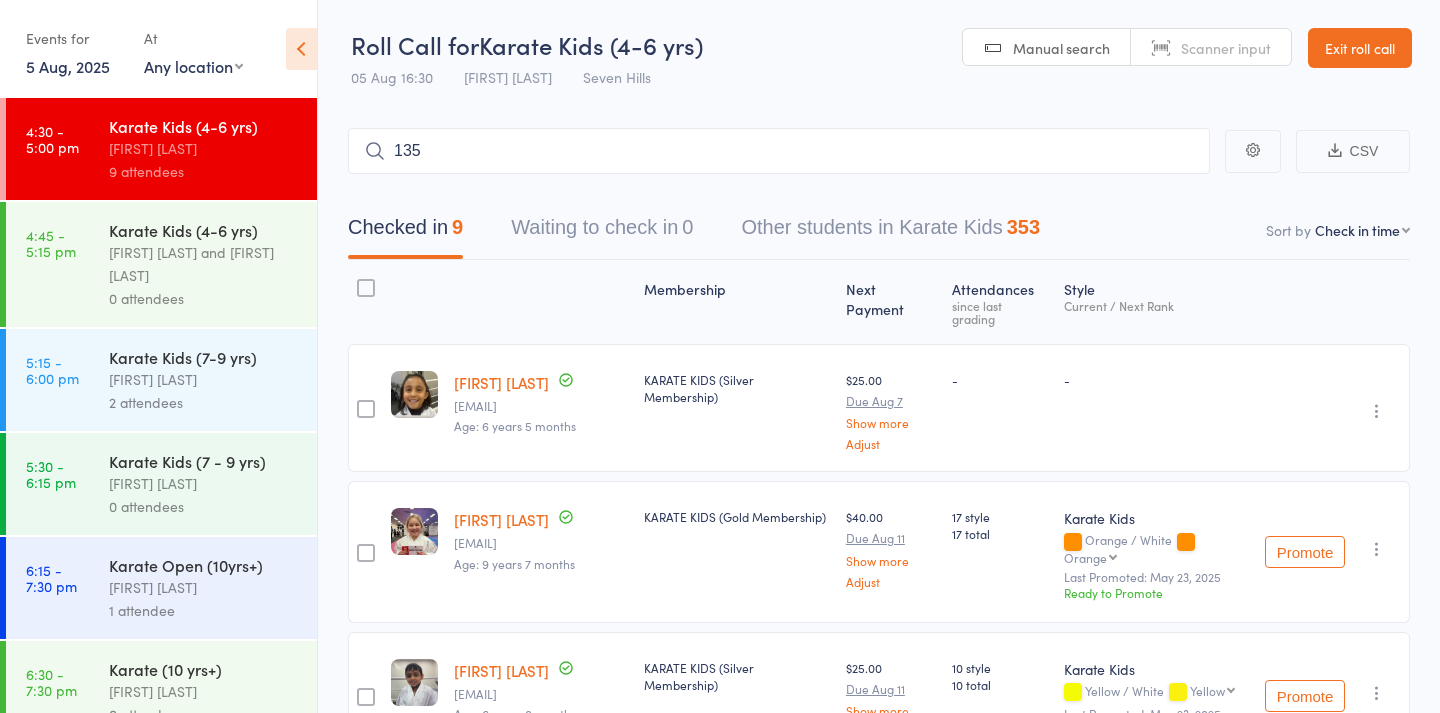 type on "1351" 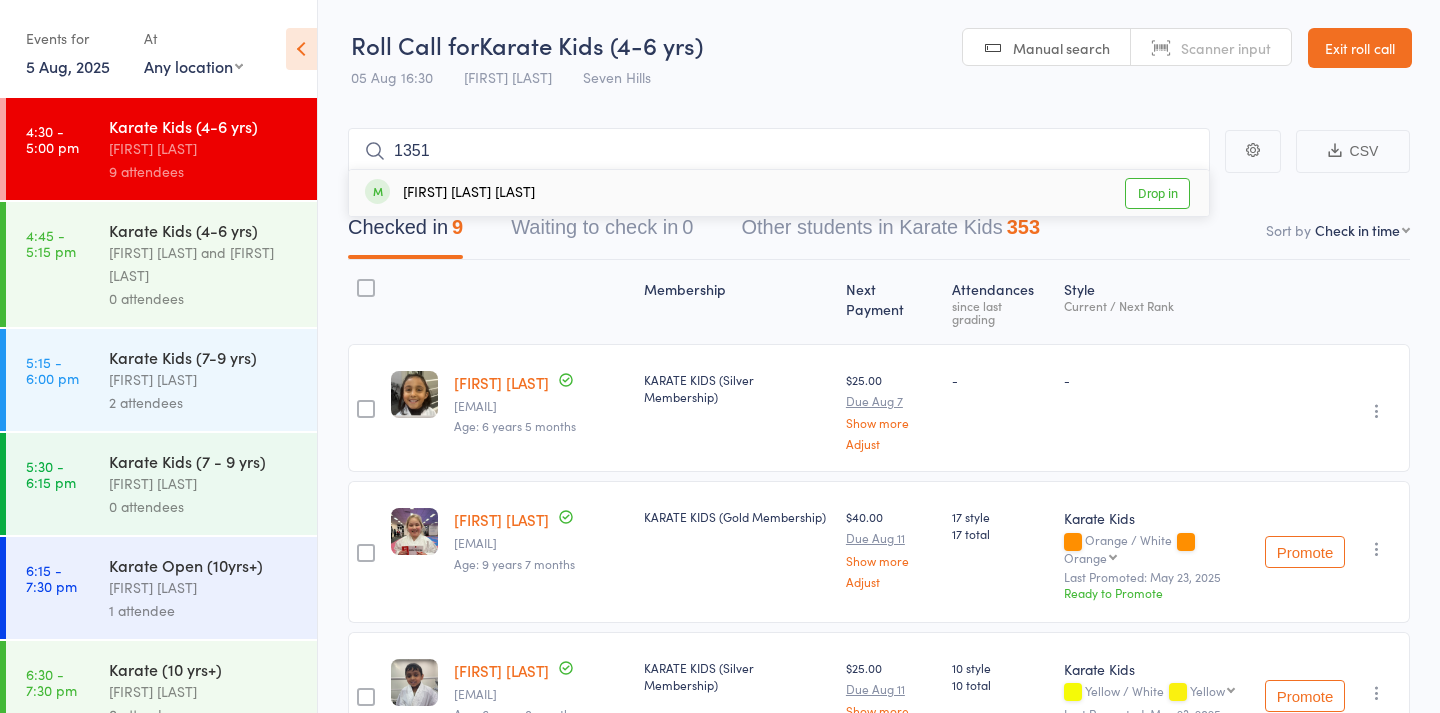 type 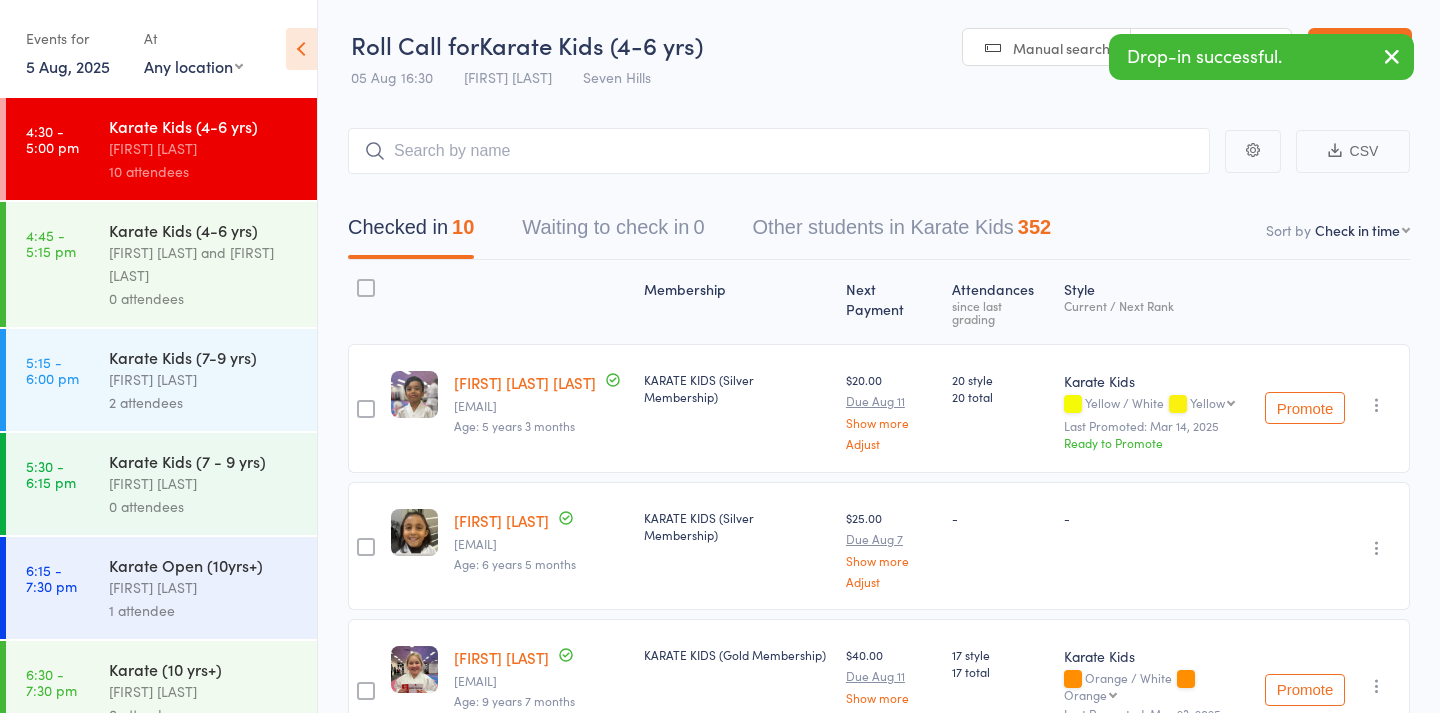 click on "5:15 - 6:00 pm Karate Kids (7-9 yrs) [FIRST] [LAST] 2 attendees" at bounding box center (161, 380) 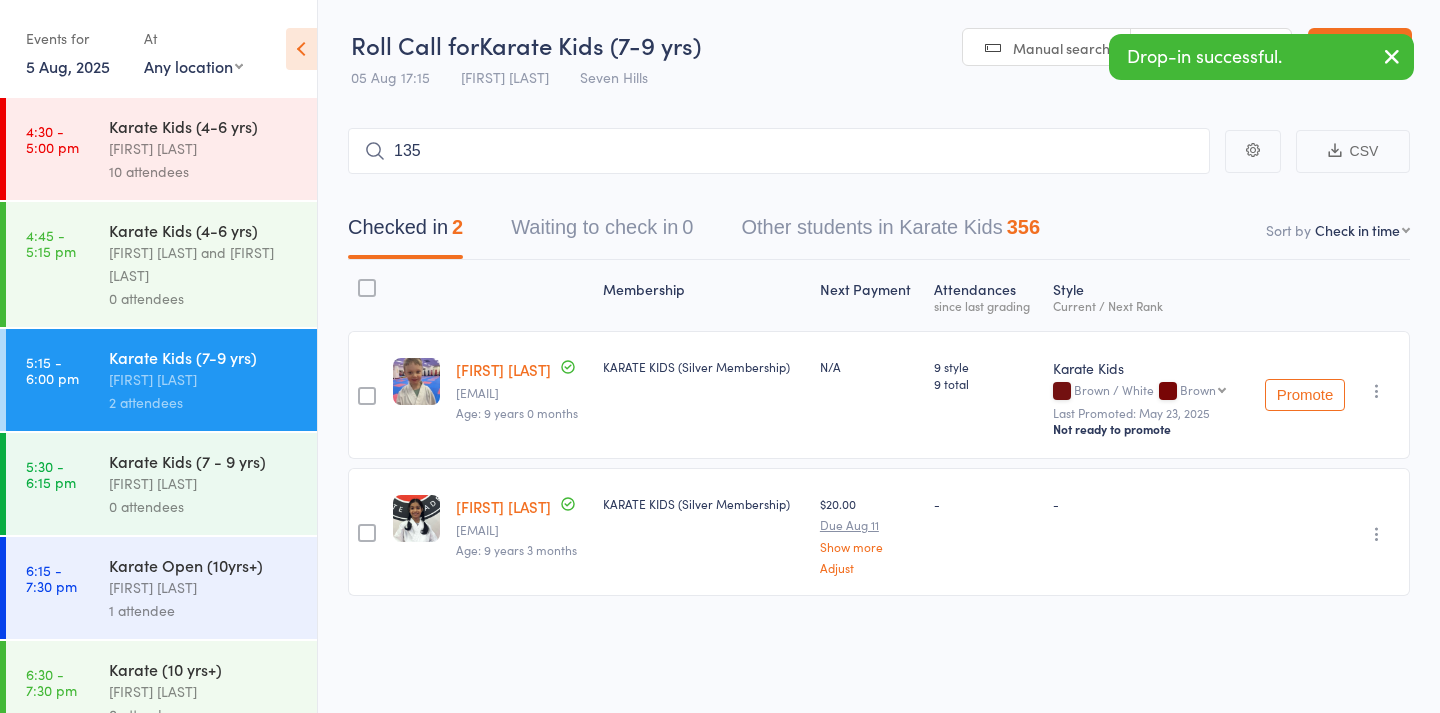 type on "1350" 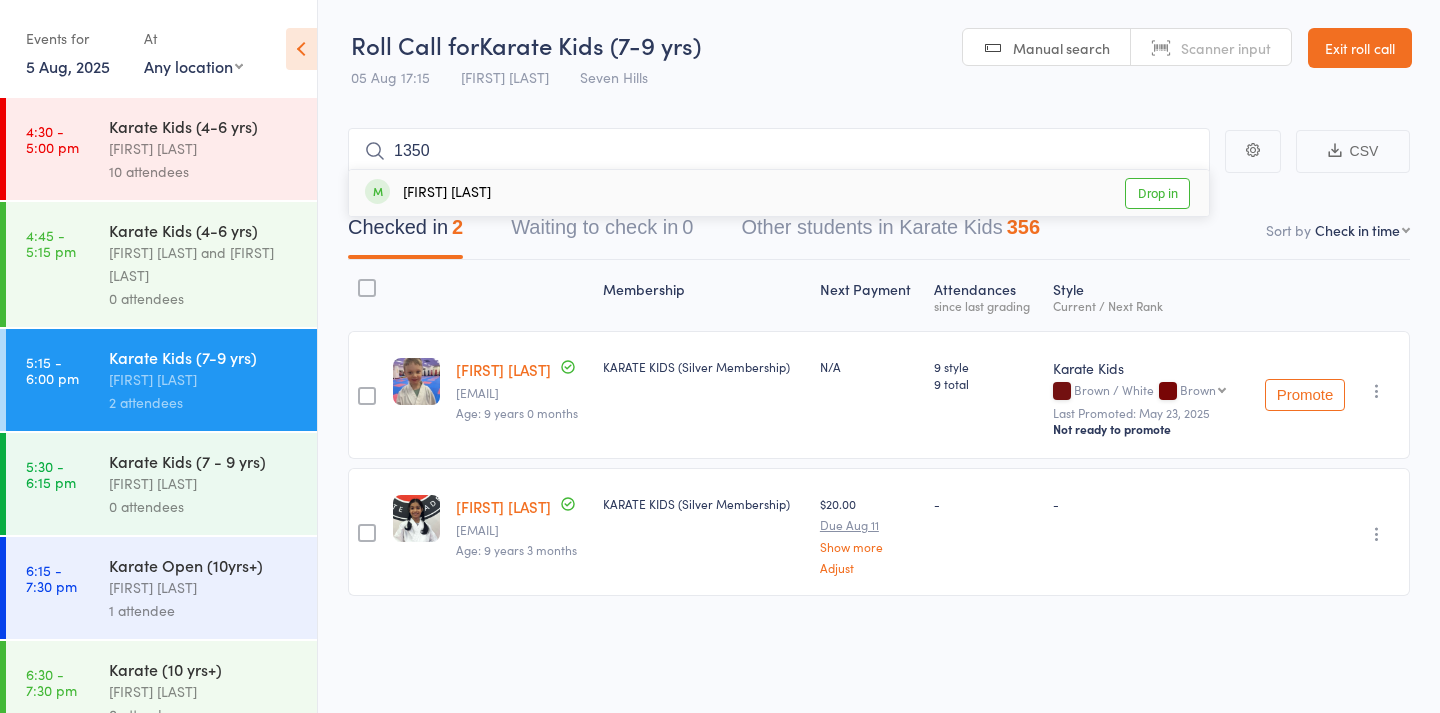 type 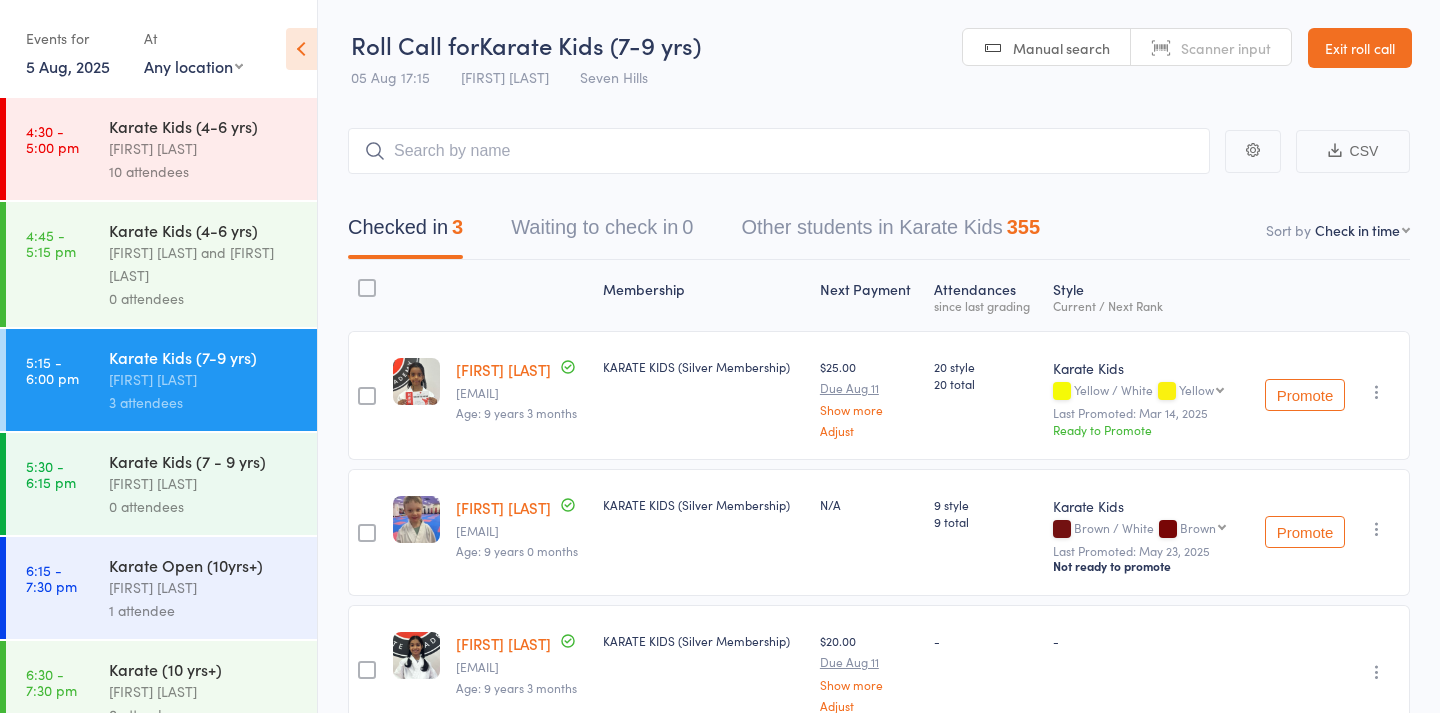 click on "10 attendees" at bounding box center (204, 171) 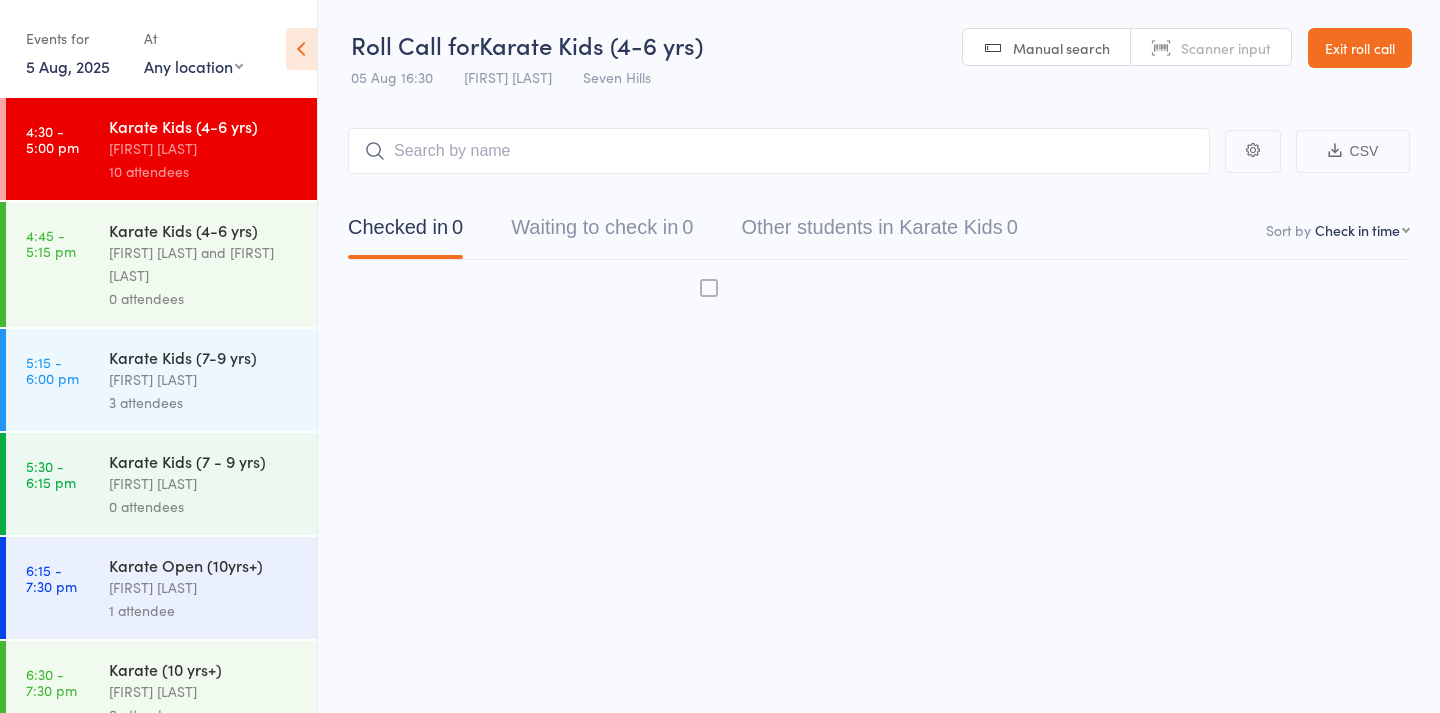 click on "10 attendees" at bounding box center (204, 171) 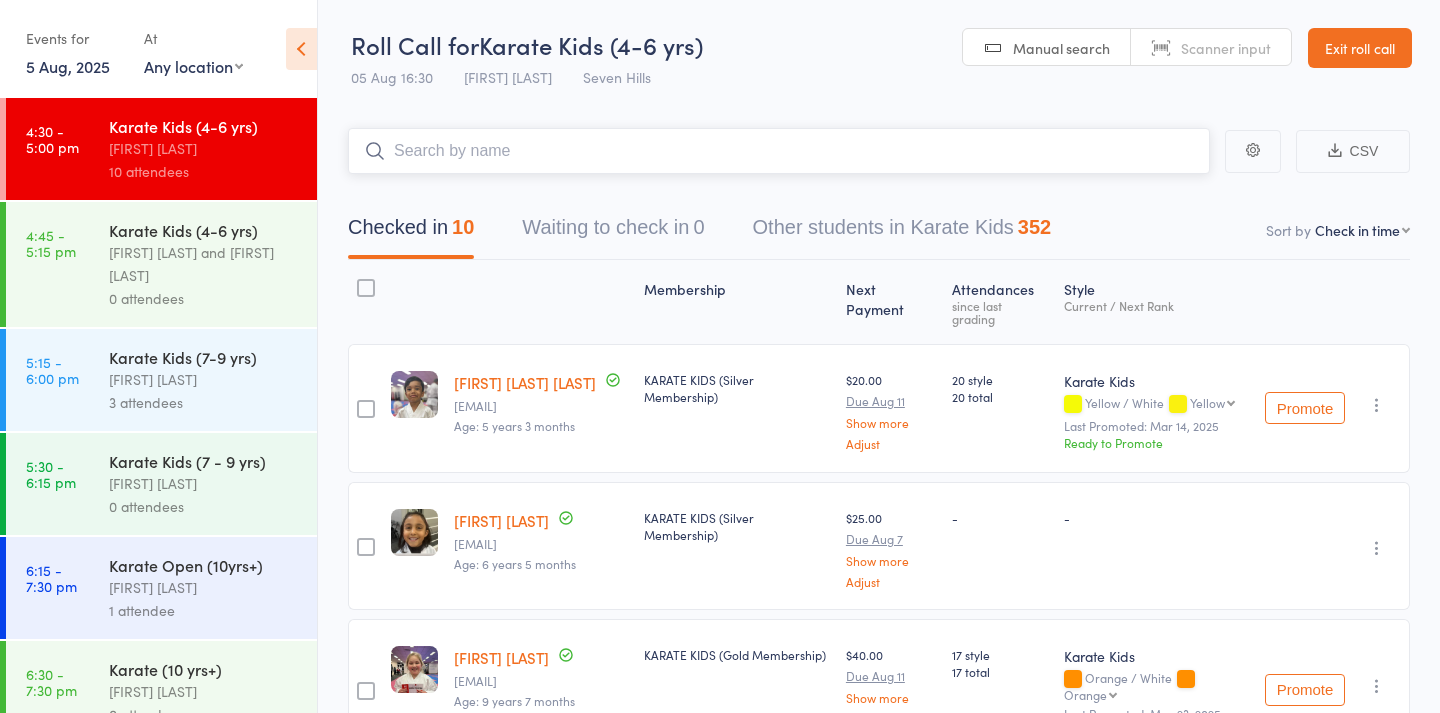 click at bounding box center (779, 151) 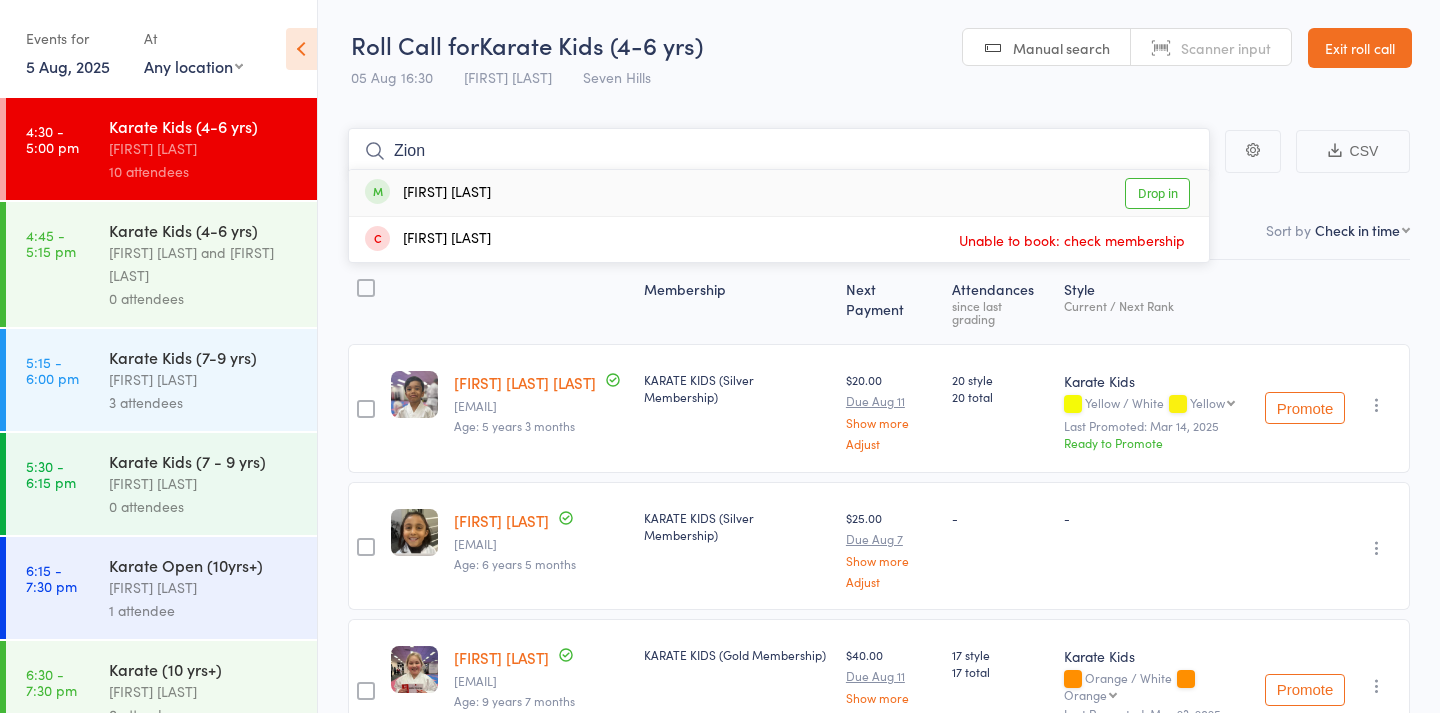 type on "Zion" 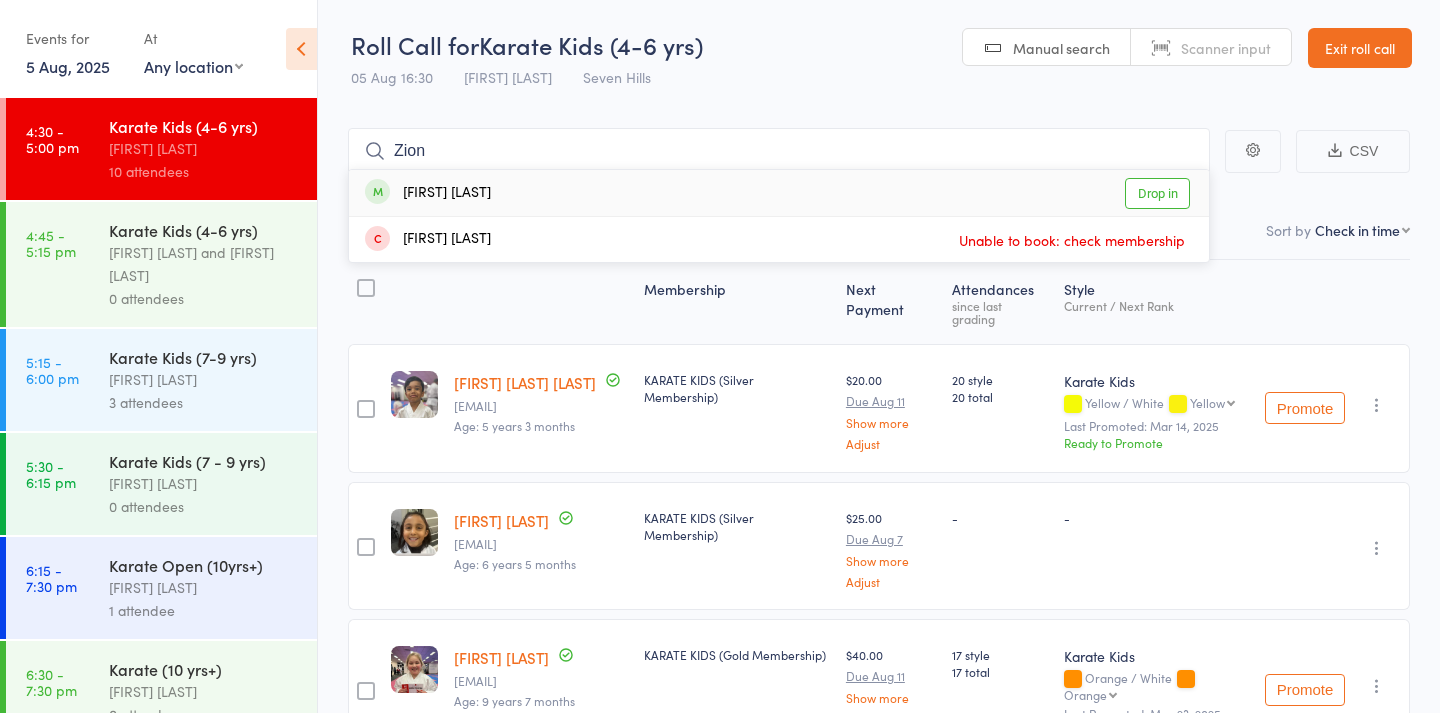 drag, startPoint x: 448, startPoint y: 153, endPoint x: 1167, endPoint y: 190, distance: 719.9514 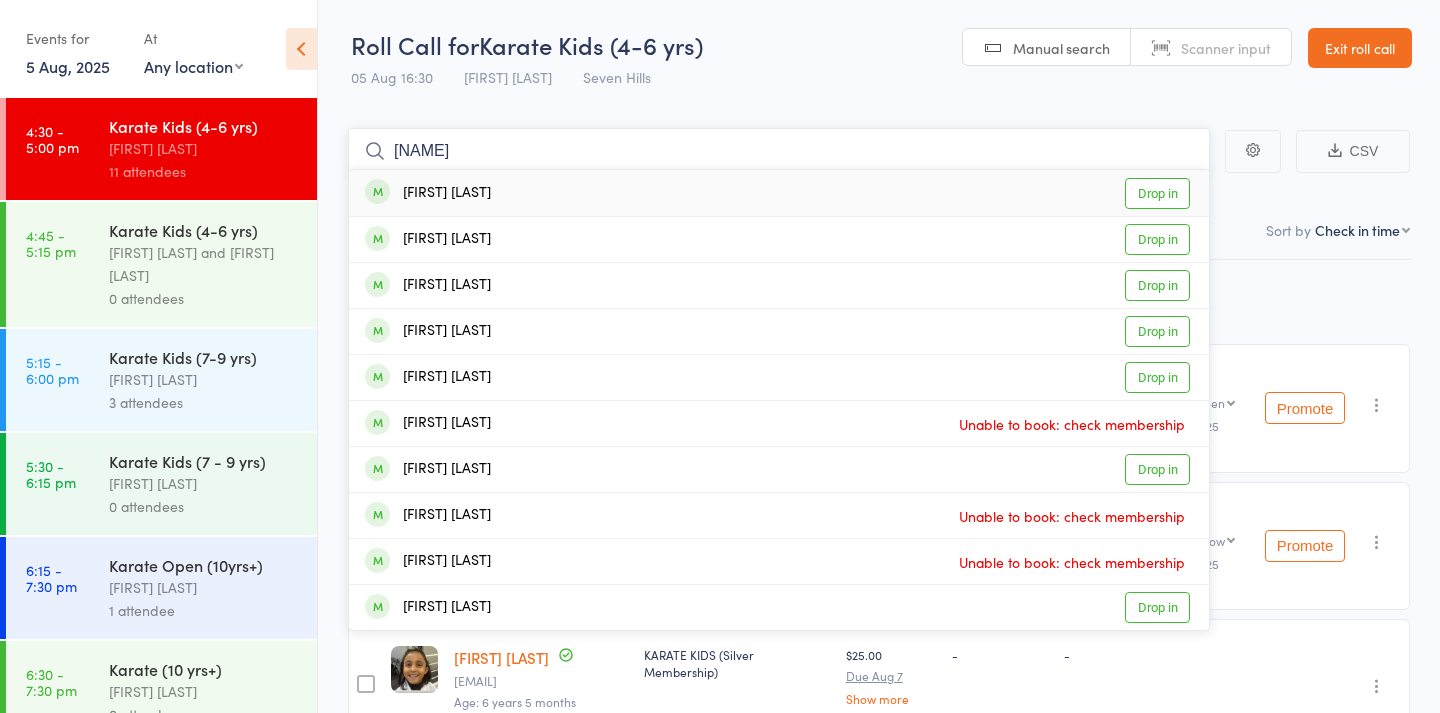 drag, startPoint x: 1170, startPoint y: 231, endPoint x: 559, endPoint y: 142, distance: 617.448 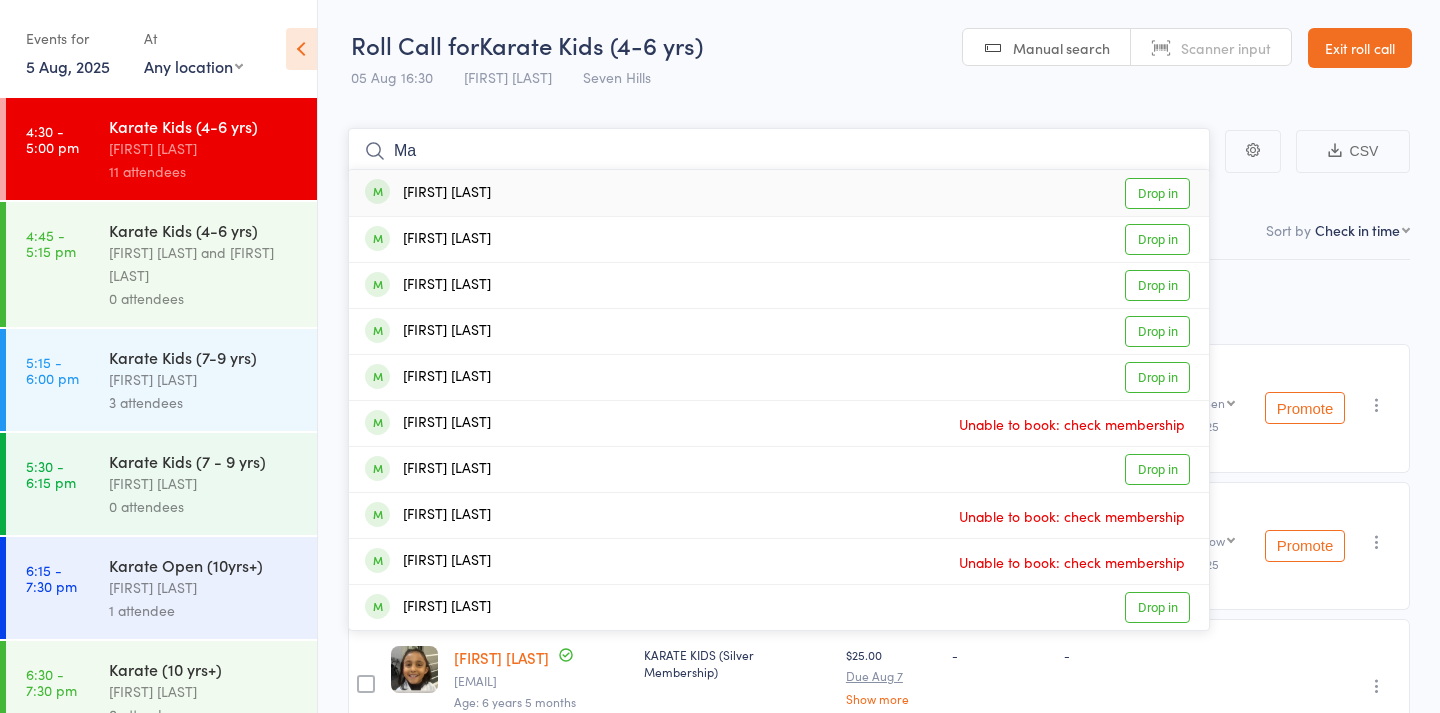 type on "M" 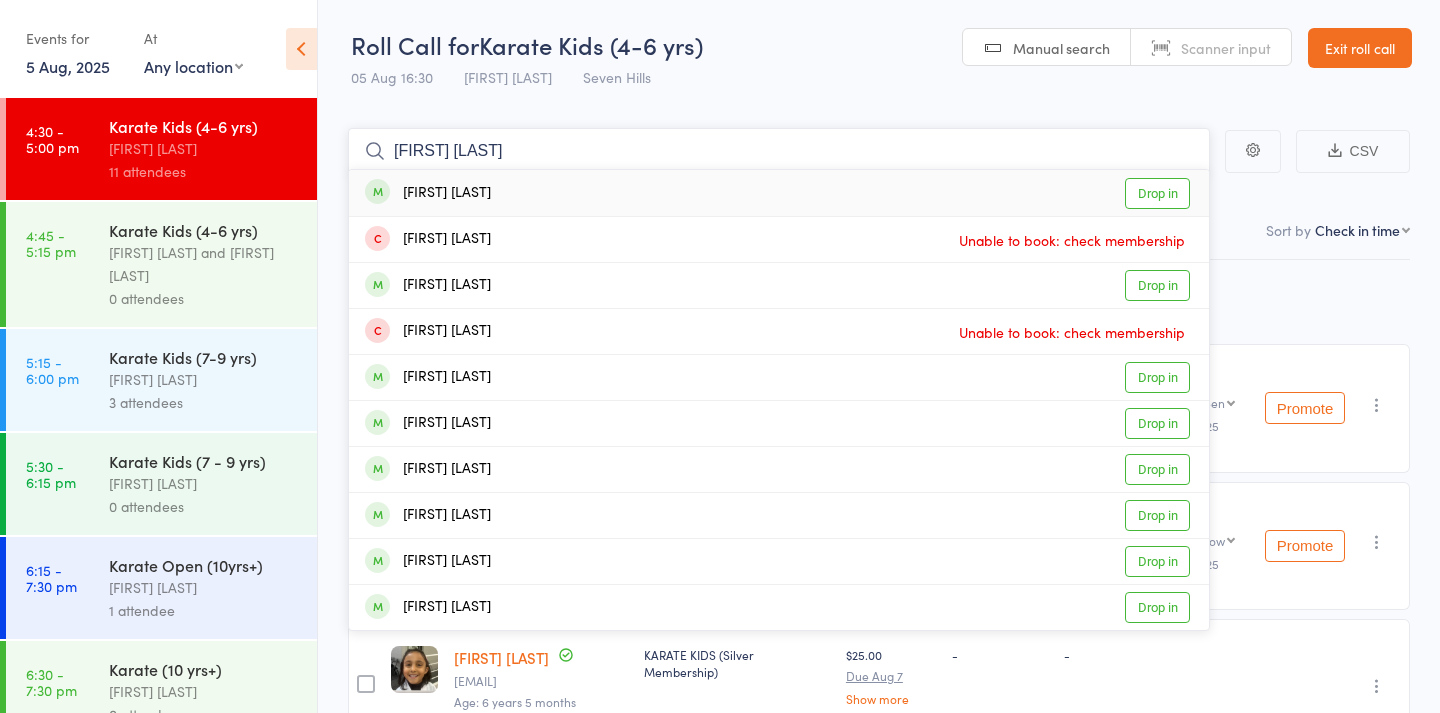 drag, startPoint x: 513, startPoint y: 156, endPoint x: 331, endPoint y: 167, distance: 182.3321 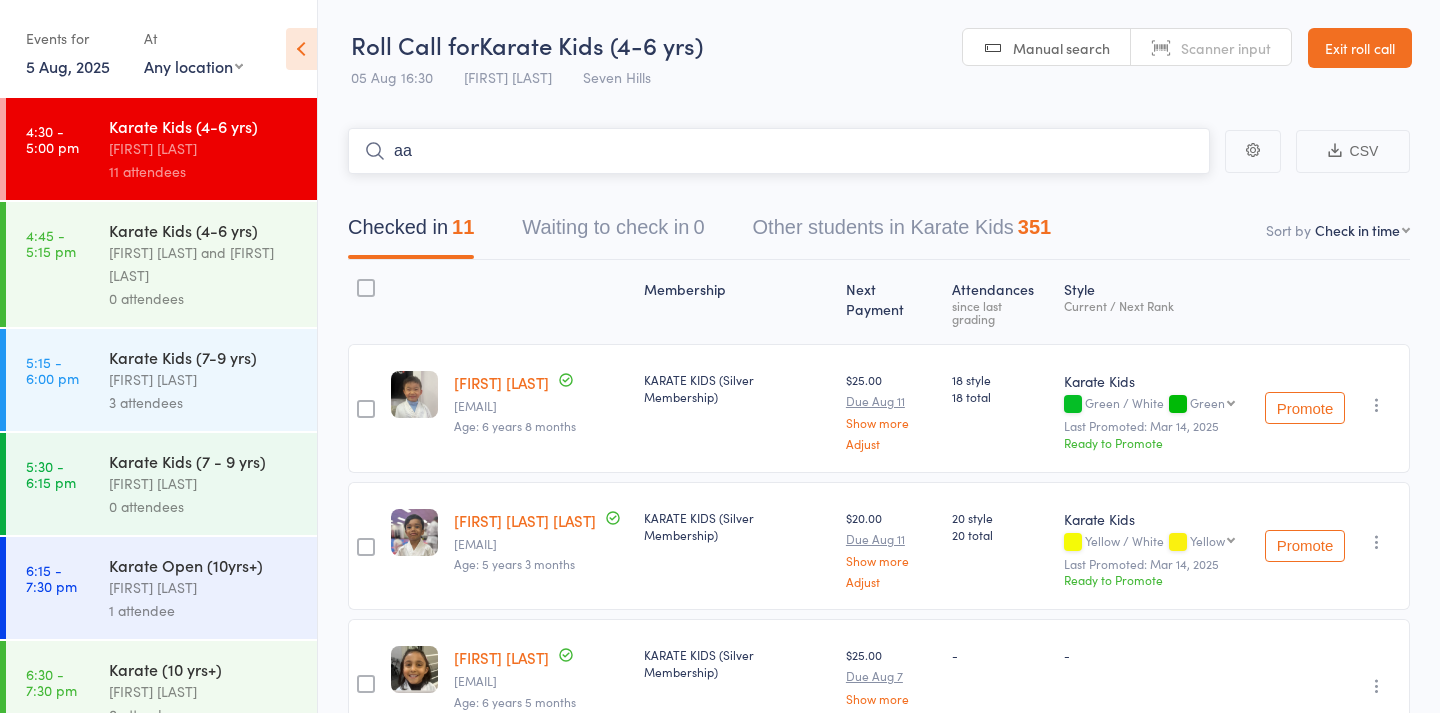 type on "a" 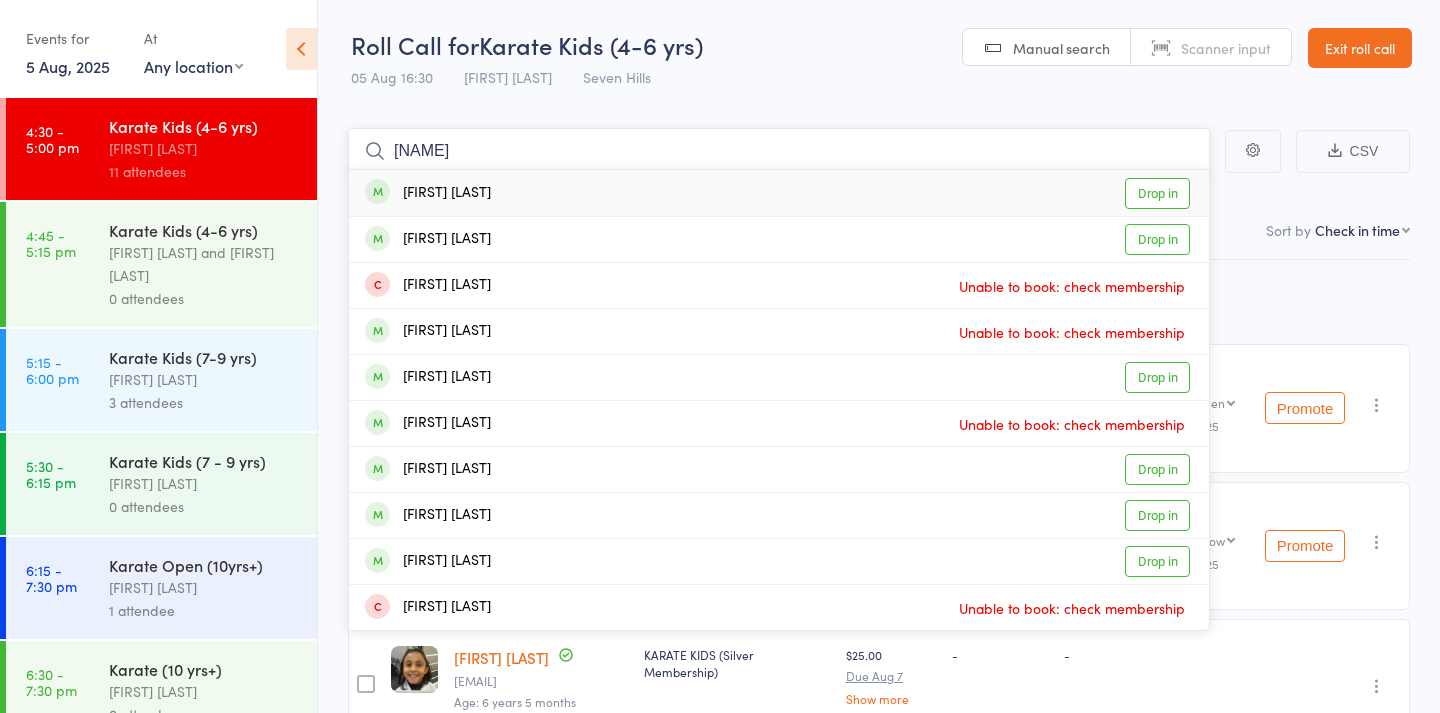 type on "[FIRST]" 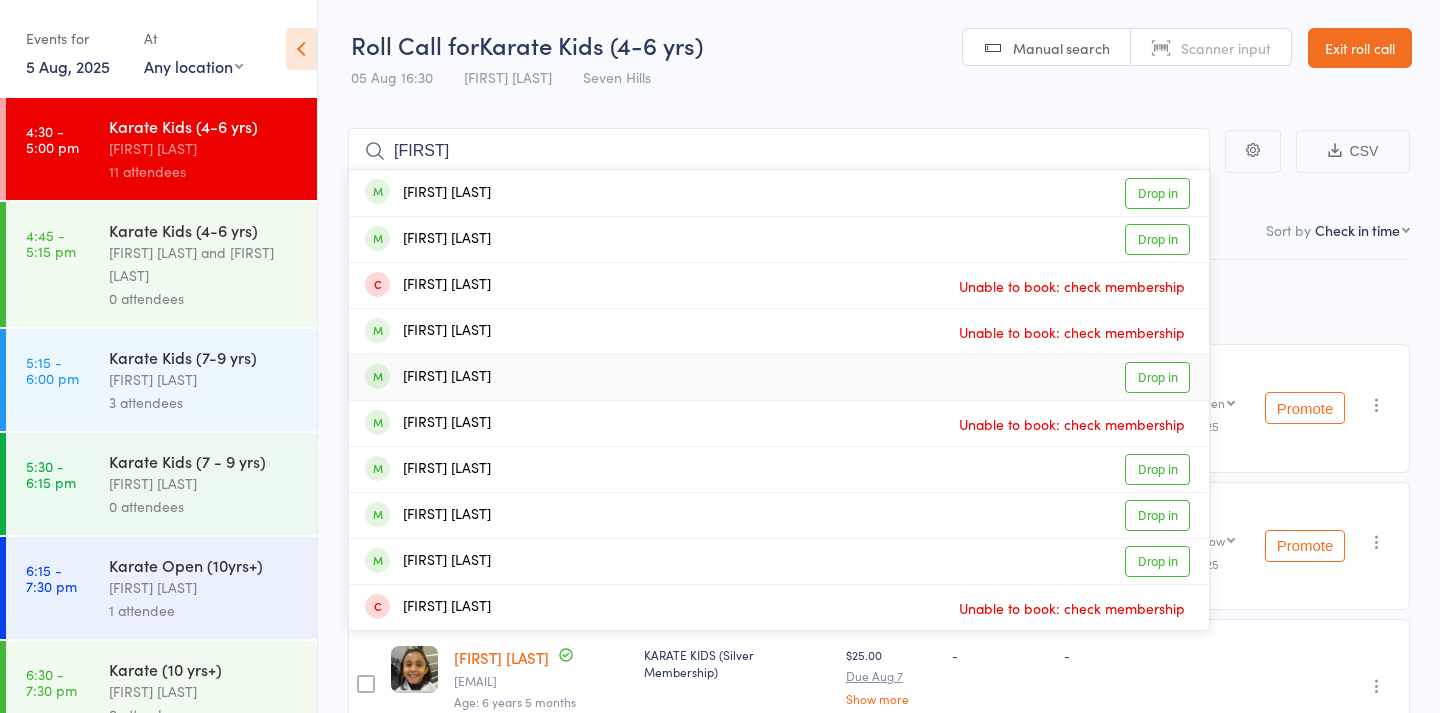 drag, startPoint x: 405, startPoint y: 192, endPoint x: 1158, endPoint y: 392, distance: 779.10785 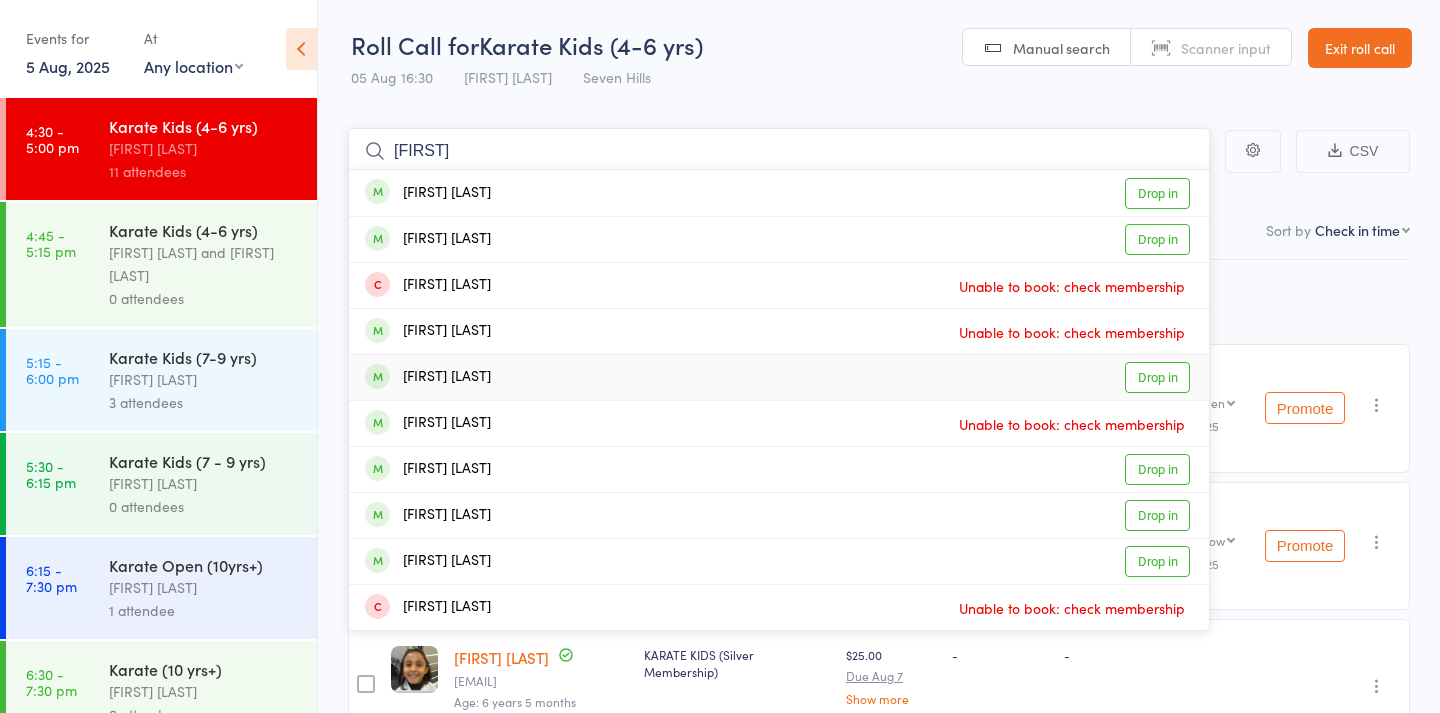 type 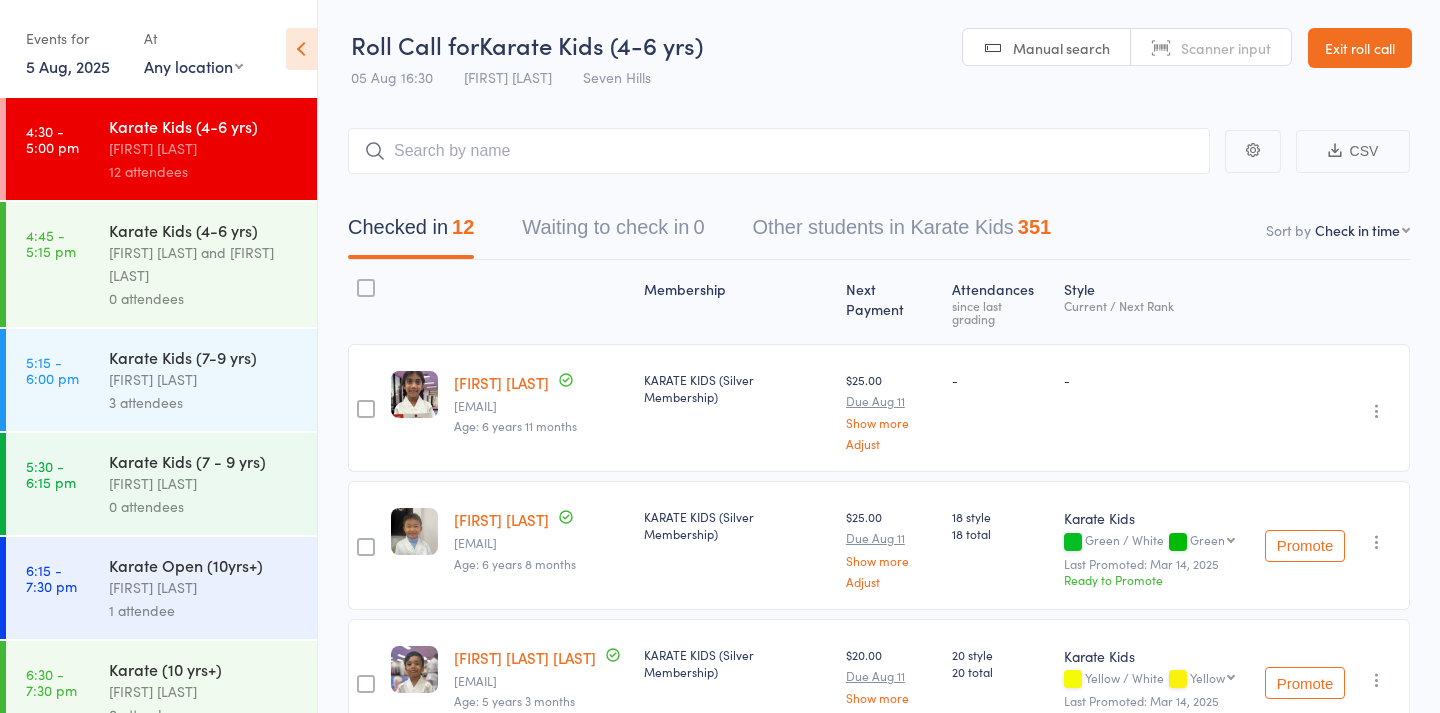 click on "3 attendees" at bounding box center [204, 402] 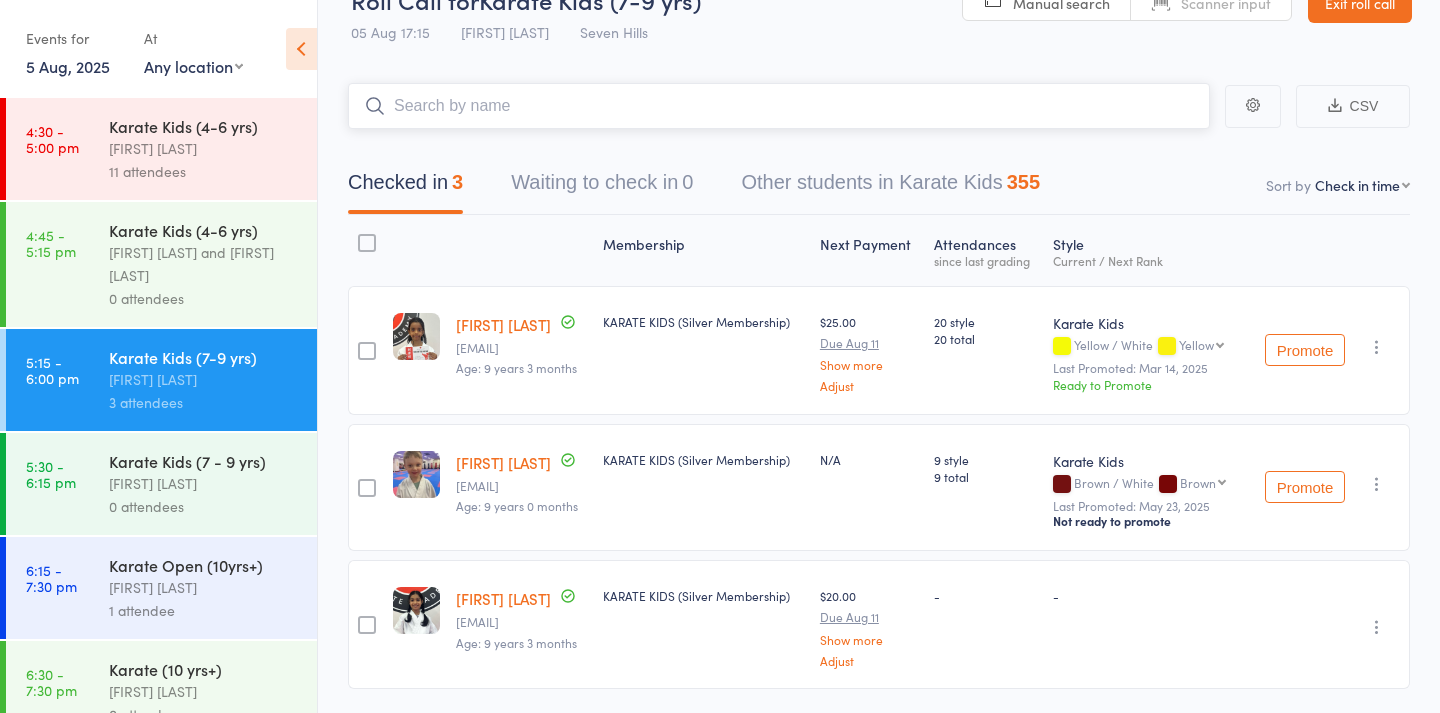 scroll, scrollTop: 42, scrollLeft: 0, axis: vertical 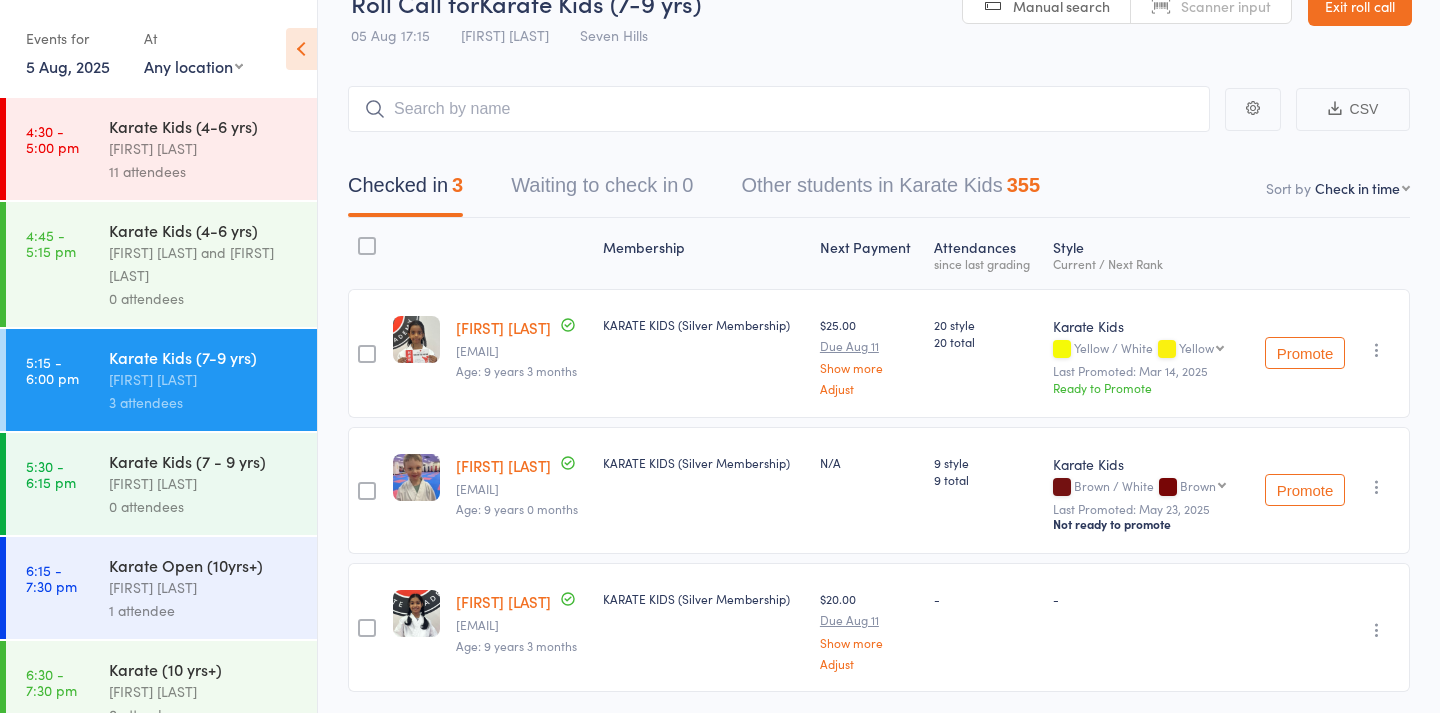 click on "Karate Kids (4-6 yrs)" at bounding box center [204, 126] 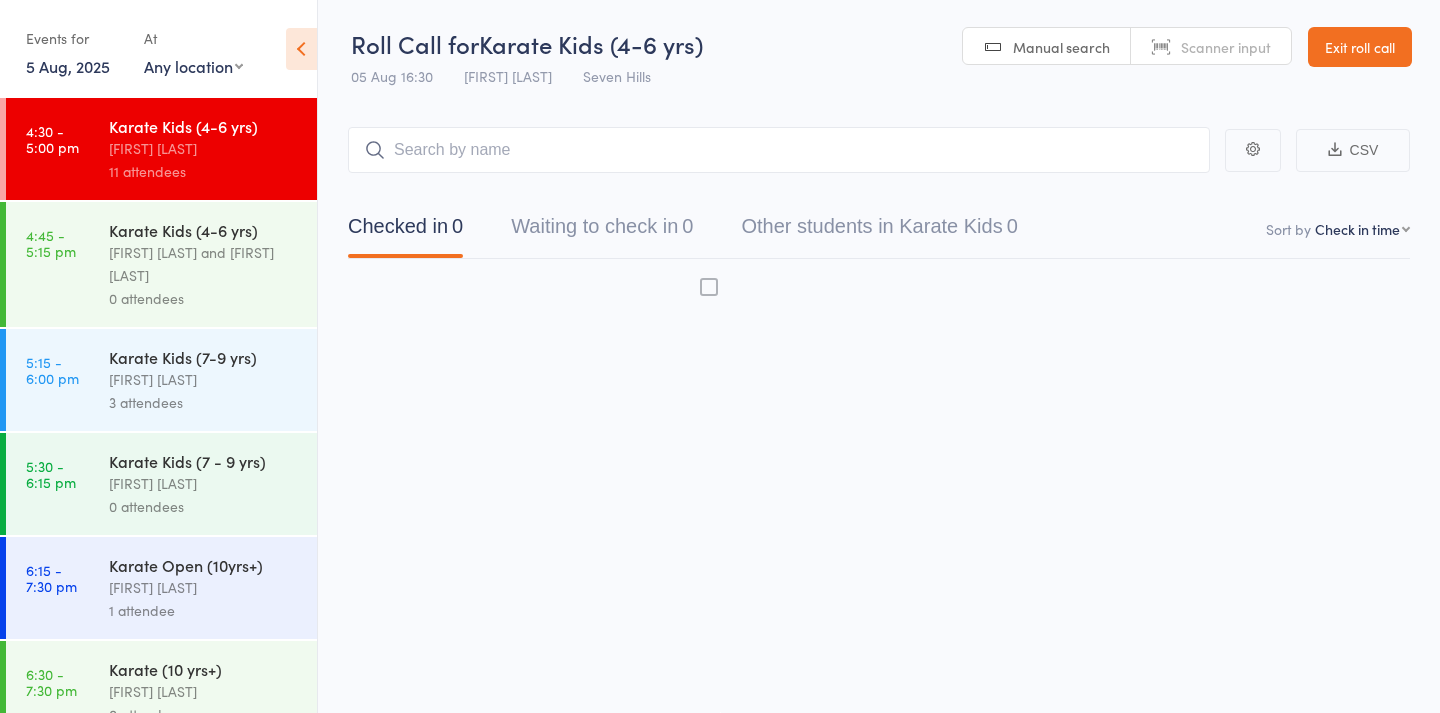 scroll, scrollTop: 13, scrollLeft: 0, axis: vertical 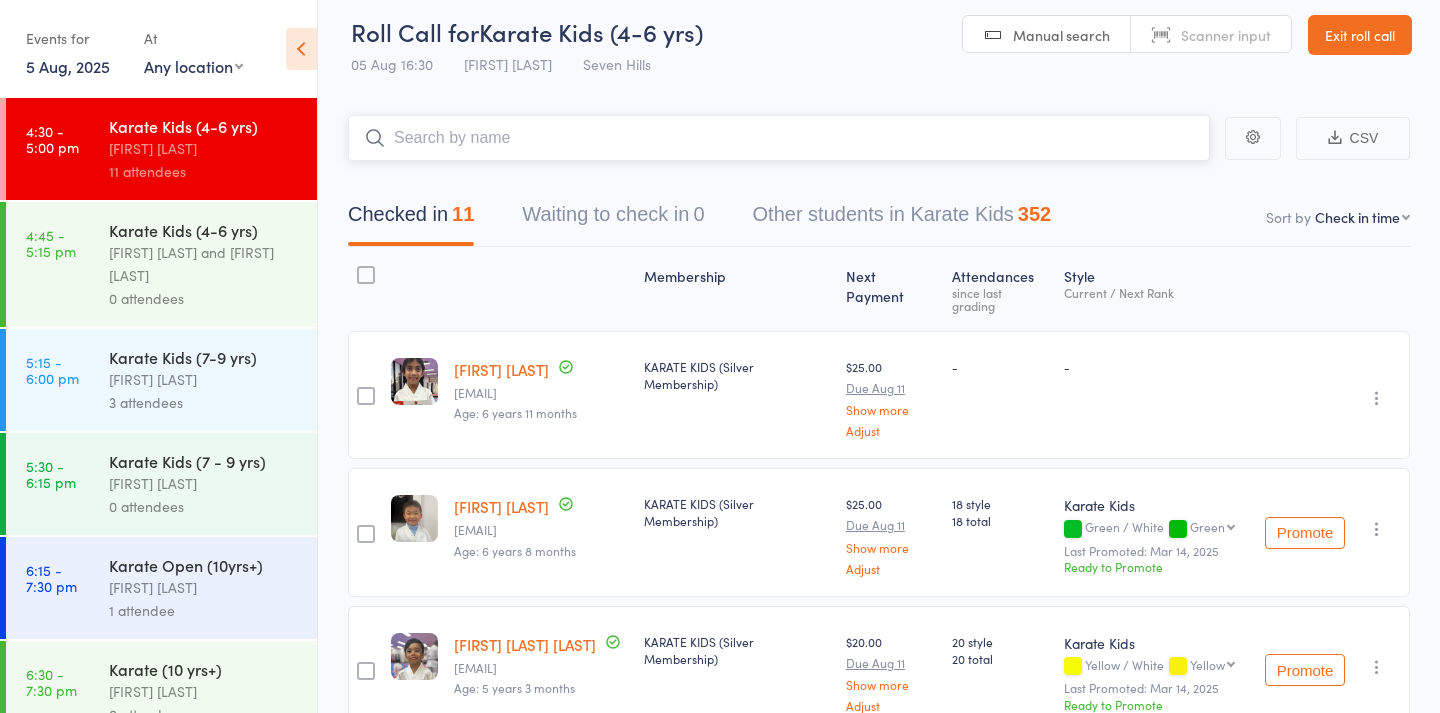click at bounding box center [779, 138] 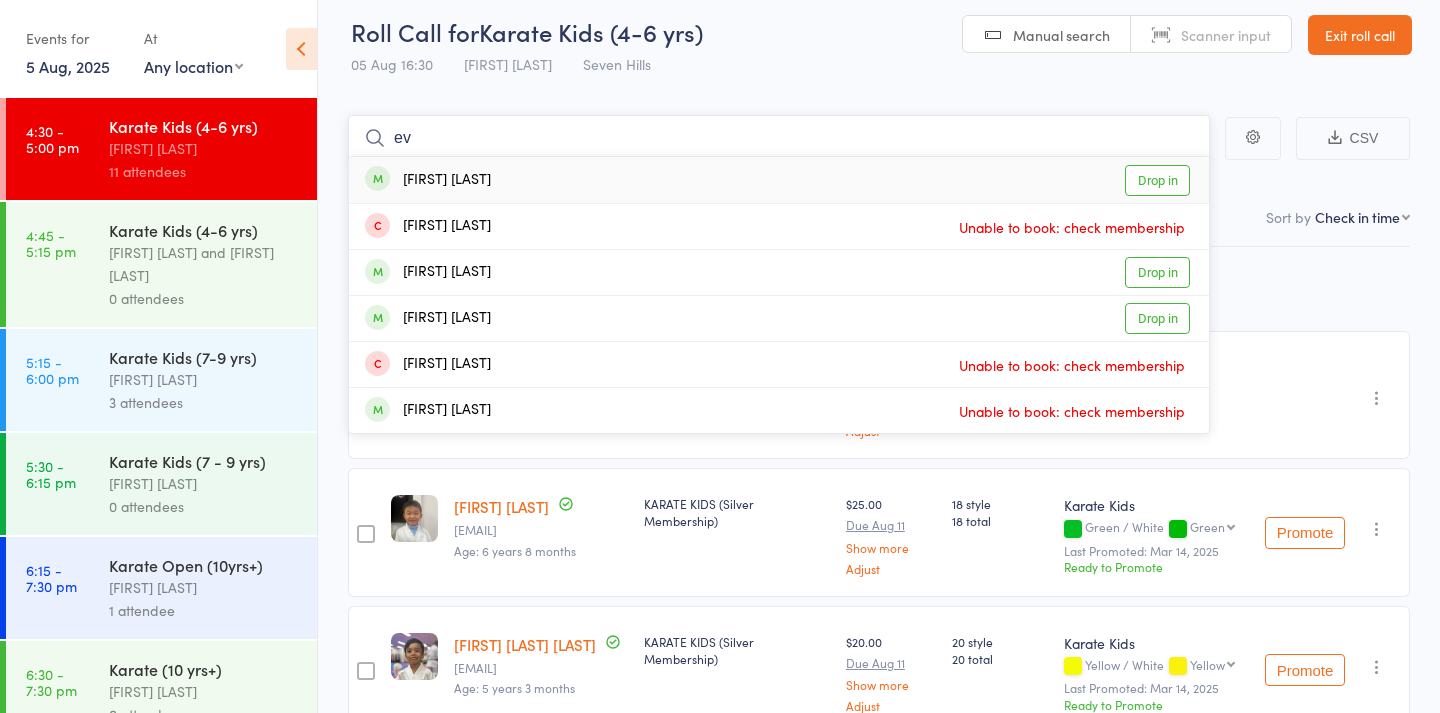 type on "e" 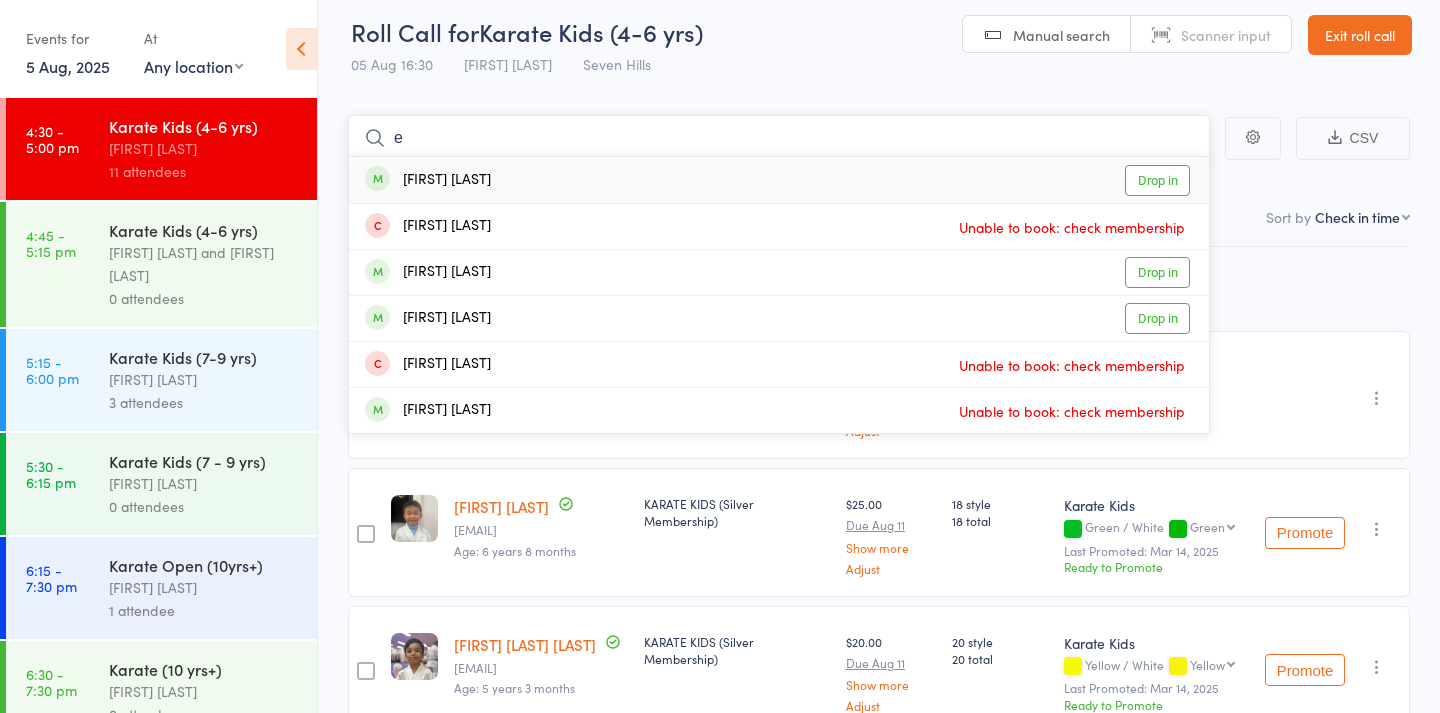 type 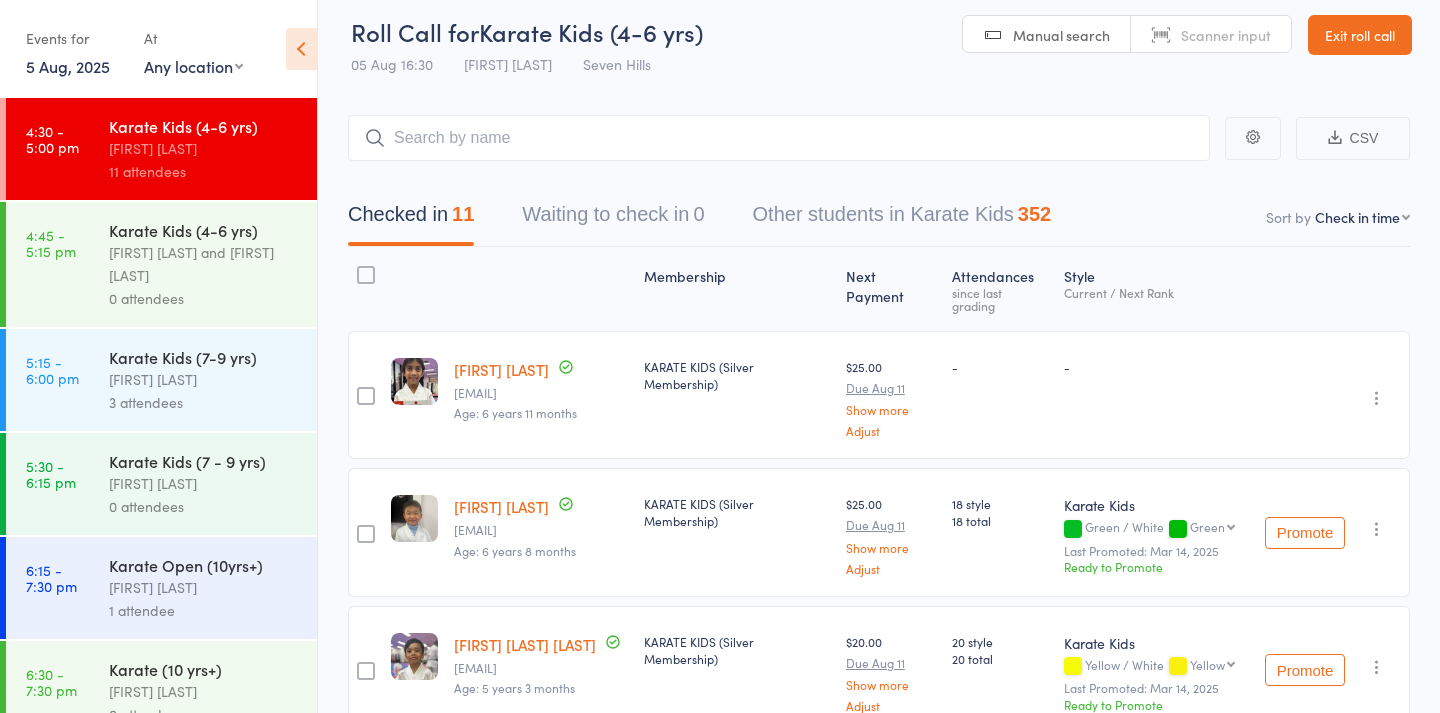 click on "[FIRST] [LAST]" at bounding box center [204, 379] 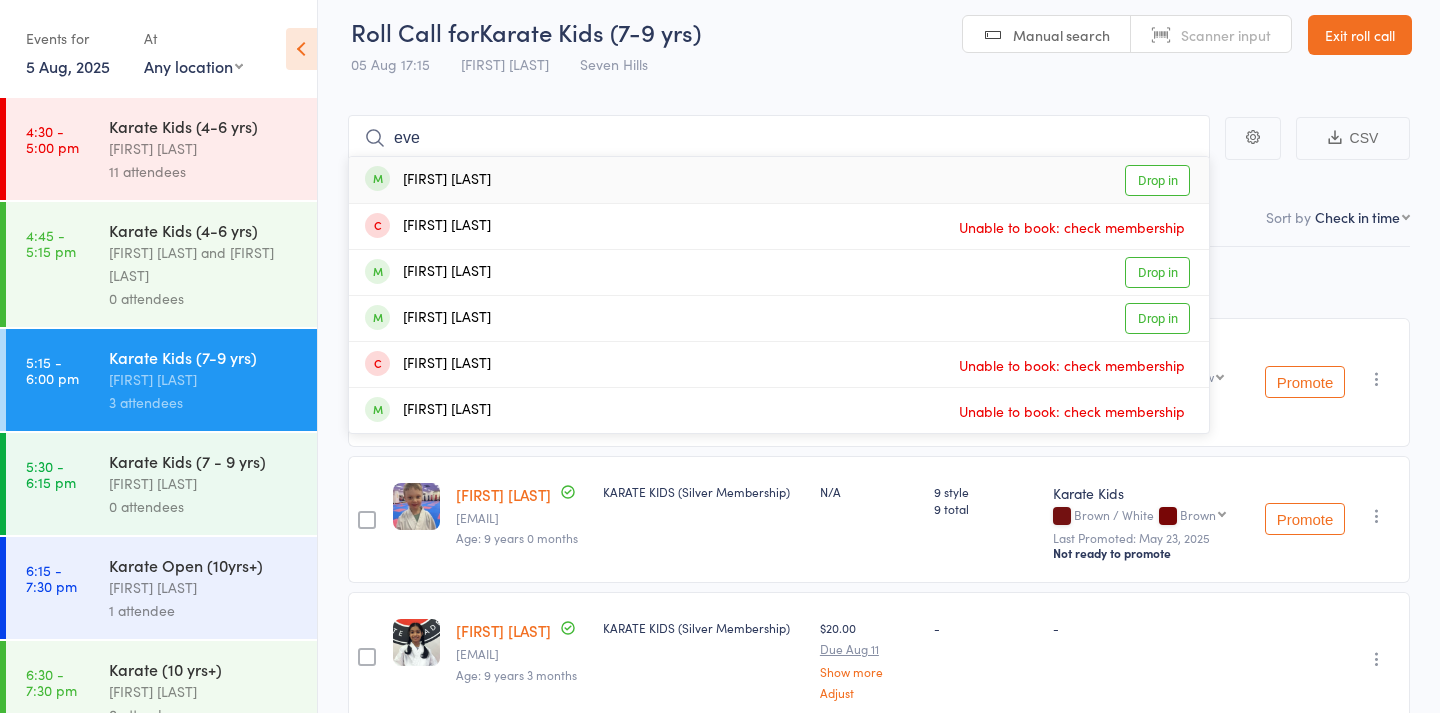 type on "eve" 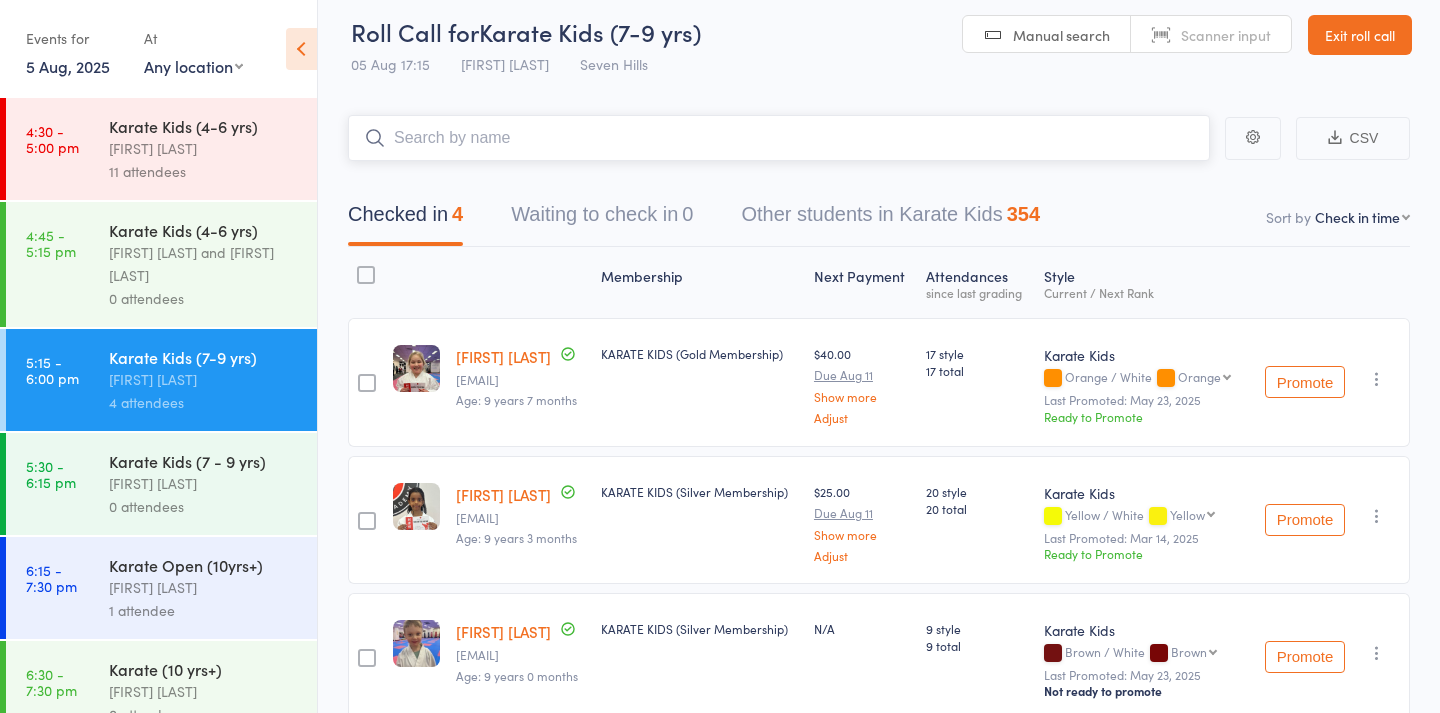type on "z" 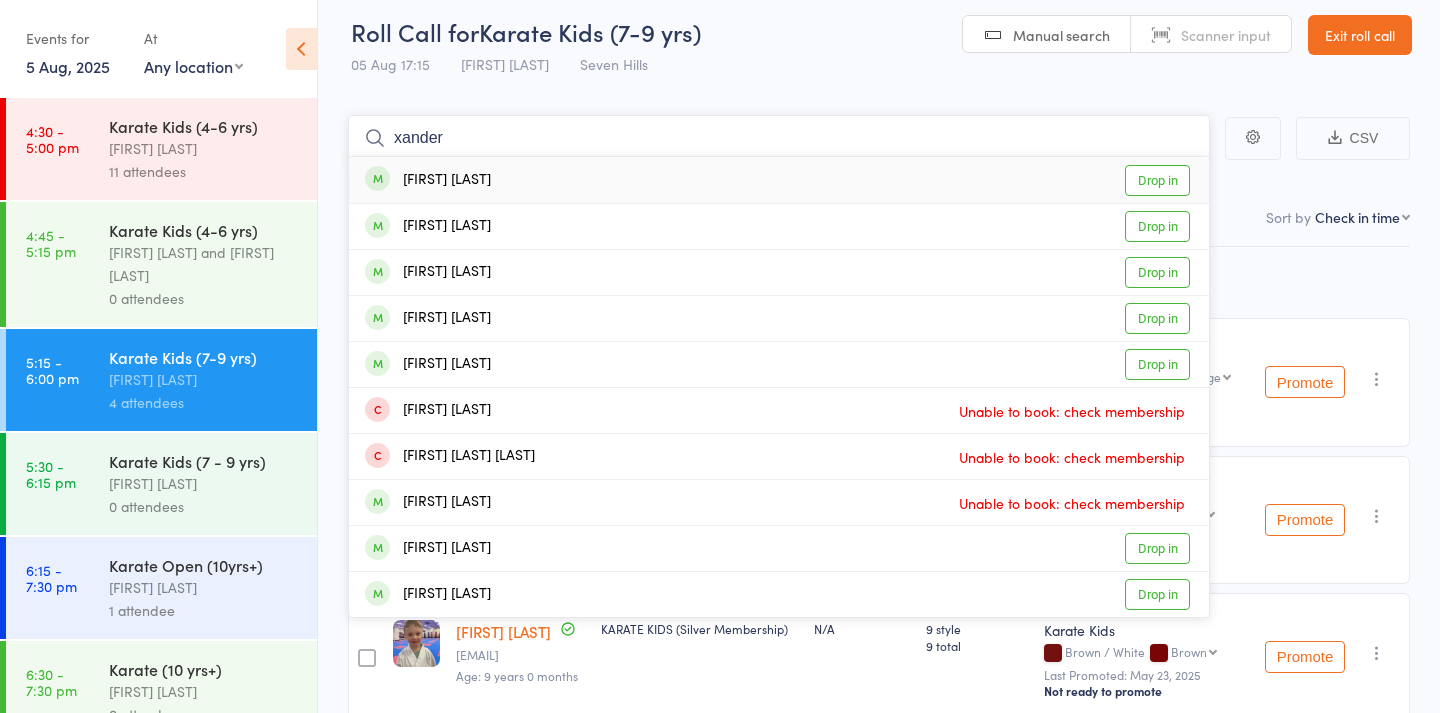 type on "[NAME]" 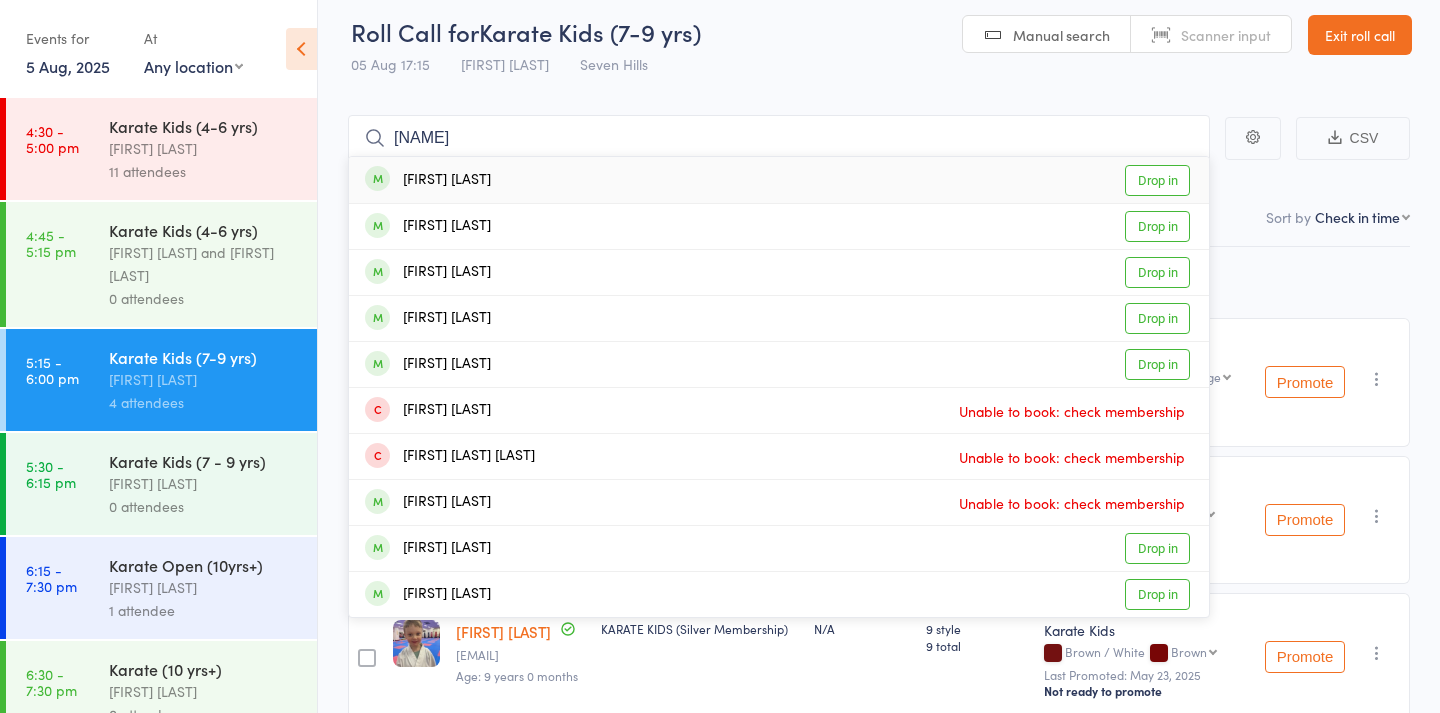 click on "Drop in" at bounding box center (1157, 180) 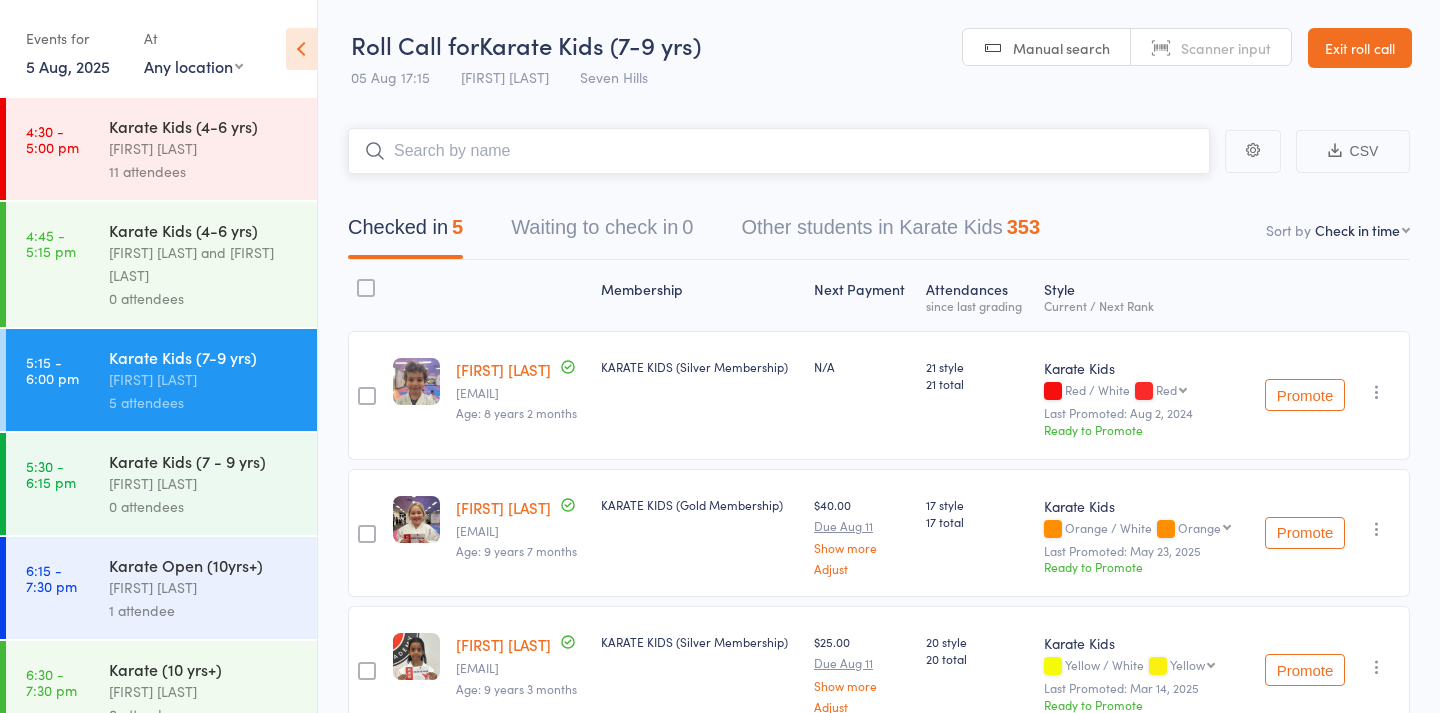 scroll, scrollTop: 0, scrollLeft: 0, axis: both 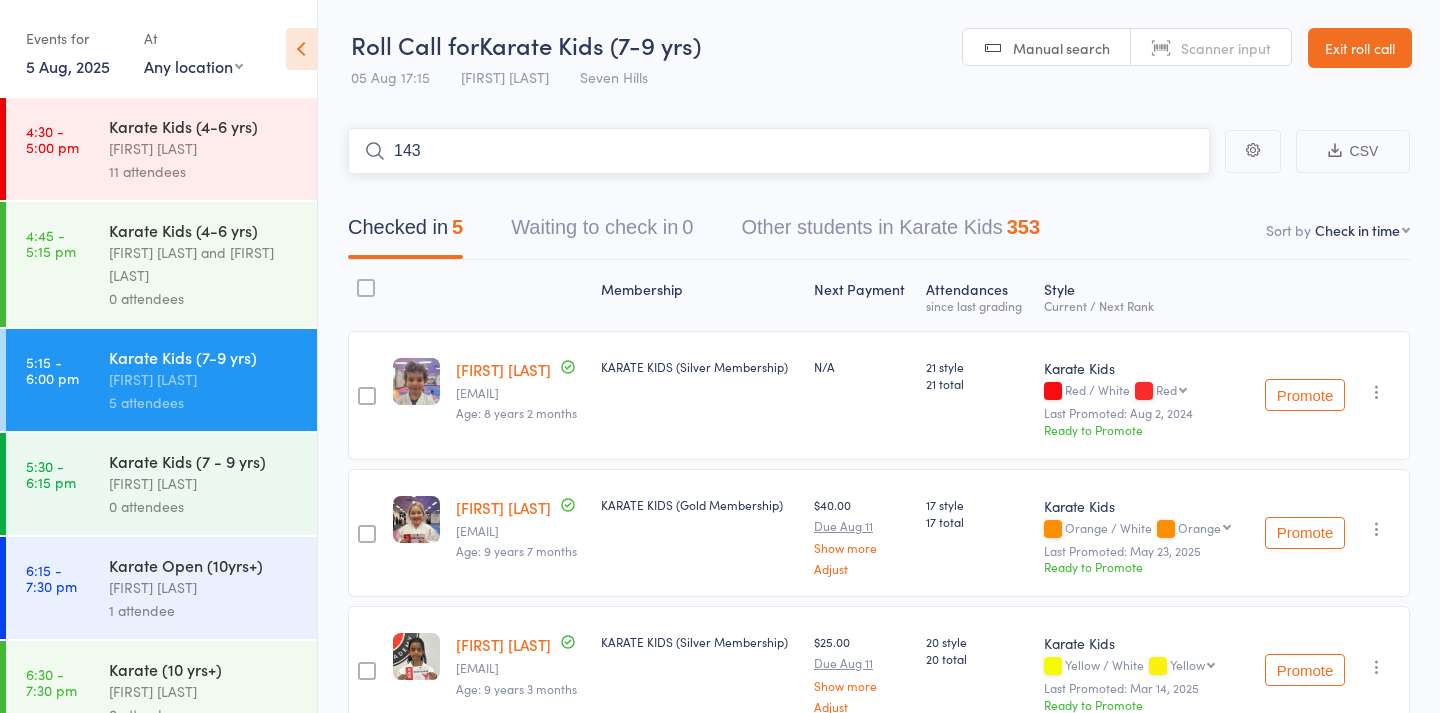 type on "1433" 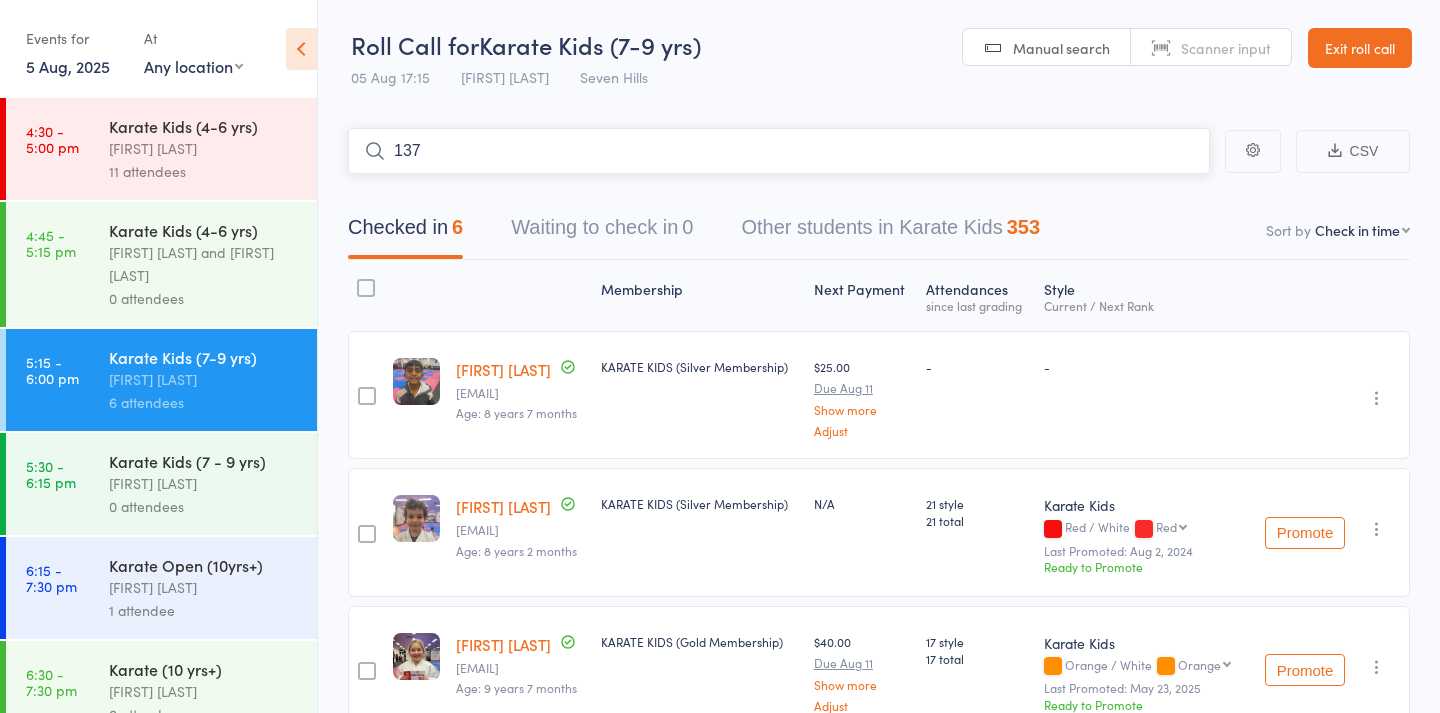 type on "1374" 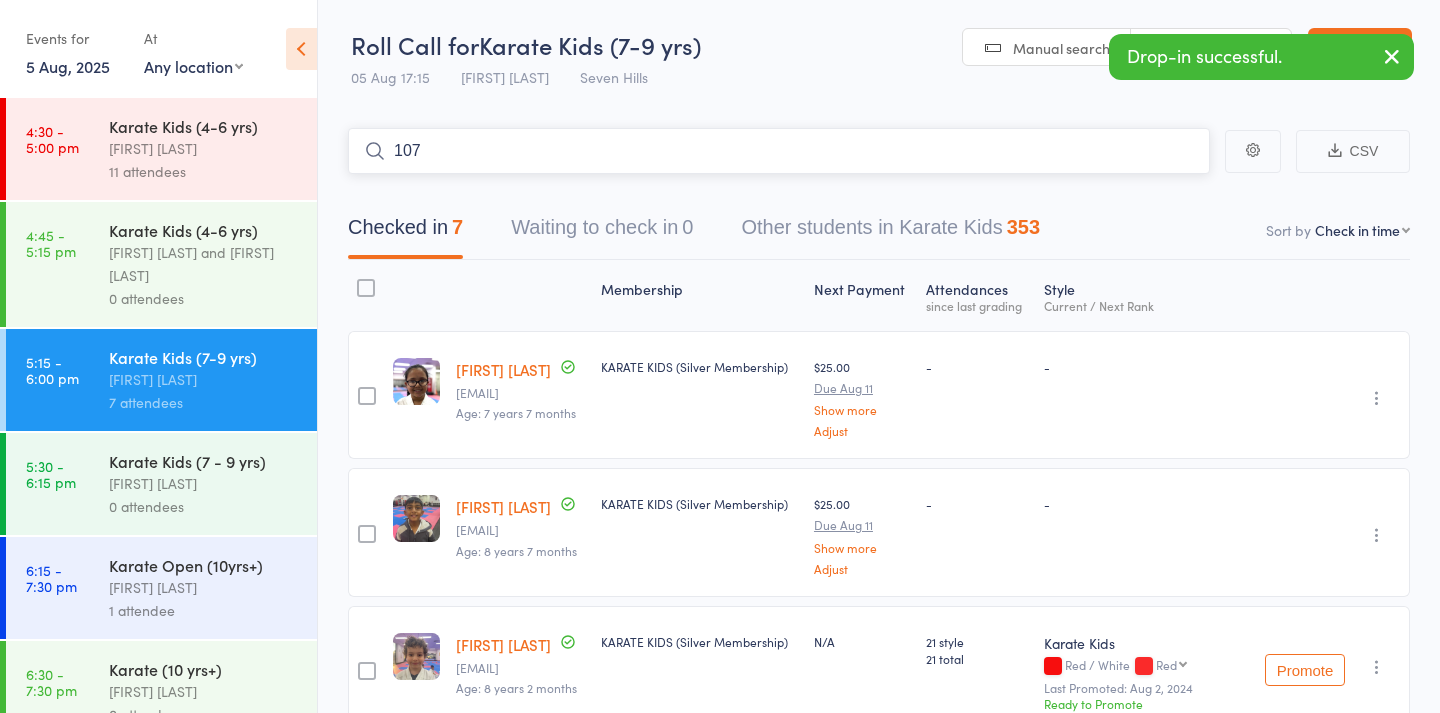 type on "1079" 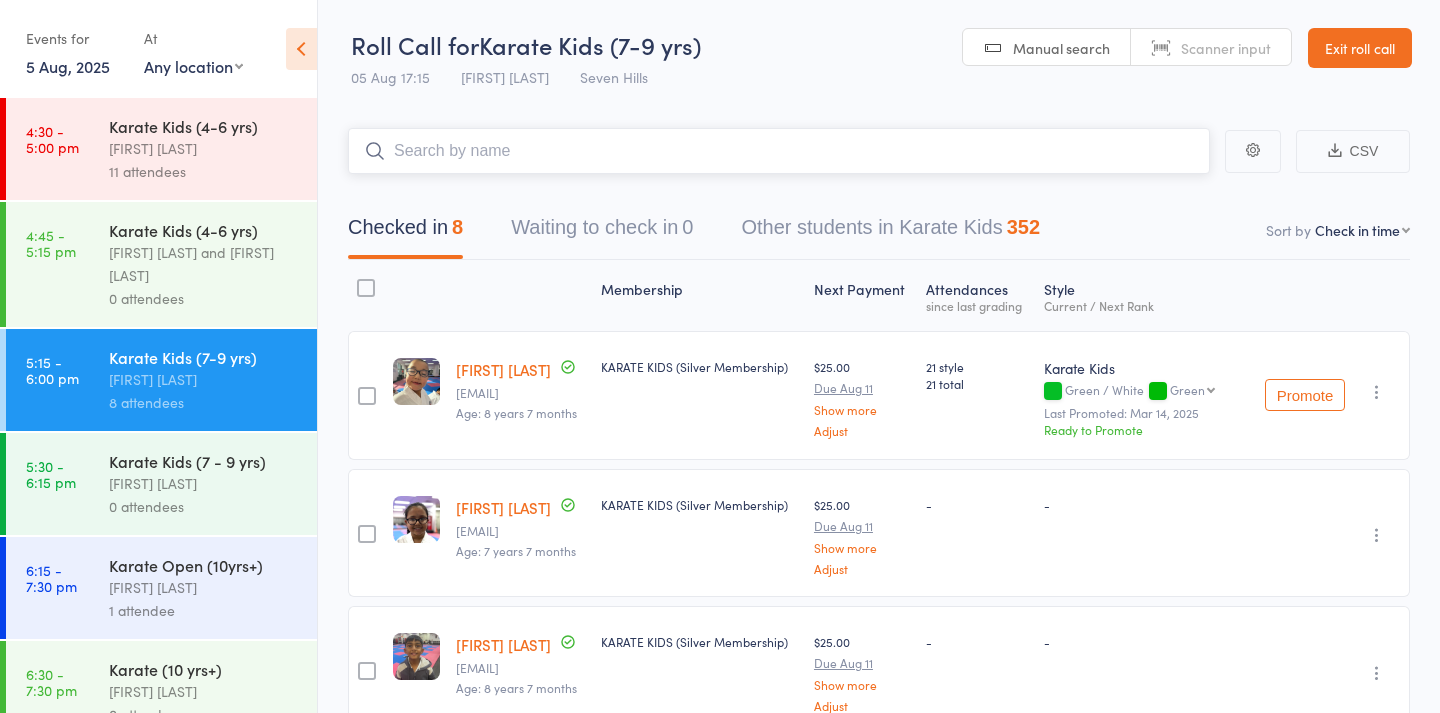 scroll, scrollTop: 0, scrollLeft: 0, axis: both 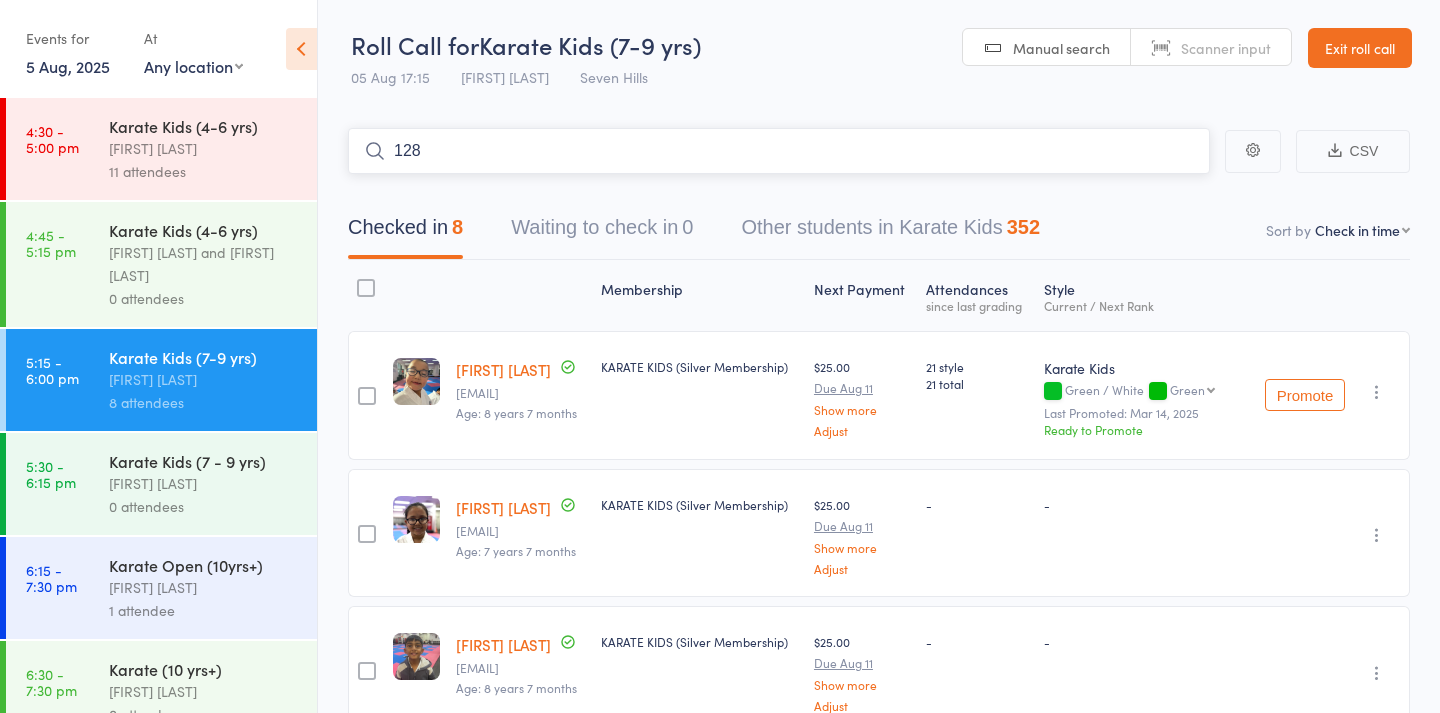 type on "1283" 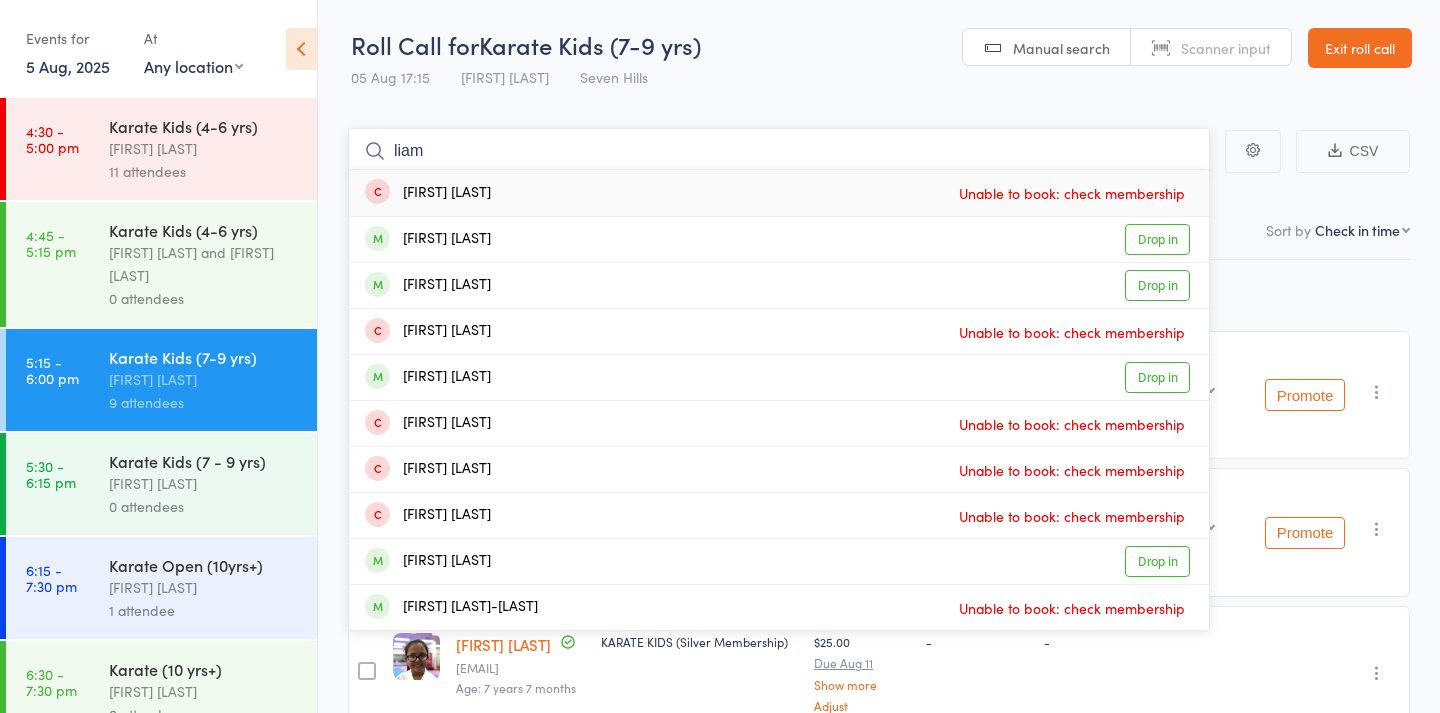 type on "Liam" 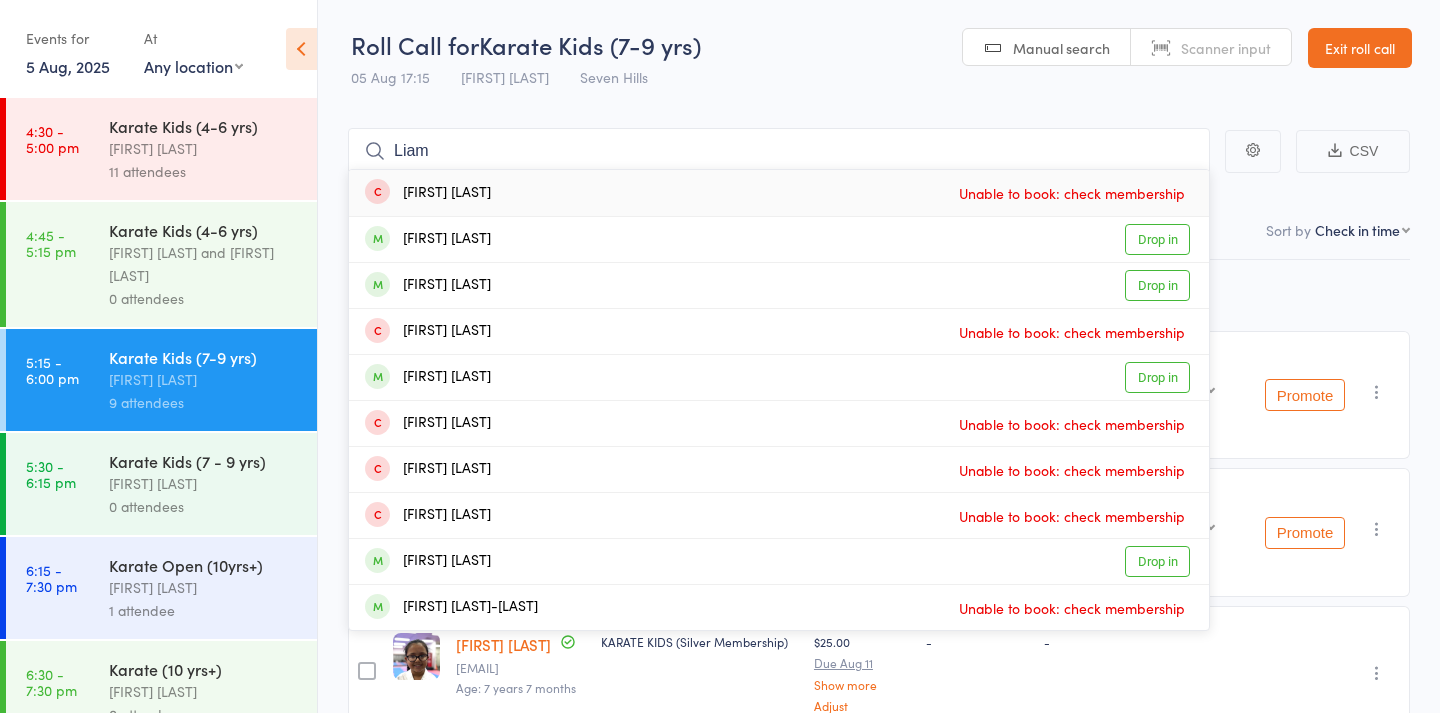 drag, startPoint x: 749, startPoint y: 73, endPoint x: 1157, endPoint y: 376, distance: 508.20566 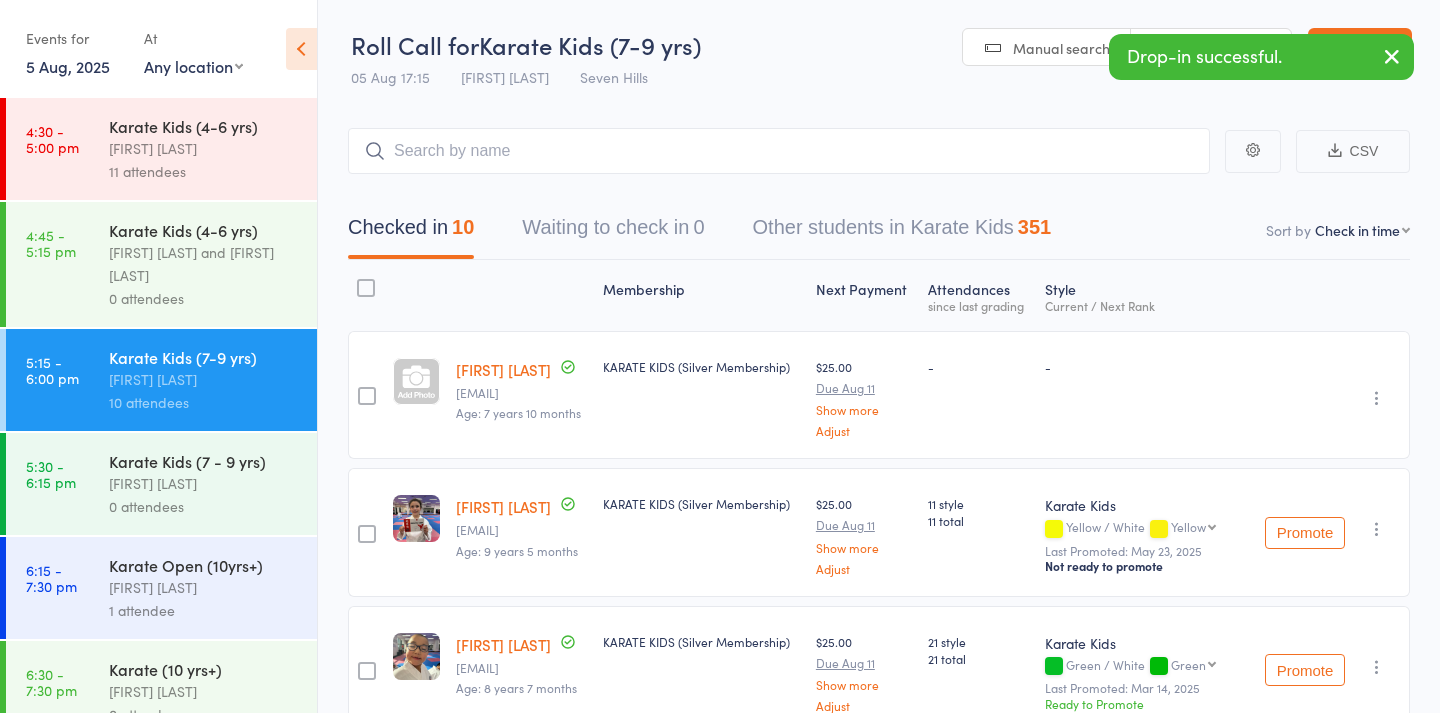 click at bounding box center (1377, 398) 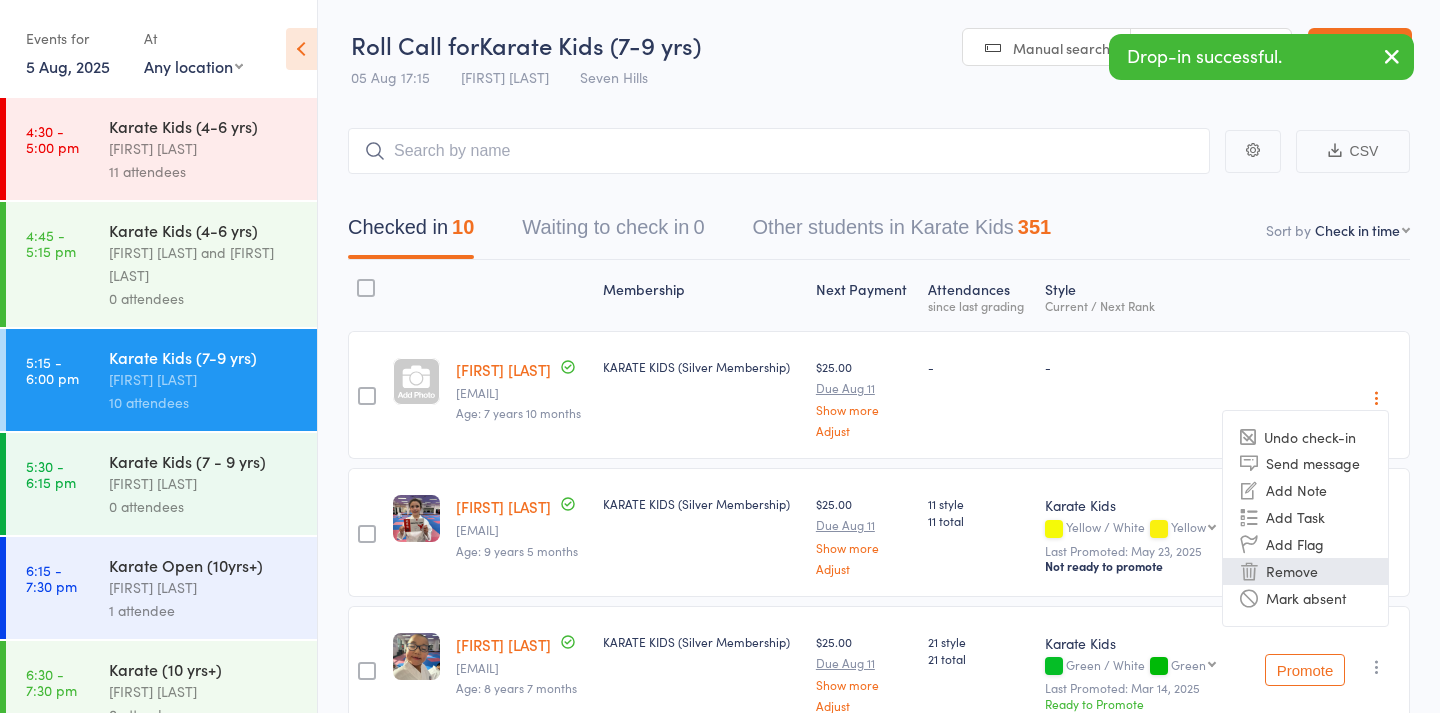 click on "Remove" at bounding box center (1305, 571) 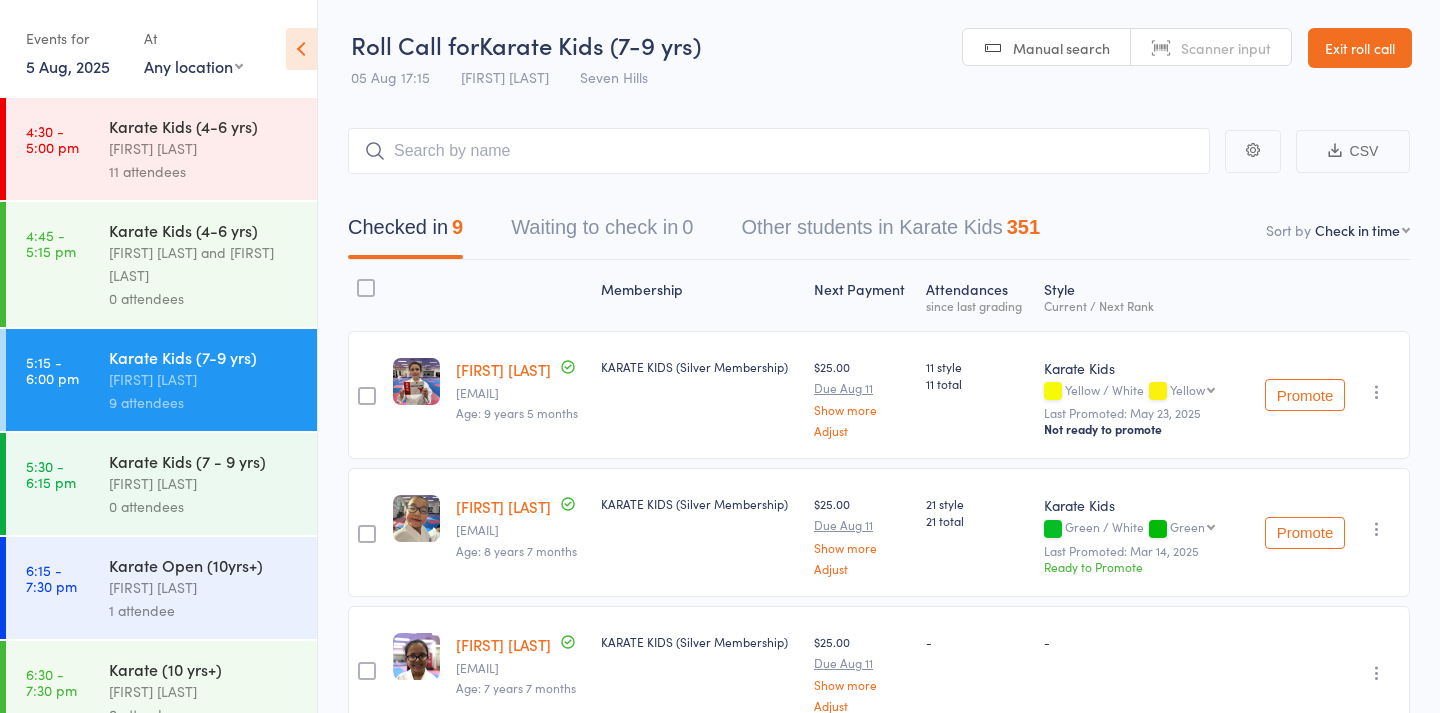 click on "Scanner input" at bounding box center [1226, 48] 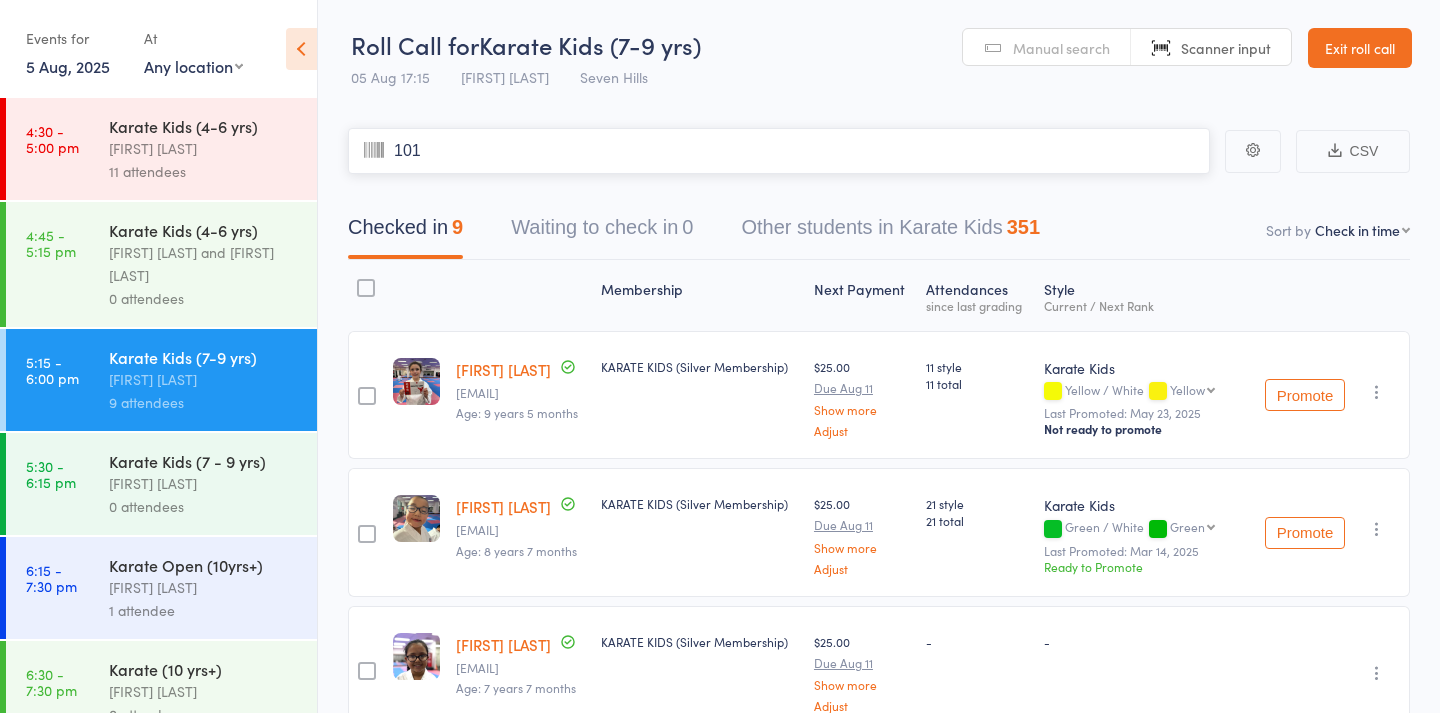 type on "1016" 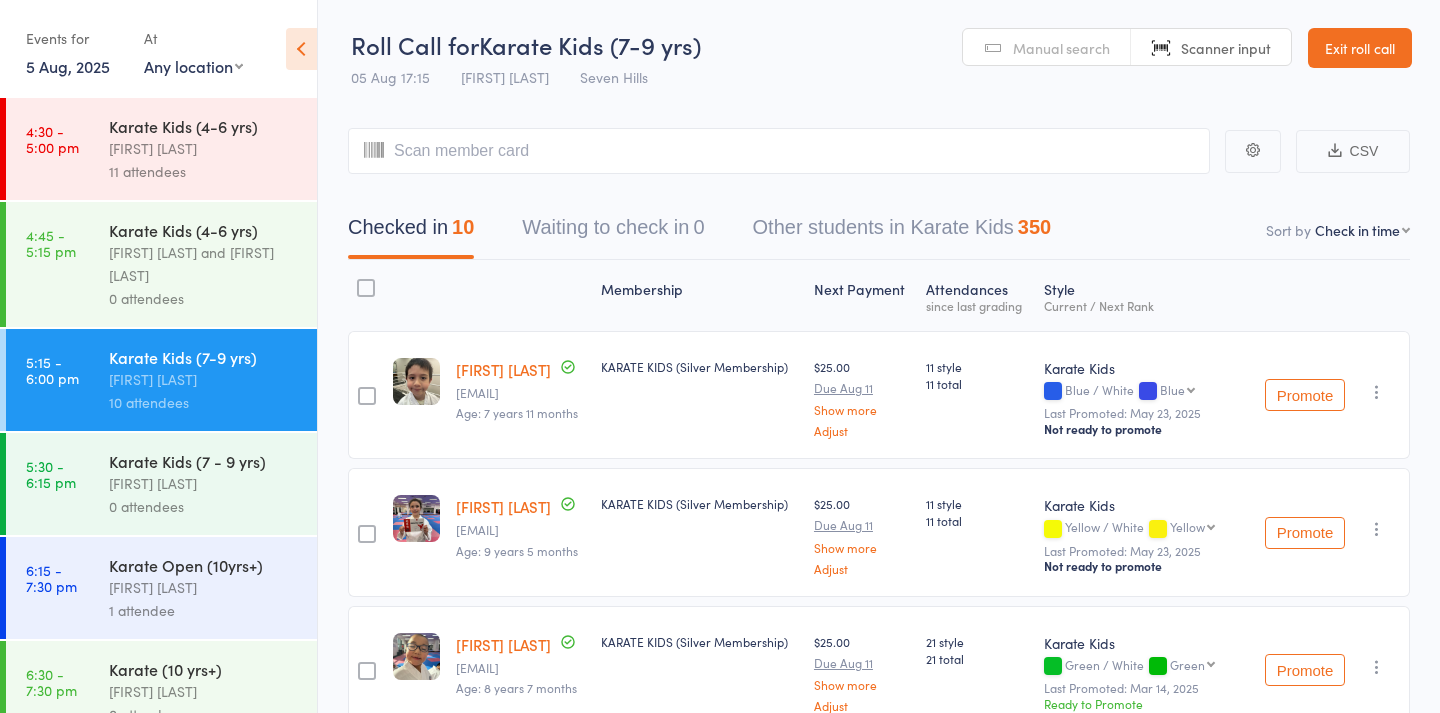 click on "Manual search" at bounding box center [1047, 48] 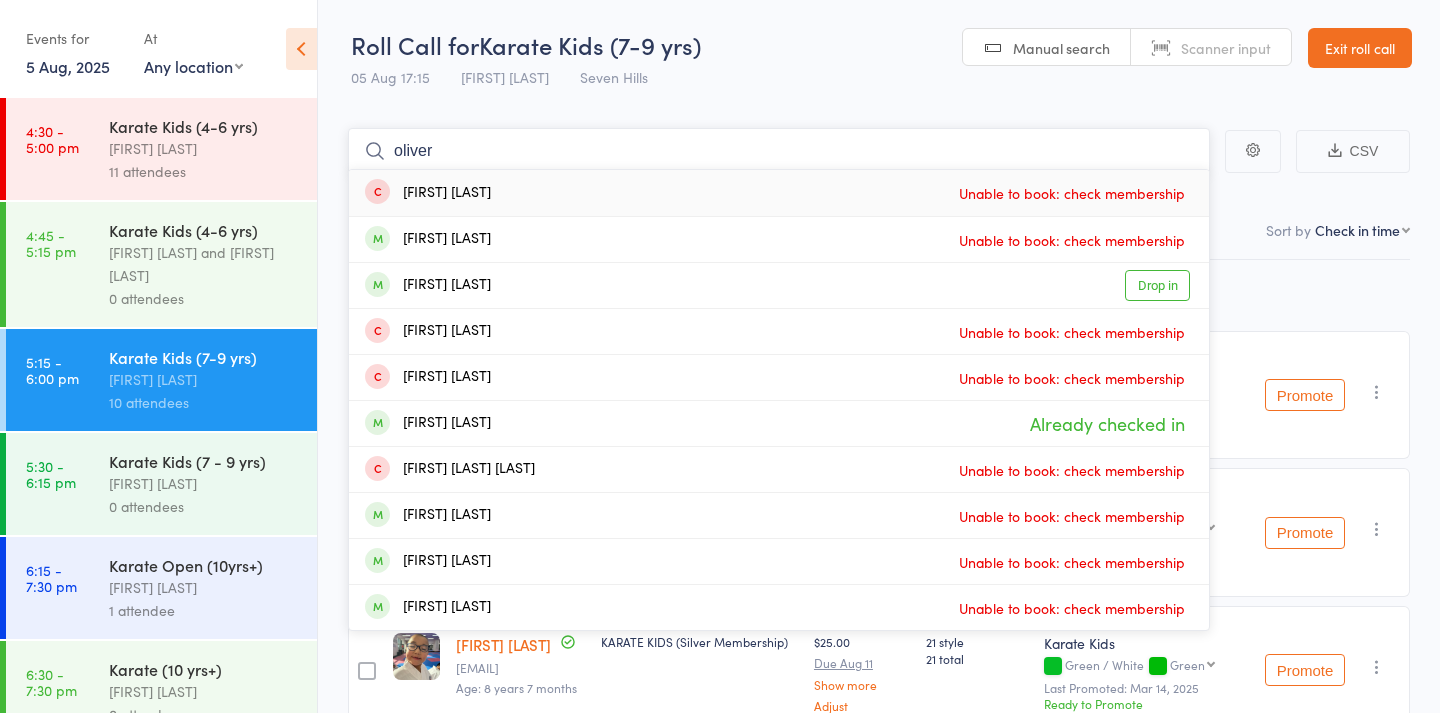 type on "Oliver" 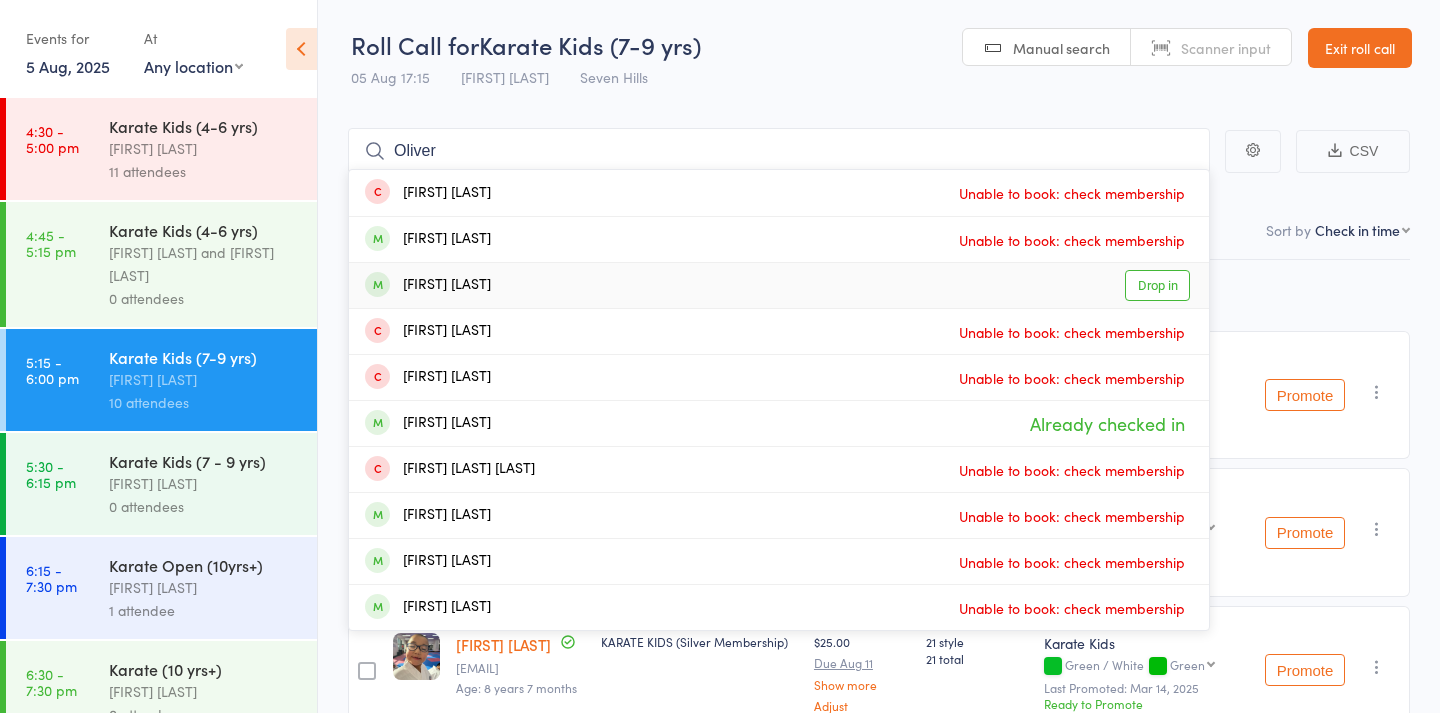 drag, startPoint x: 1058, startPoint y: 59, endPoint x: 1142, endPoint y: 281, distance: 237.36049 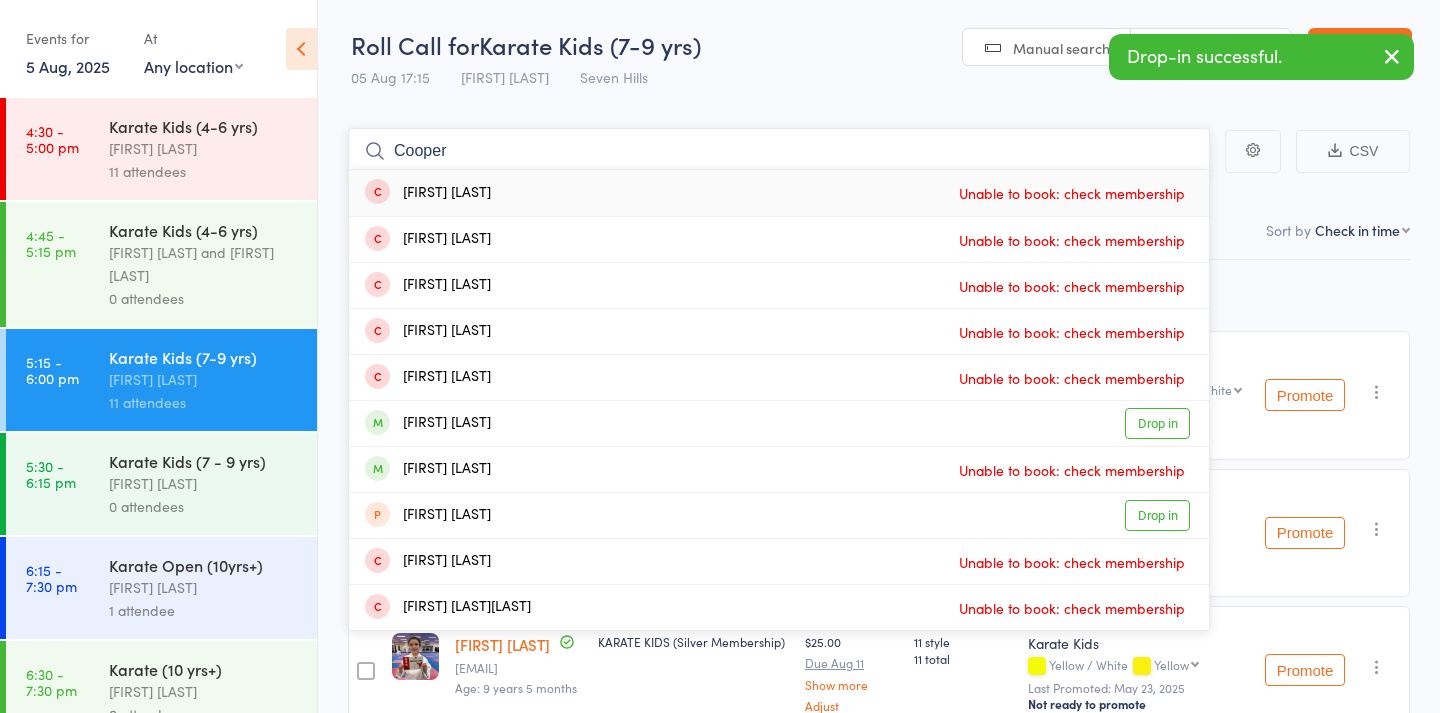type on "Cooper" 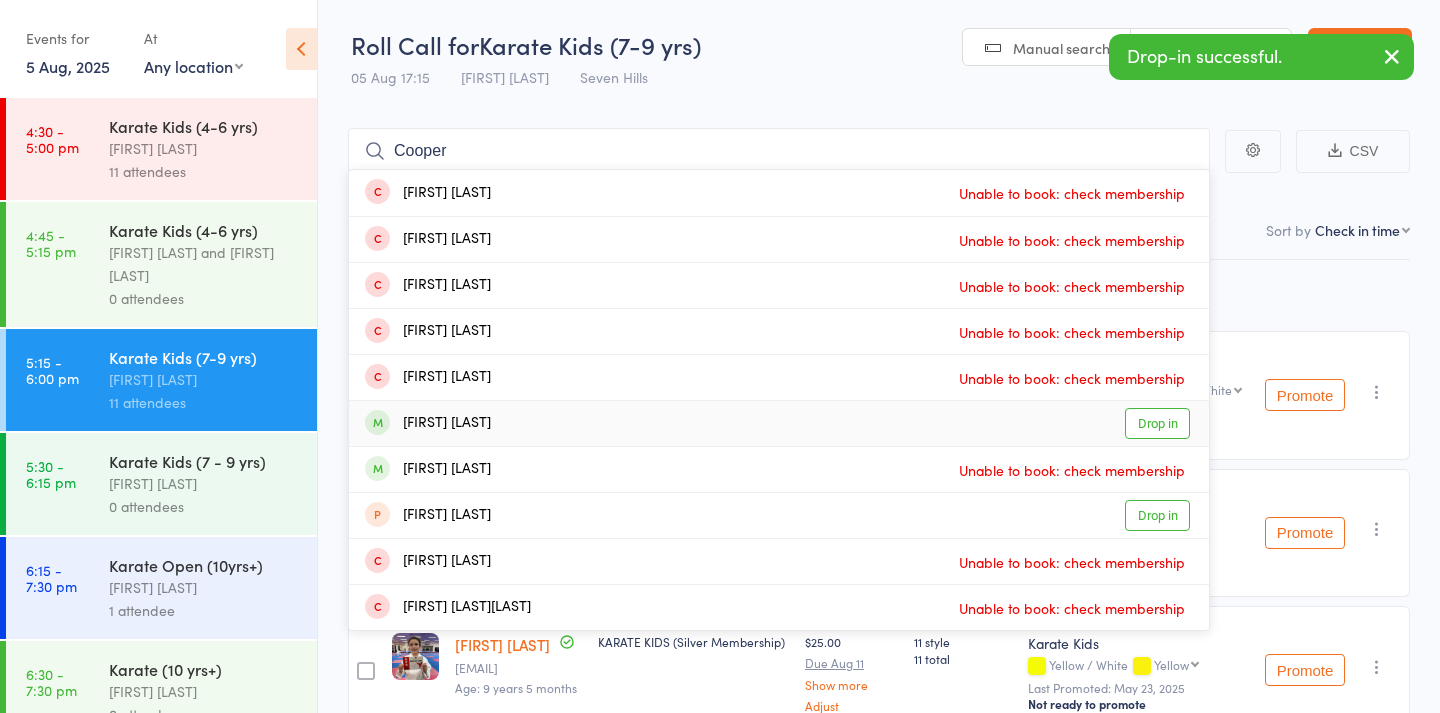 drag, startPoint x: 1142, startPoint y: 281, endPoint x: 1152, endPoint y: 421, distance: 140.35669 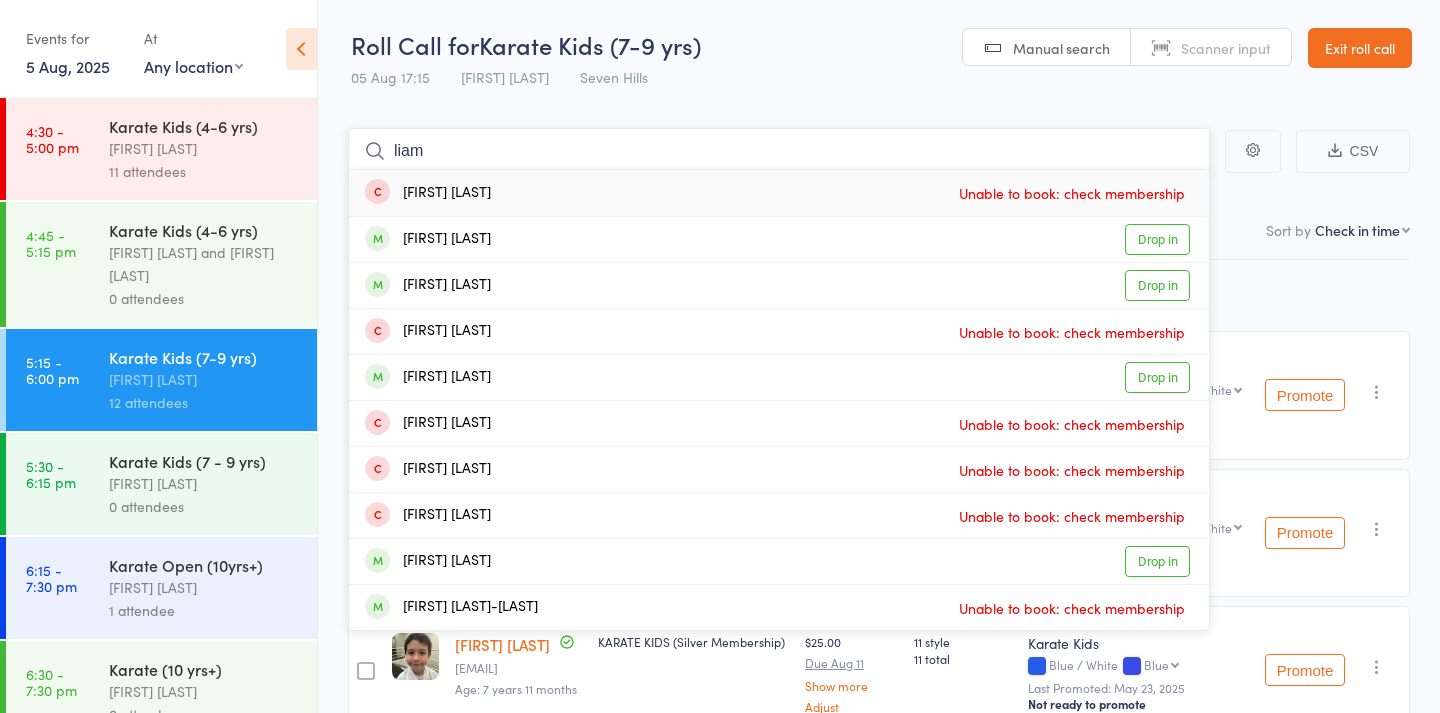 type on "Liam" 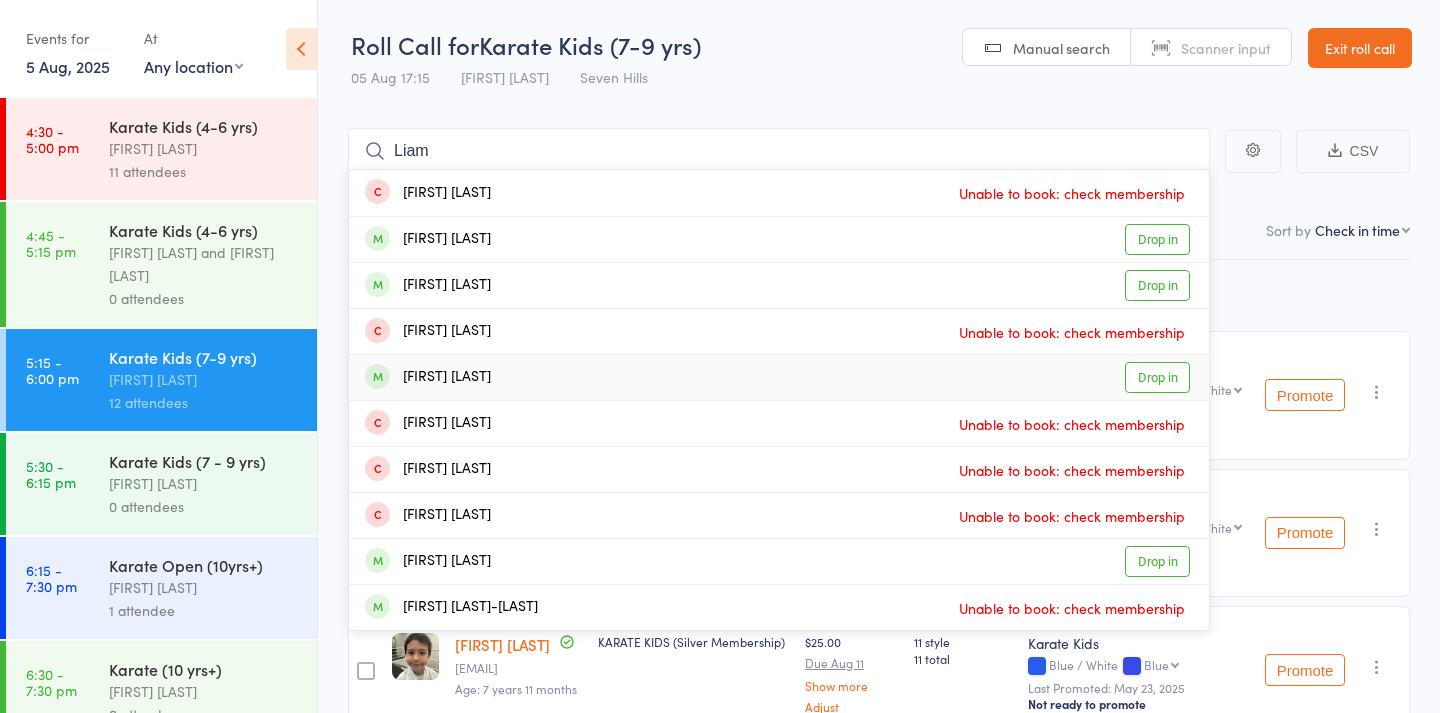 drag, startPoint x: 1152, startPoint y: 421, endPoint x: 1144, endPoint y: 384, distance: 37.85499 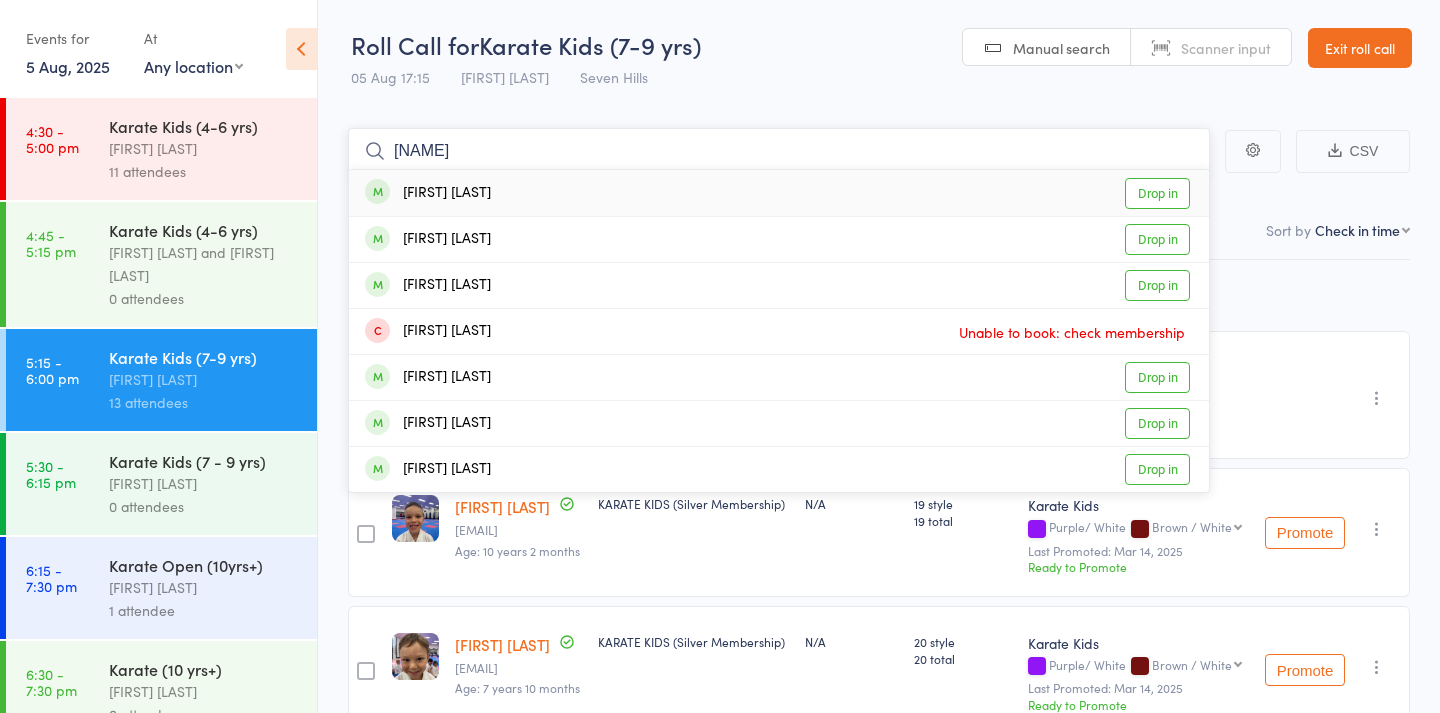 type on "[NAME]" 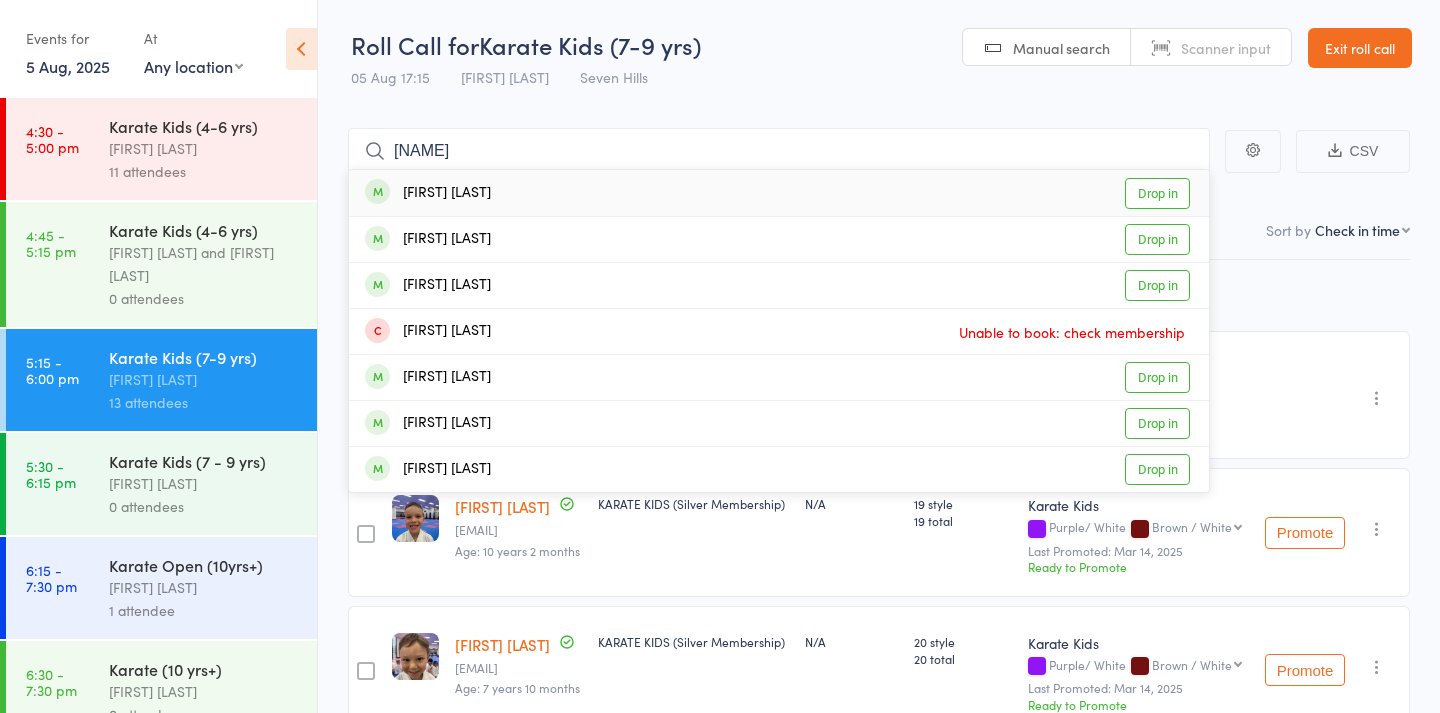 click on "Drop in" at bounding box center [1157, 193] 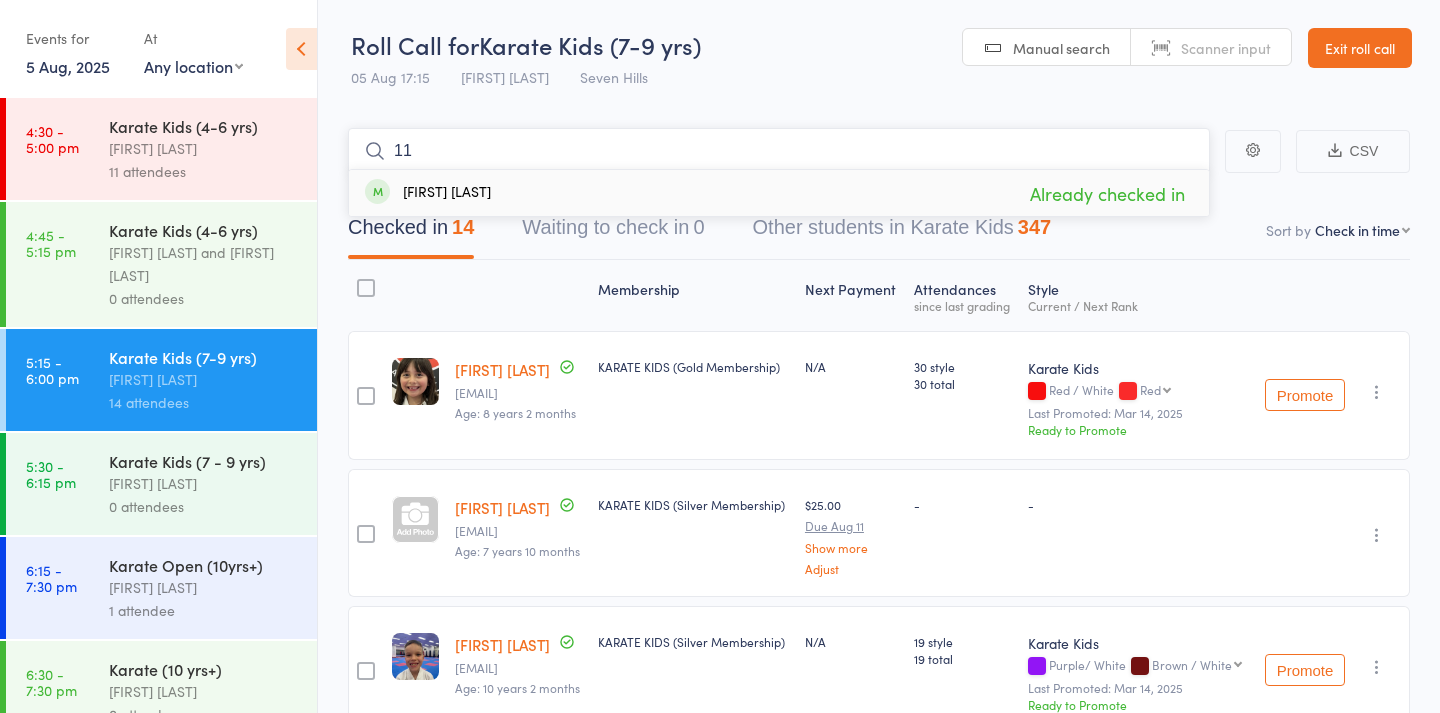 type on "1" 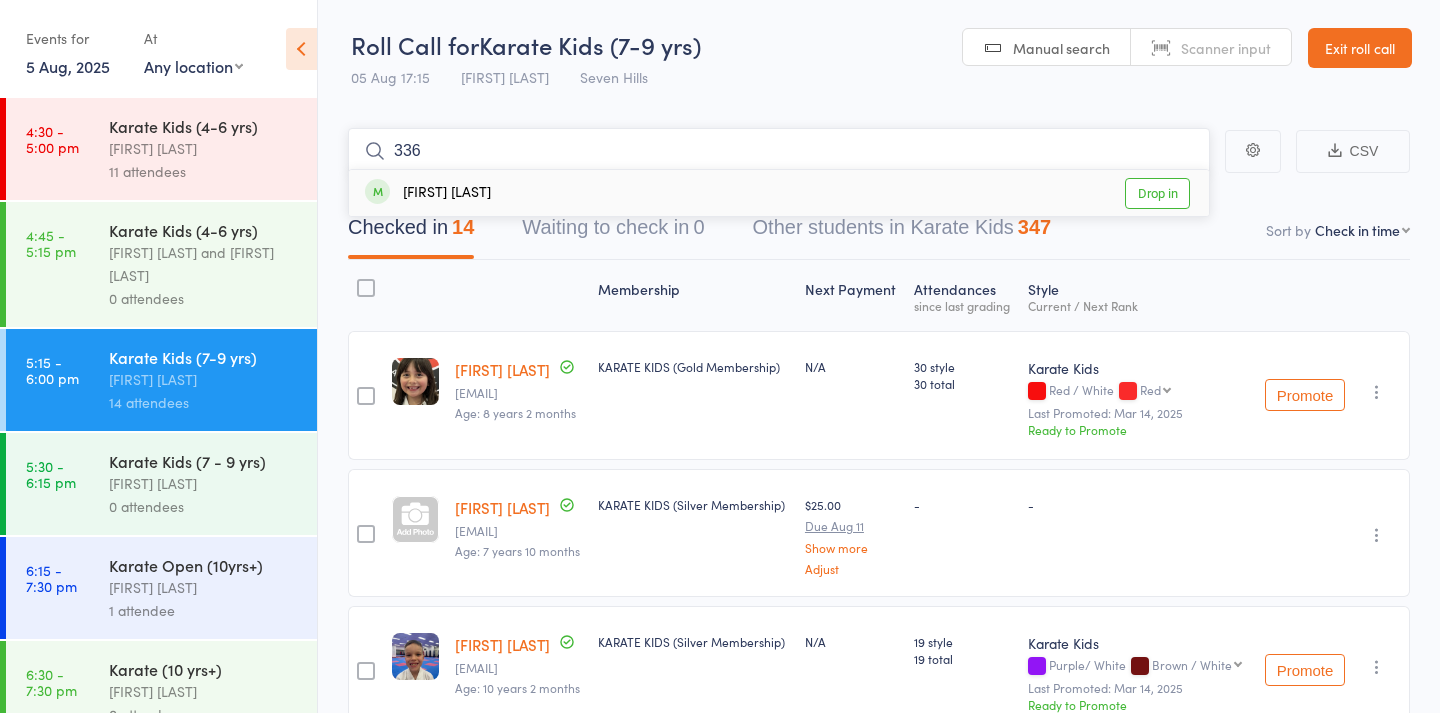 type on "336" 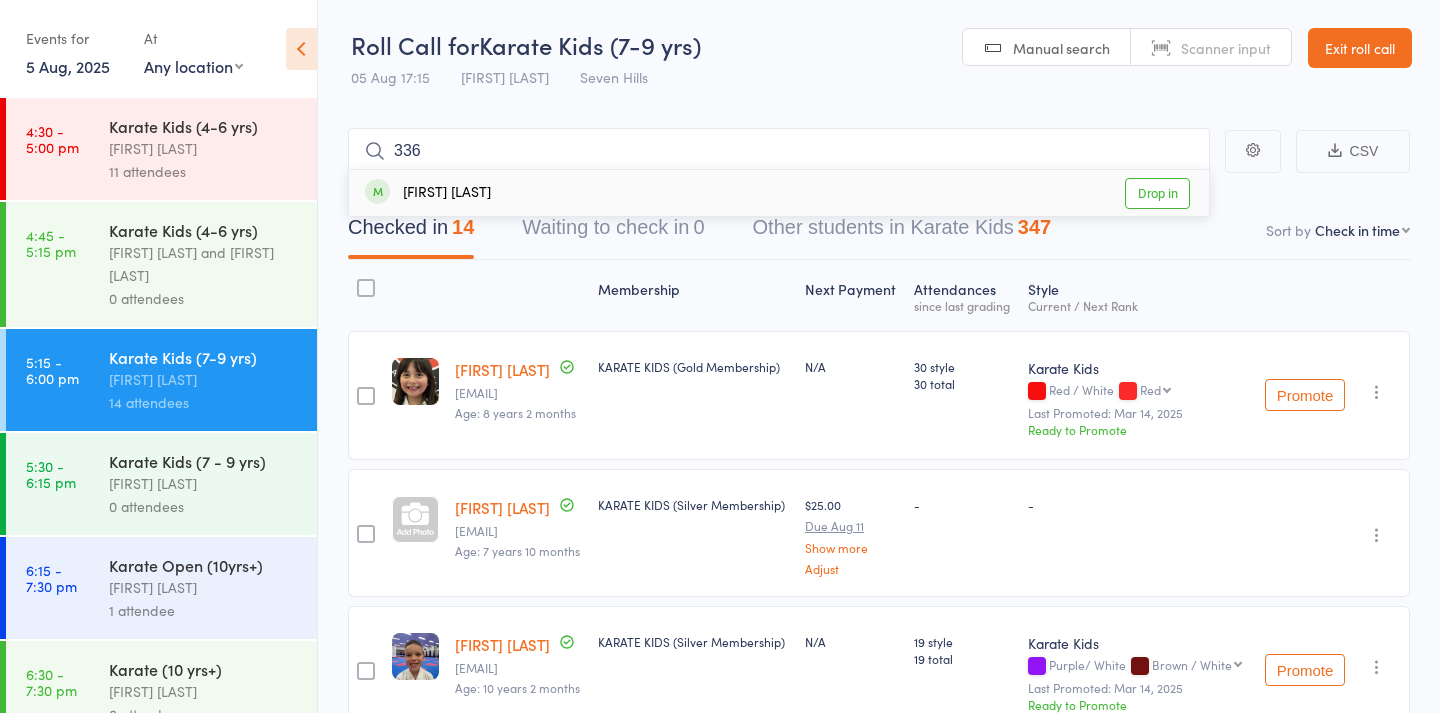 click on "Drop in" at bounding box center (1157, 193) 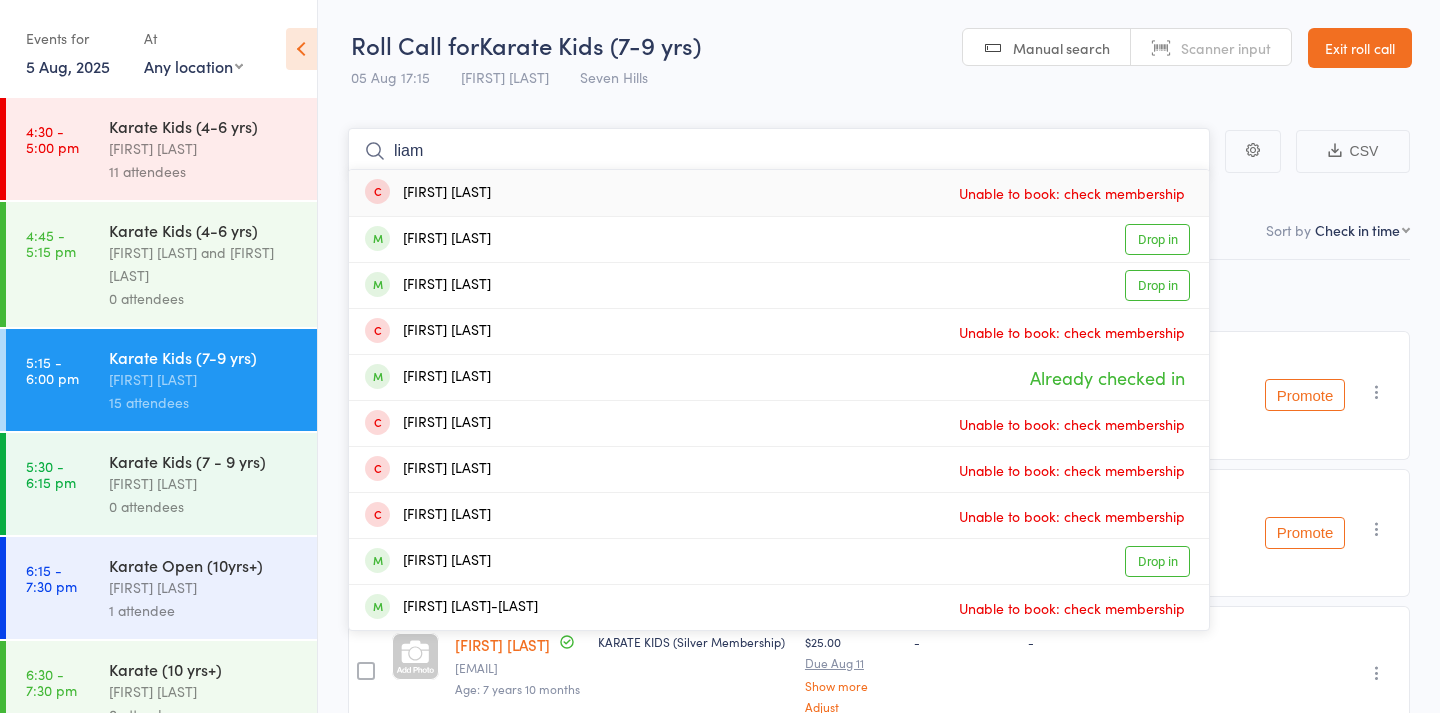 type on "Liam" 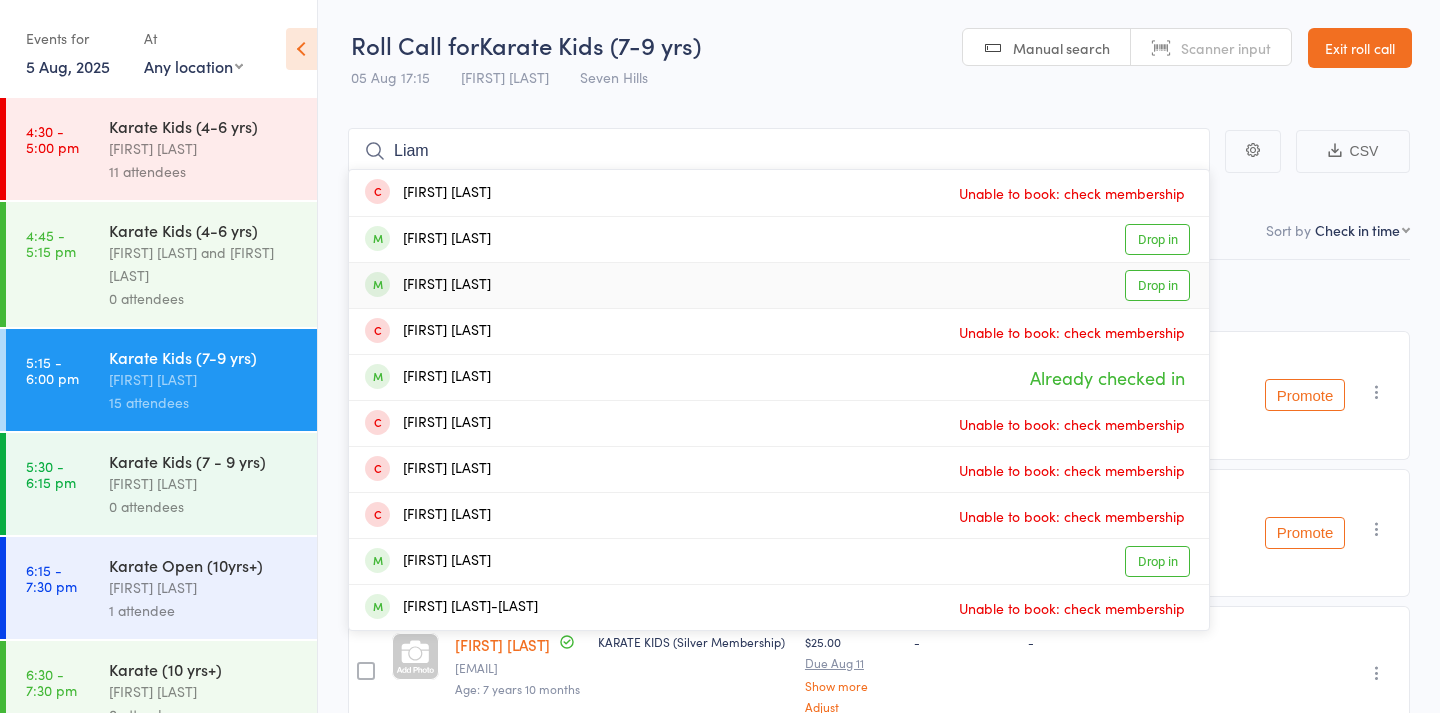 drag, startPoint x: 1147, startPoint y: 192, endPoint x: 1145, endPoint y: 286, distance: 94.02127 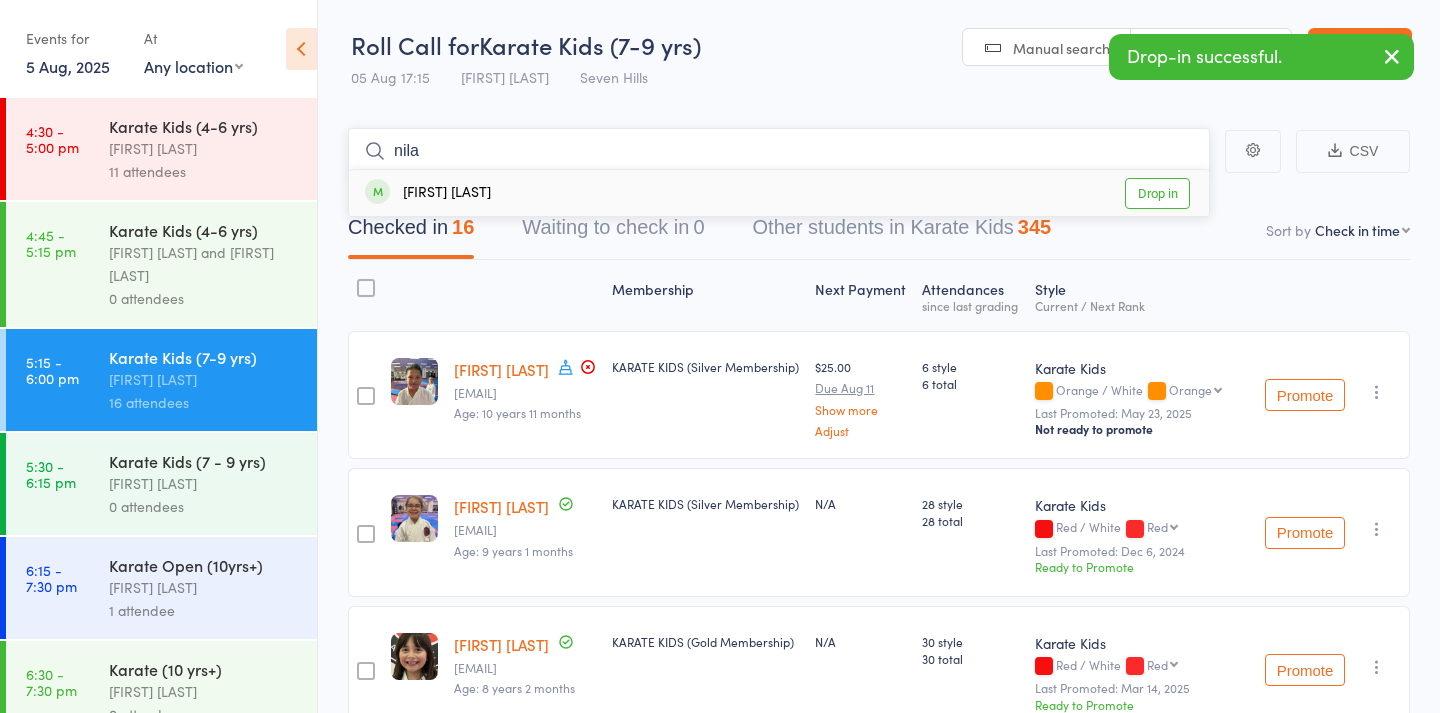 type on "nila" 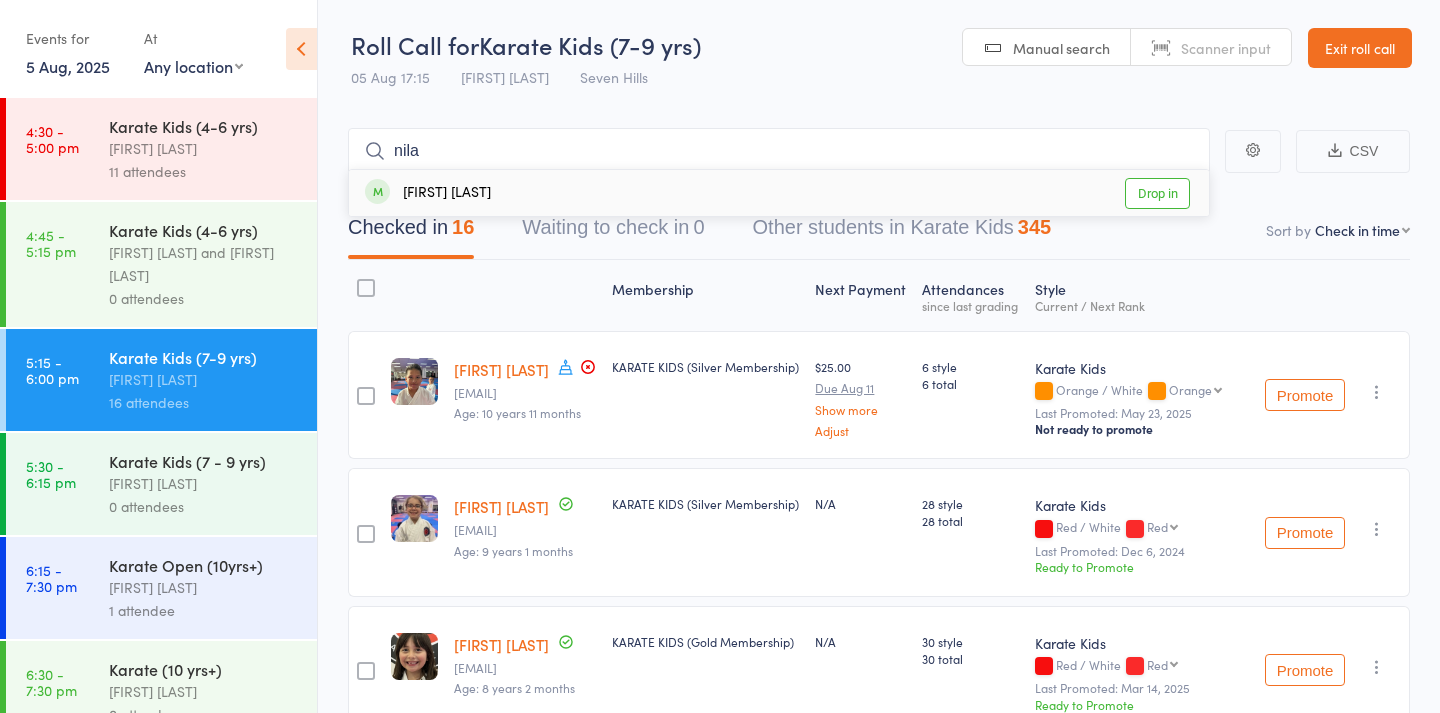 click on "Drop in" at bounding box center [1157, 193] 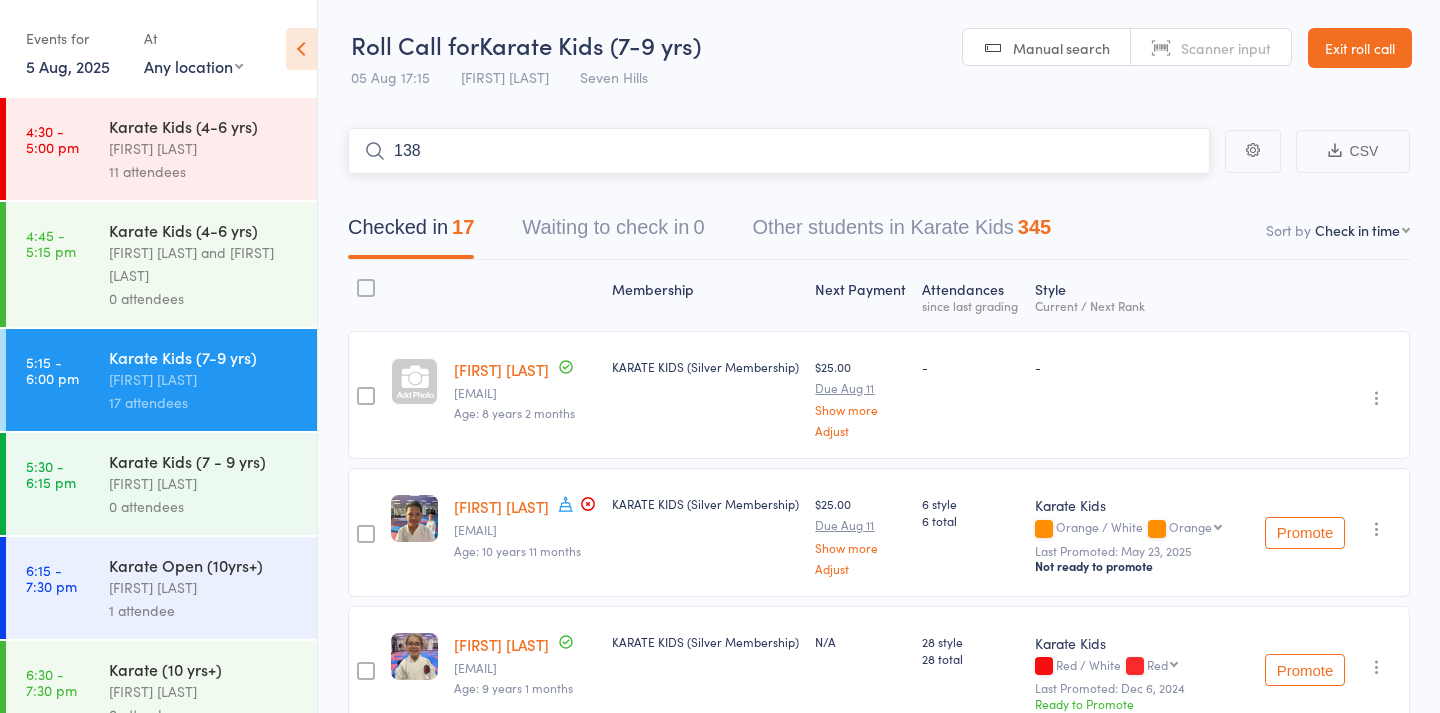 type on "1383" 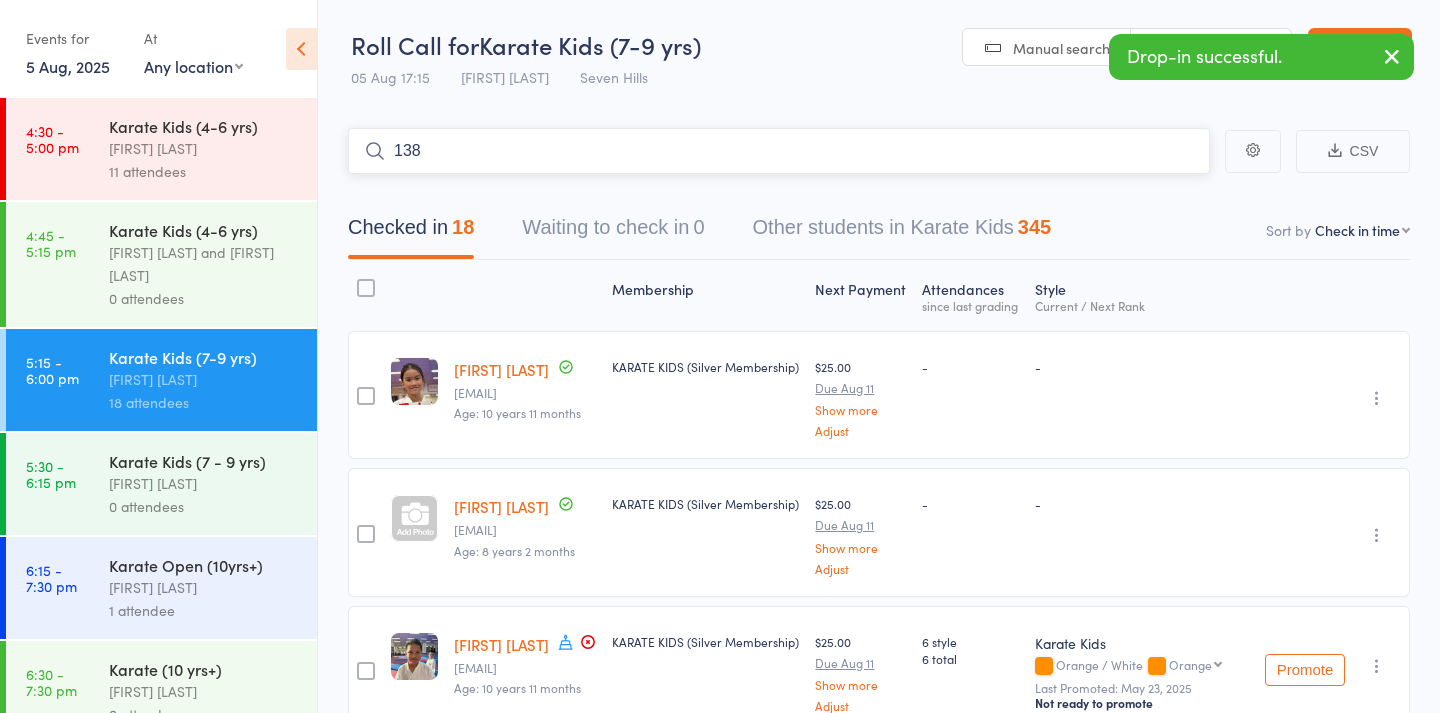 type on "1382" 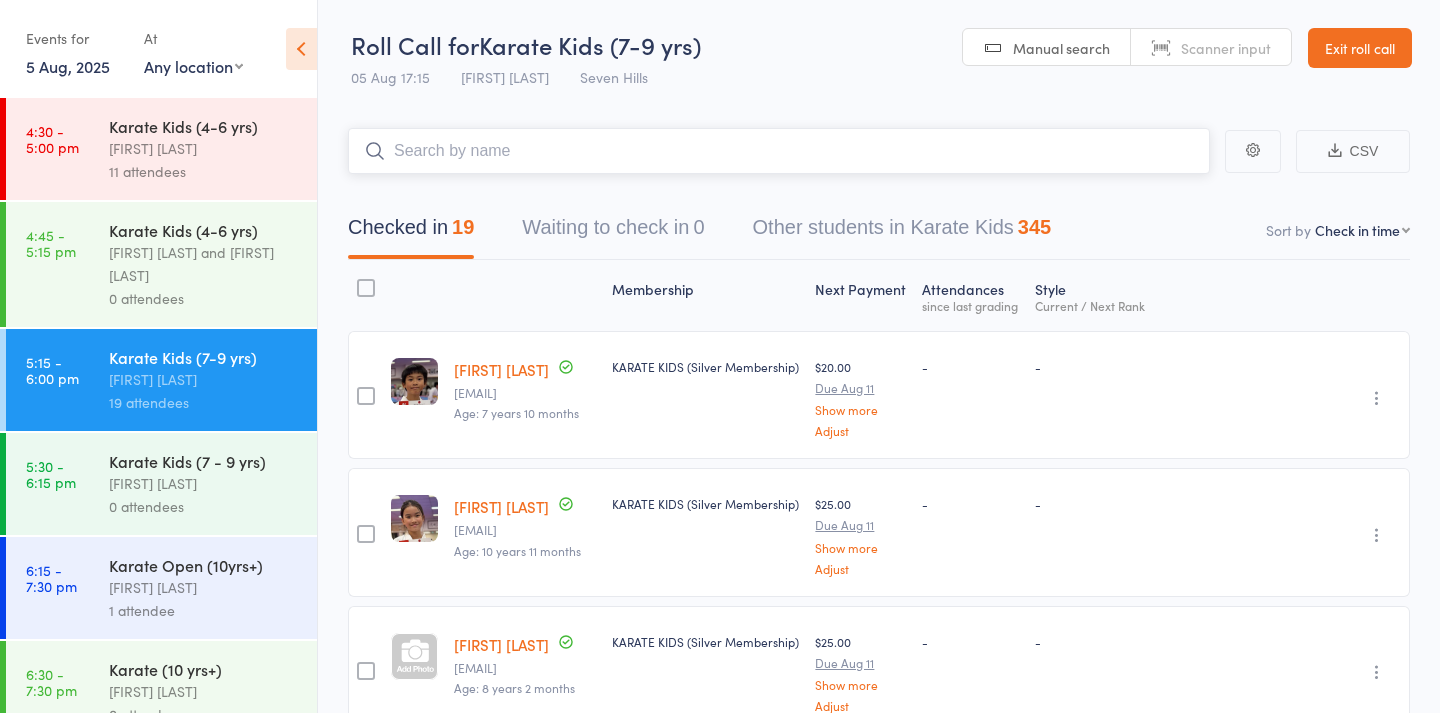 scroll, scrollTop: 0, scrollLeft: 0, axis: both 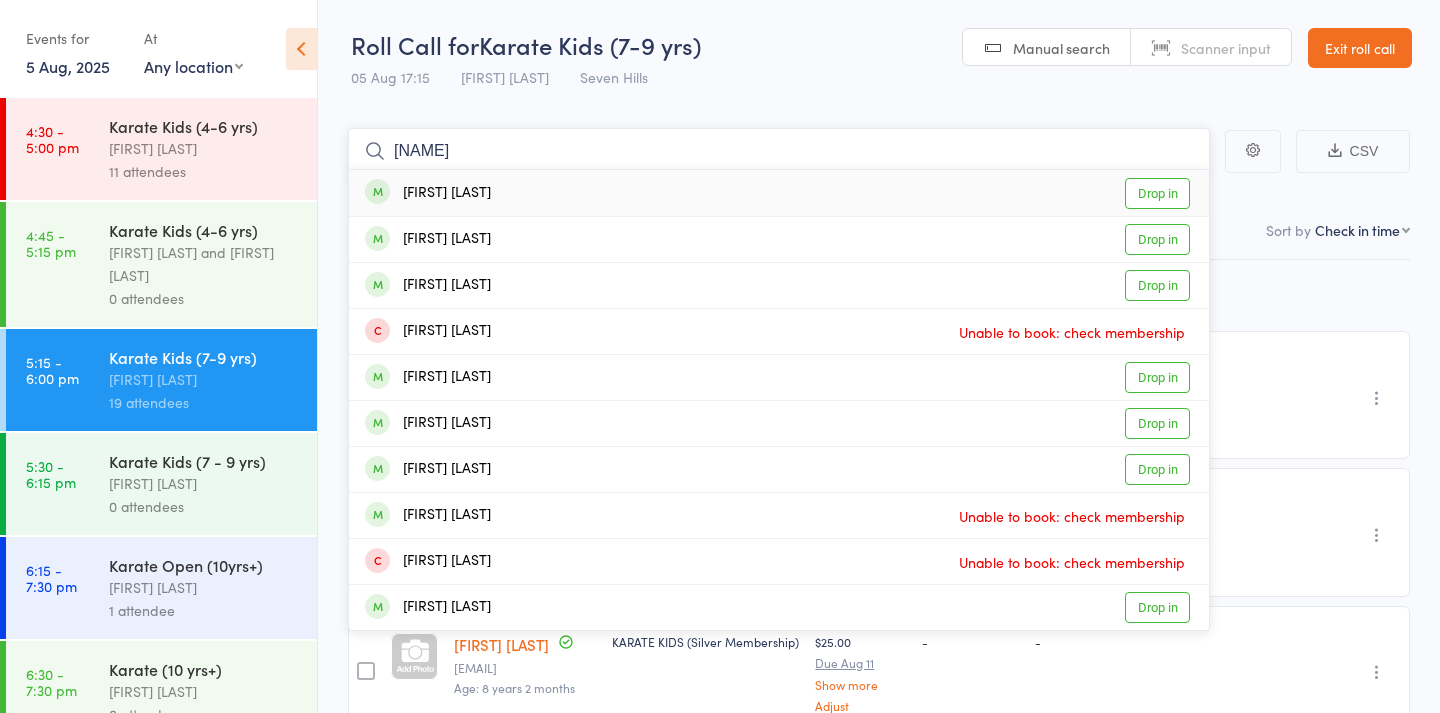 type on "[FIRST]" 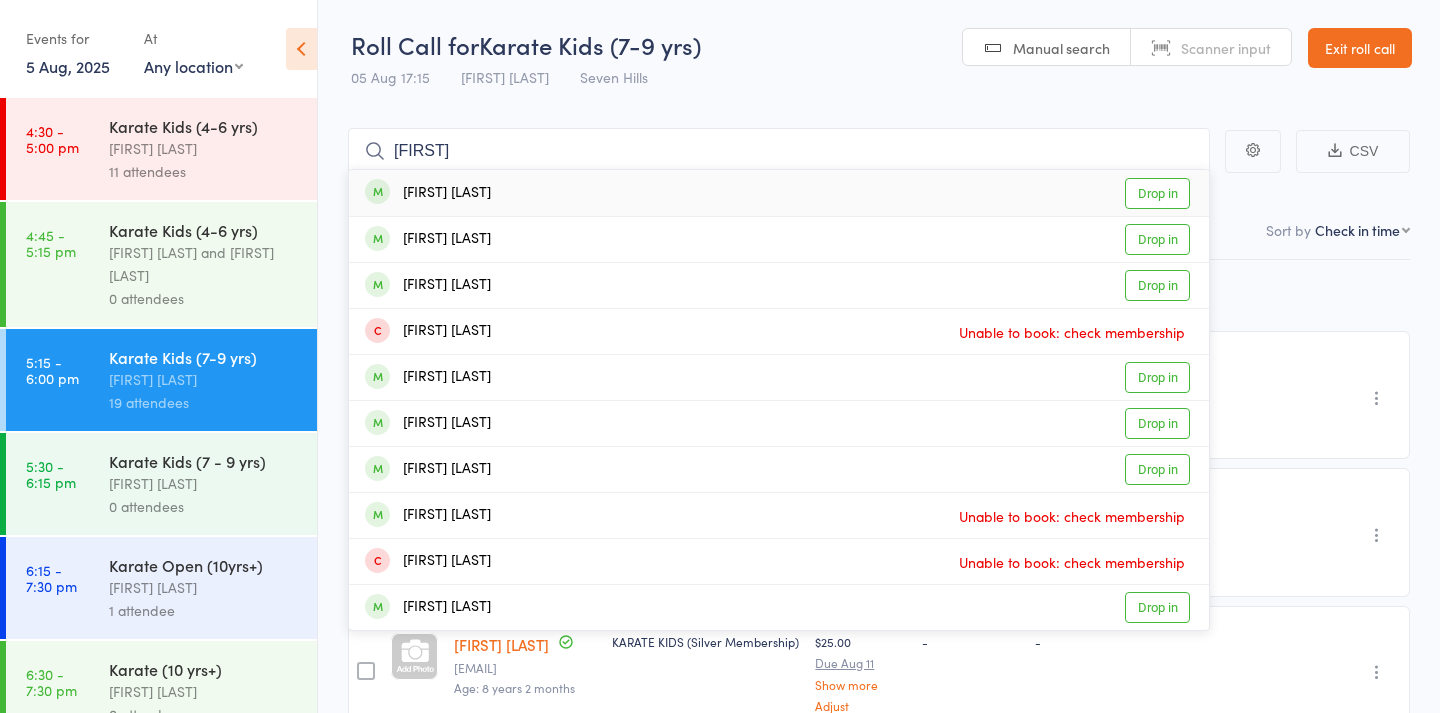 drag, startPoint x: 1173, startPoint y: 180, endPoint x: 1157, endPoint y: 237, distance: 59.20304 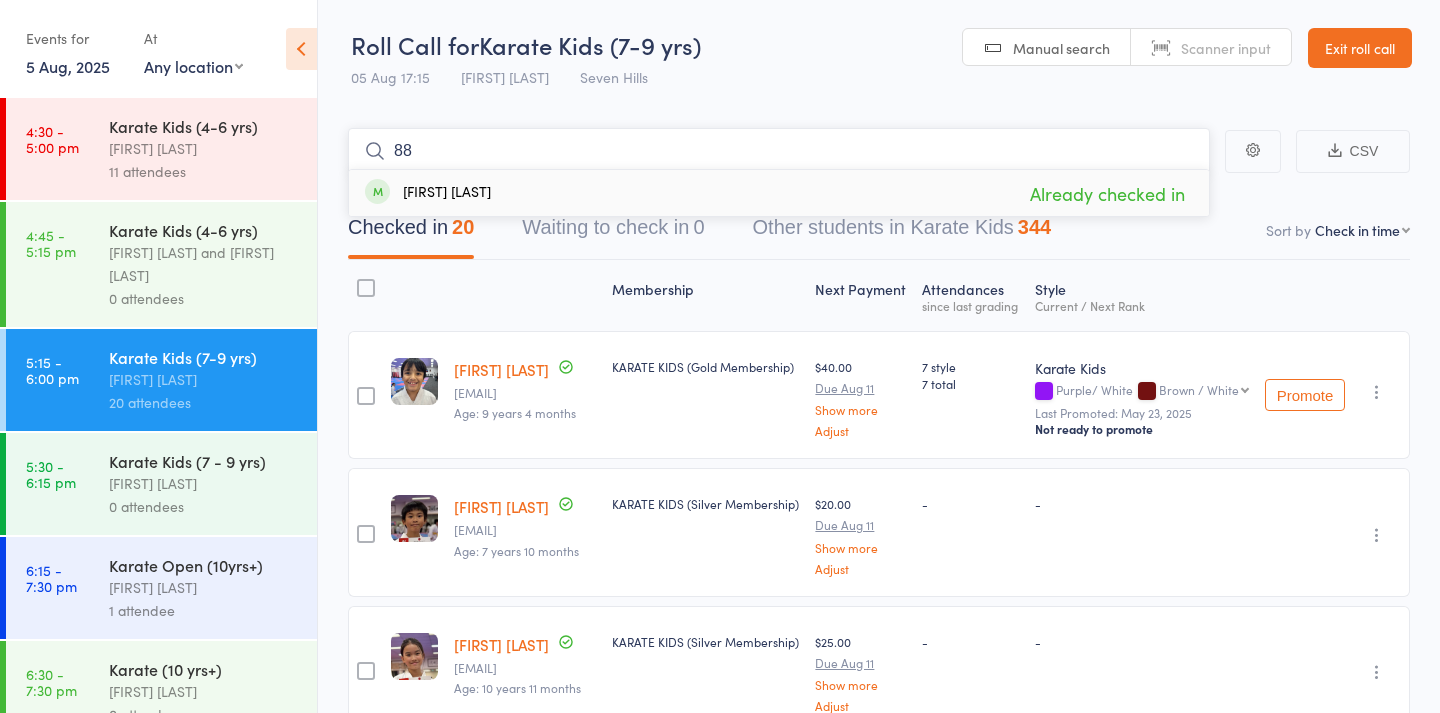 type on "8" 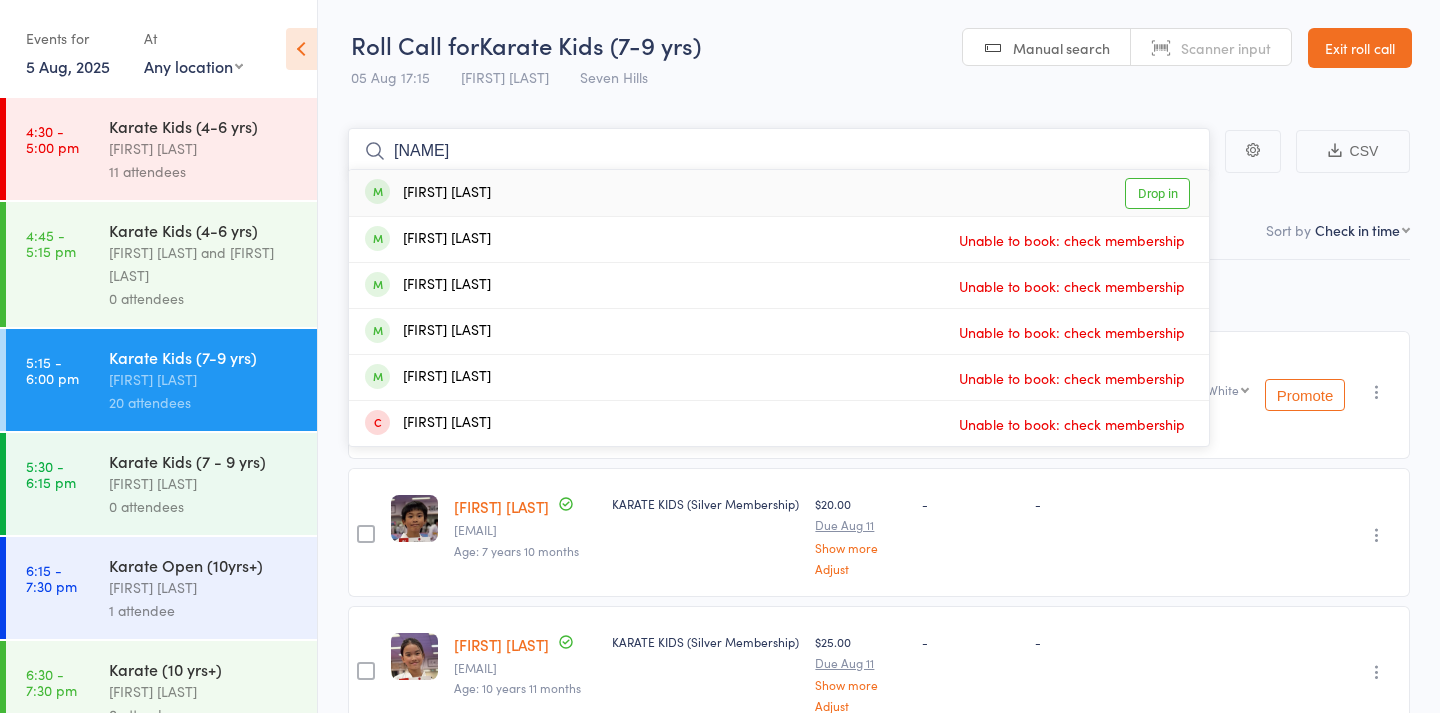 type on "[NAME]" 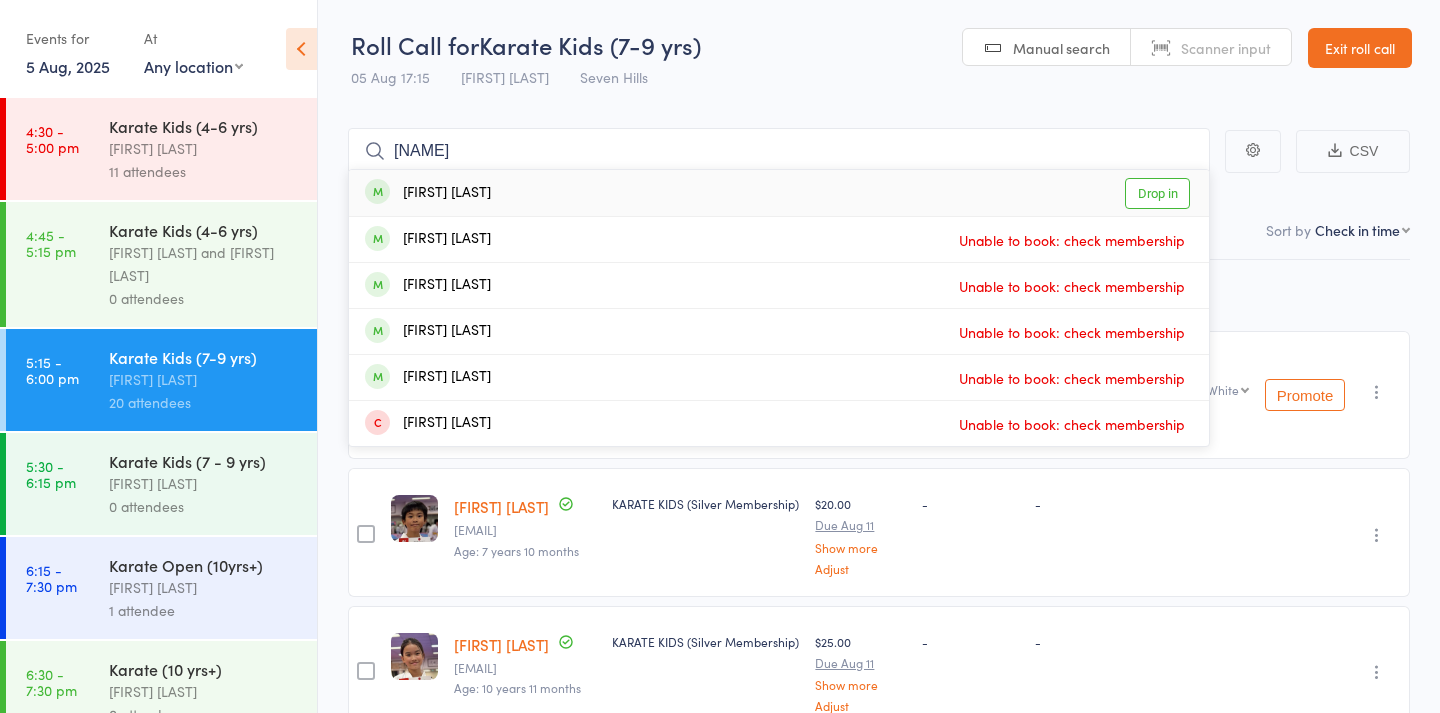 drag, startPoint x: 1157, startPoint y: 237, endPoint x: 1142, endPoint y: 198, distance: 41.785164 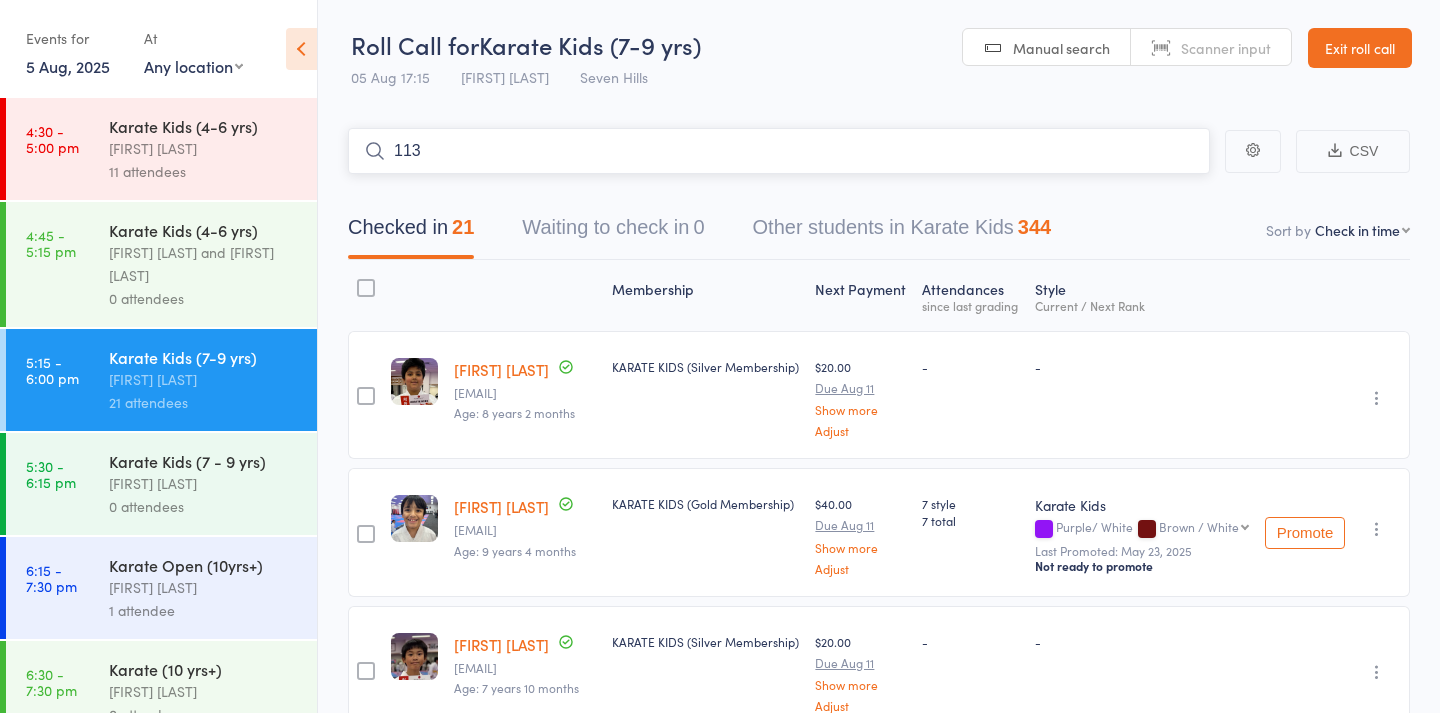 type on "1135" 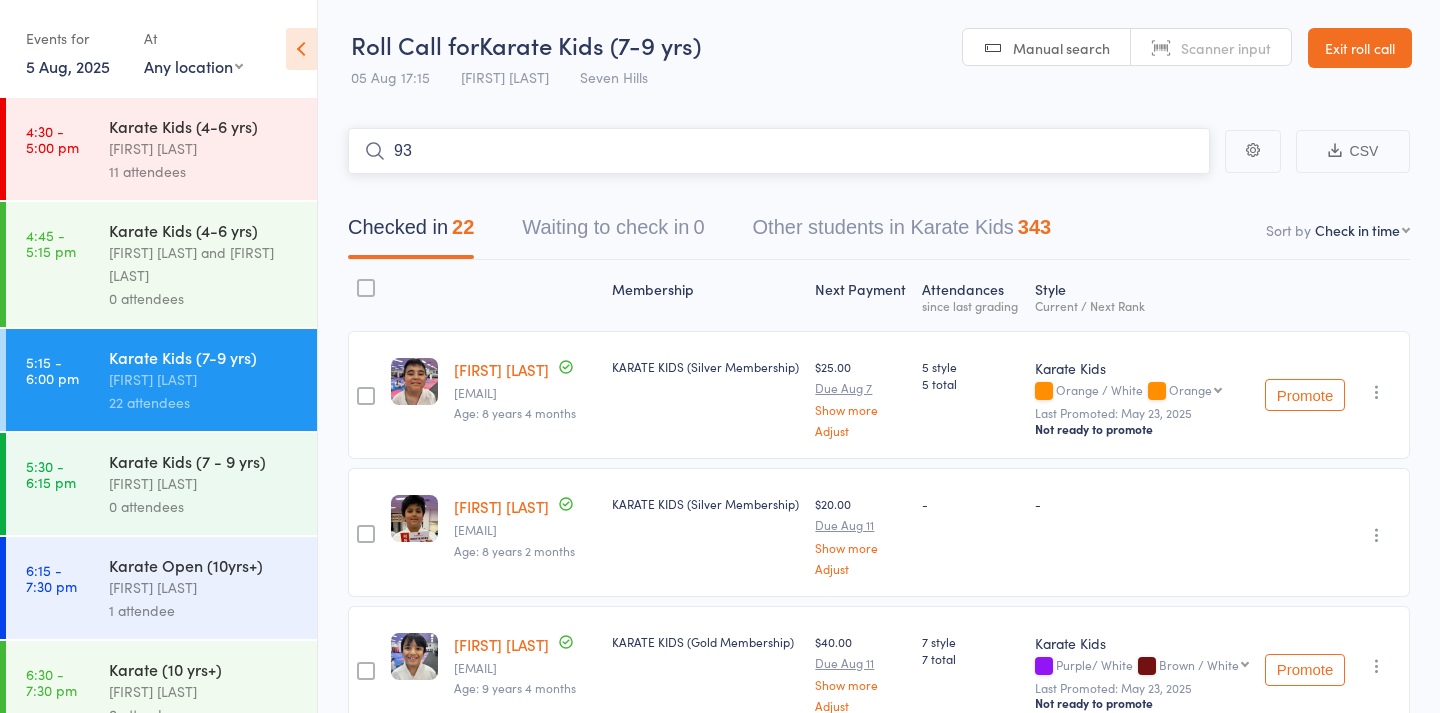type on "937" 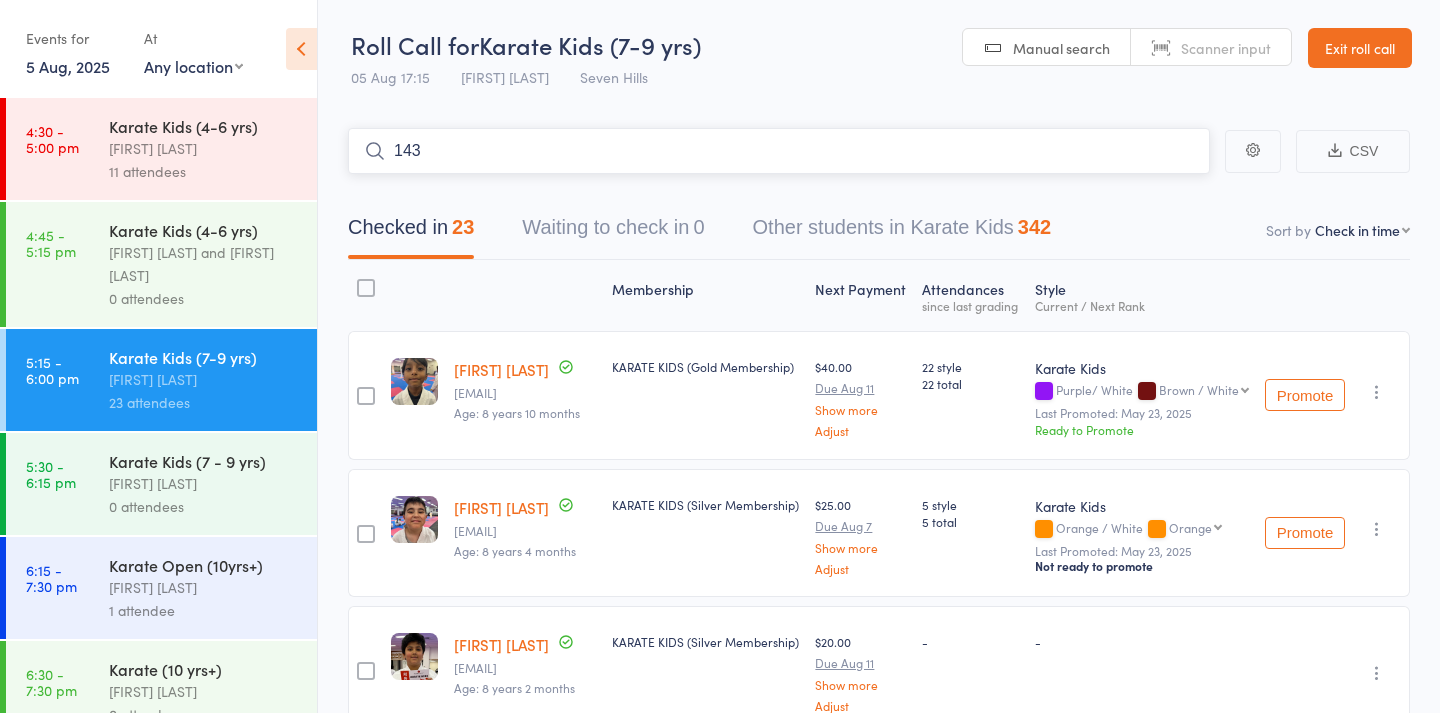 type on "1431" 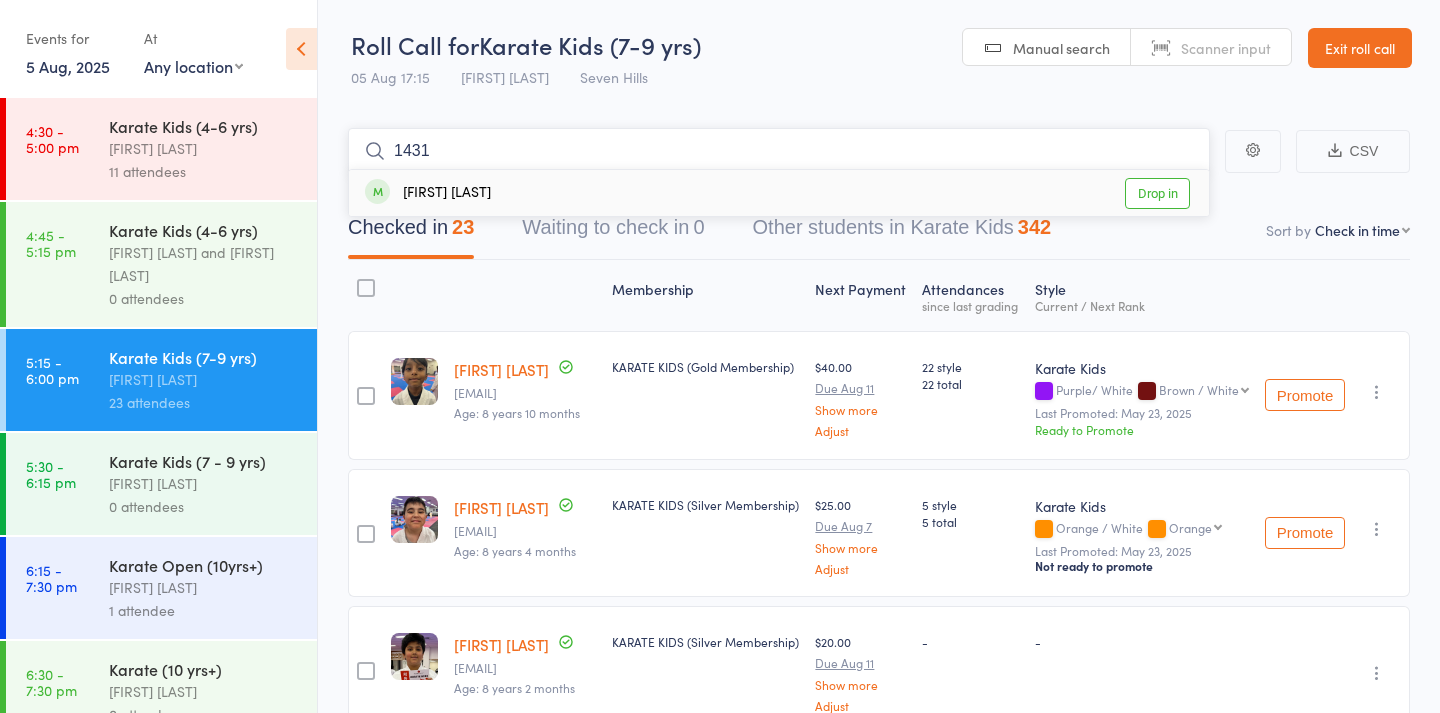 type 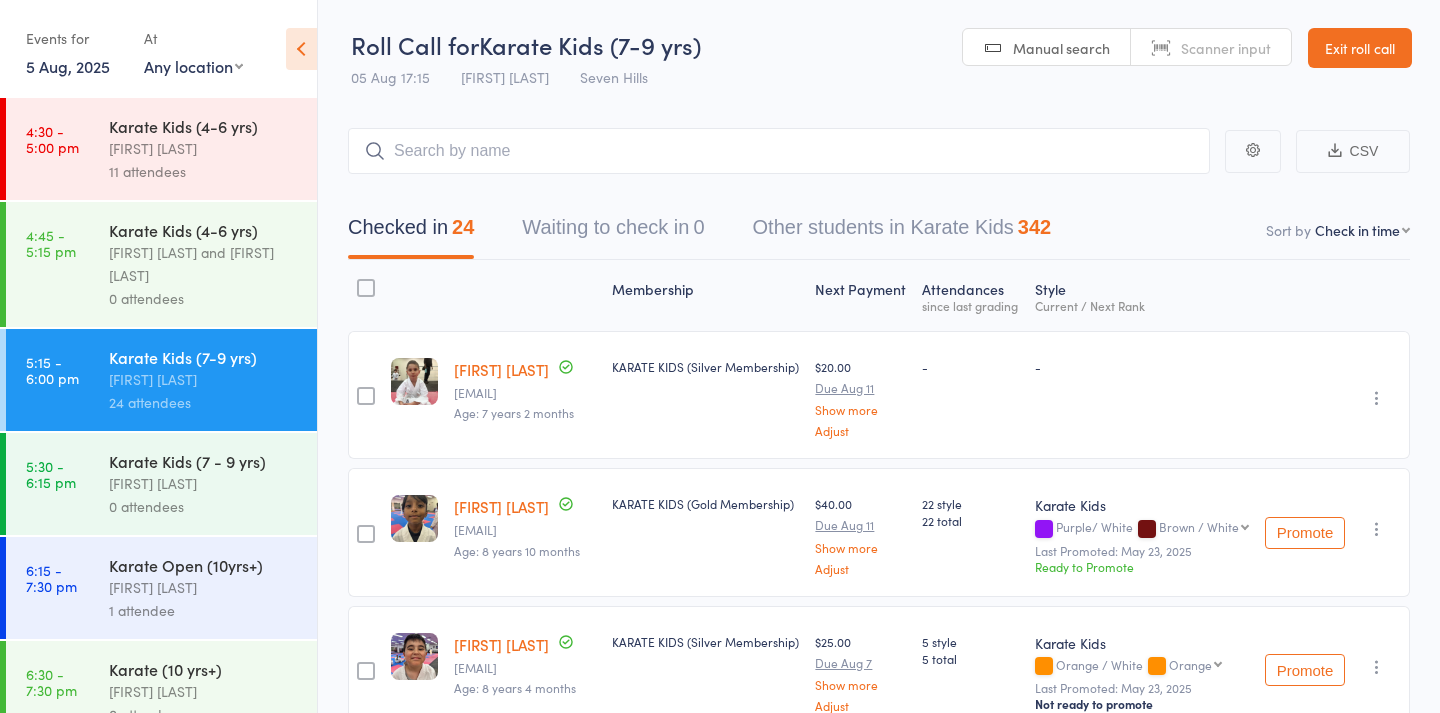 click on "Karate Open (10yrs+)" at bounding box center (204, 565) 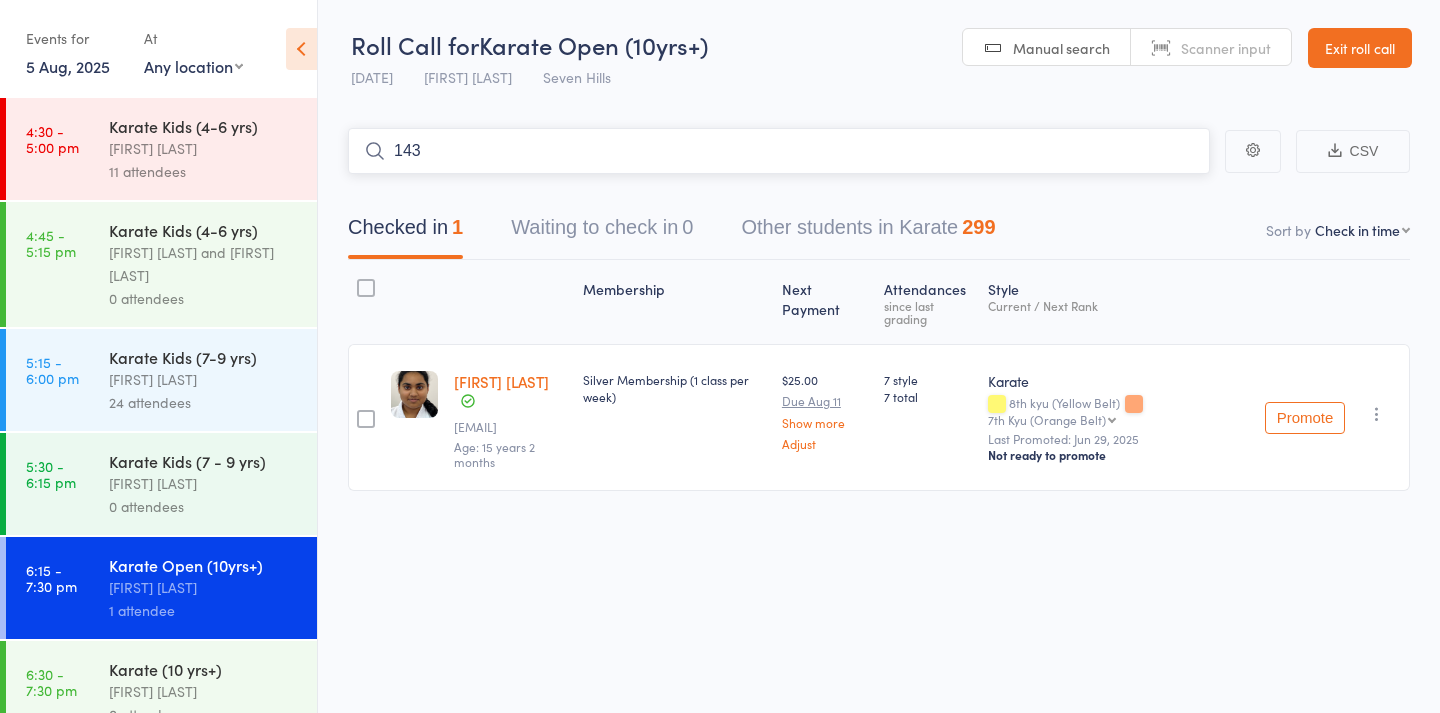 type on "1430" 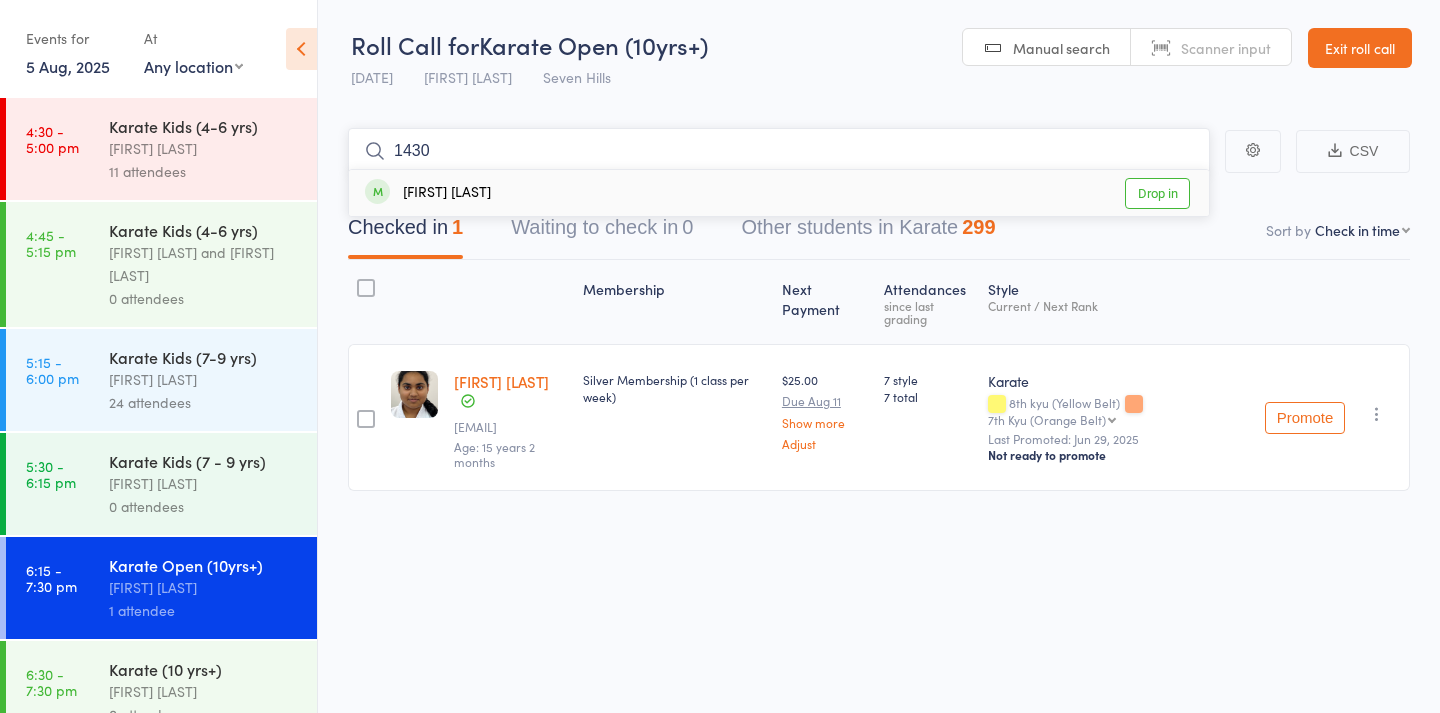 type 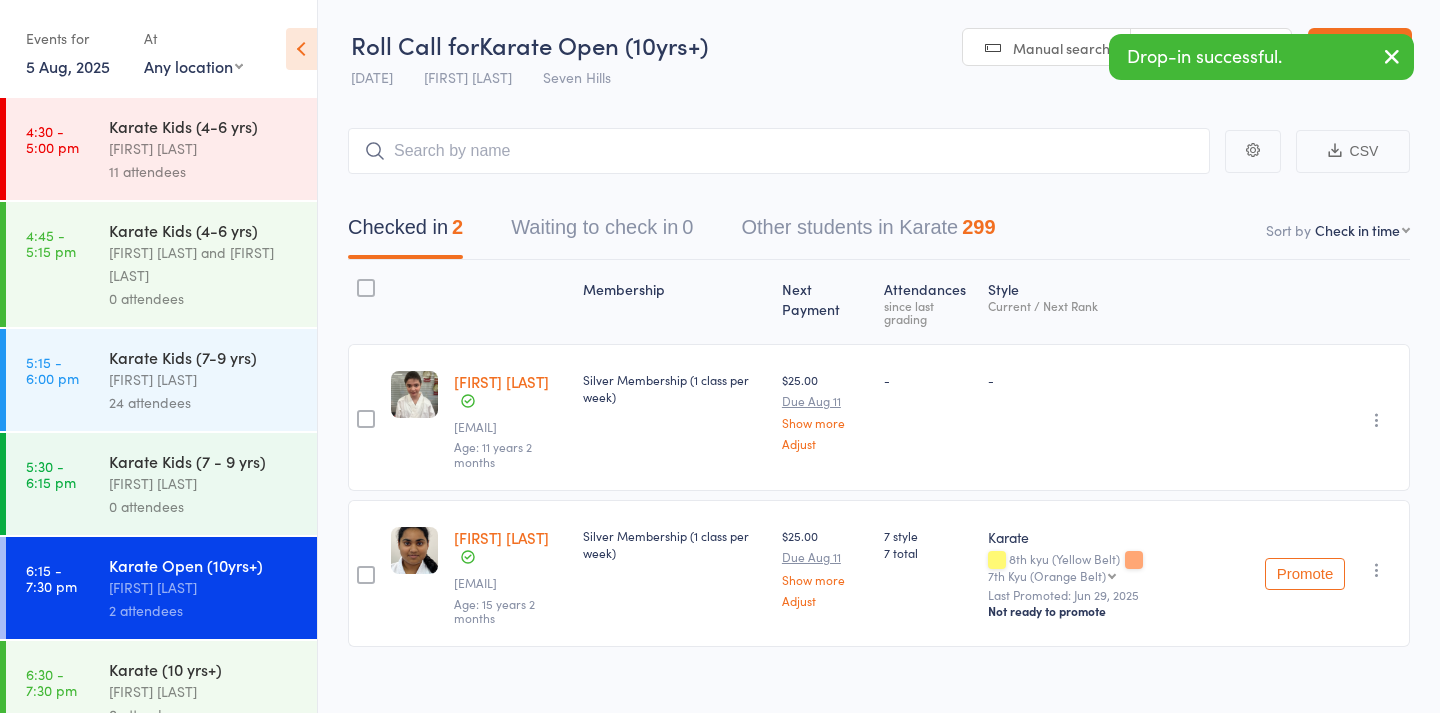 click on "Karate Kids (7-9 yrs) [FIRST] [LAST] 24 attendees" at bounding box center [213, 380] 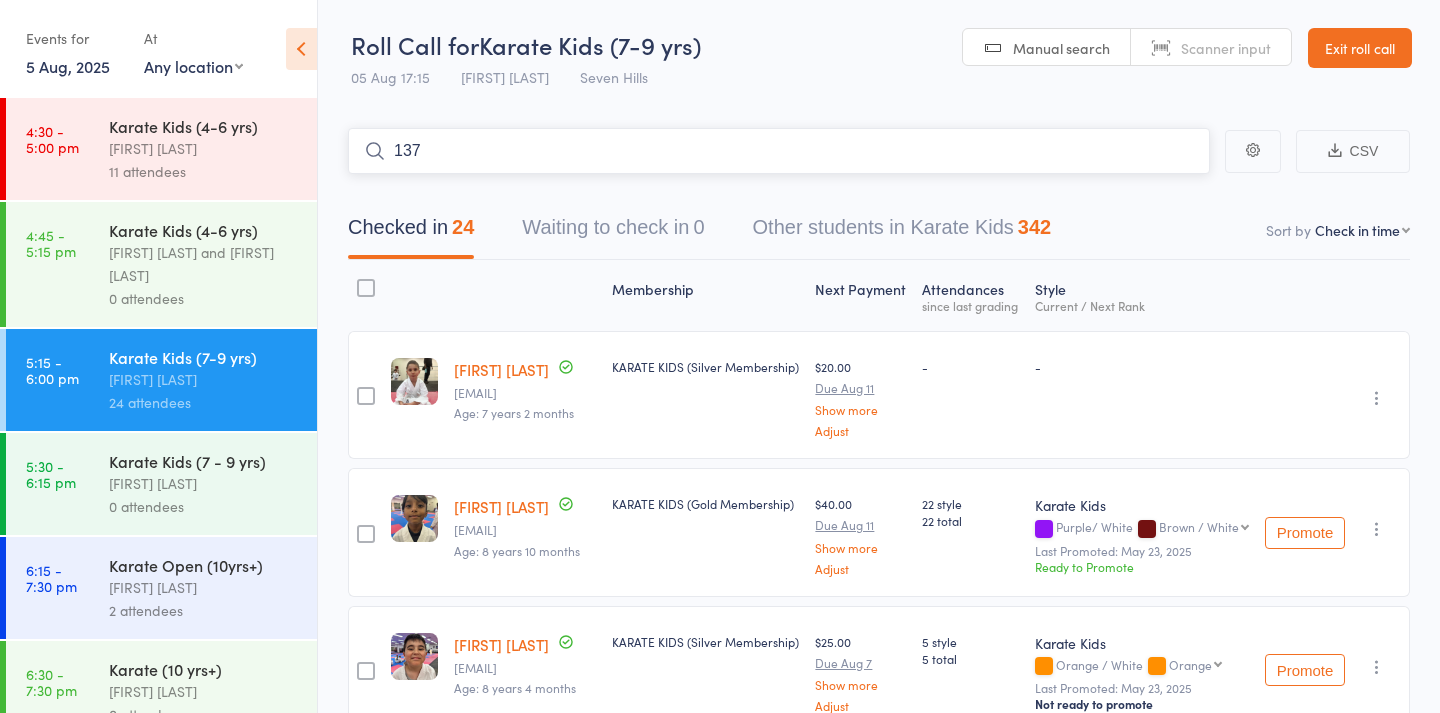type on "1373" 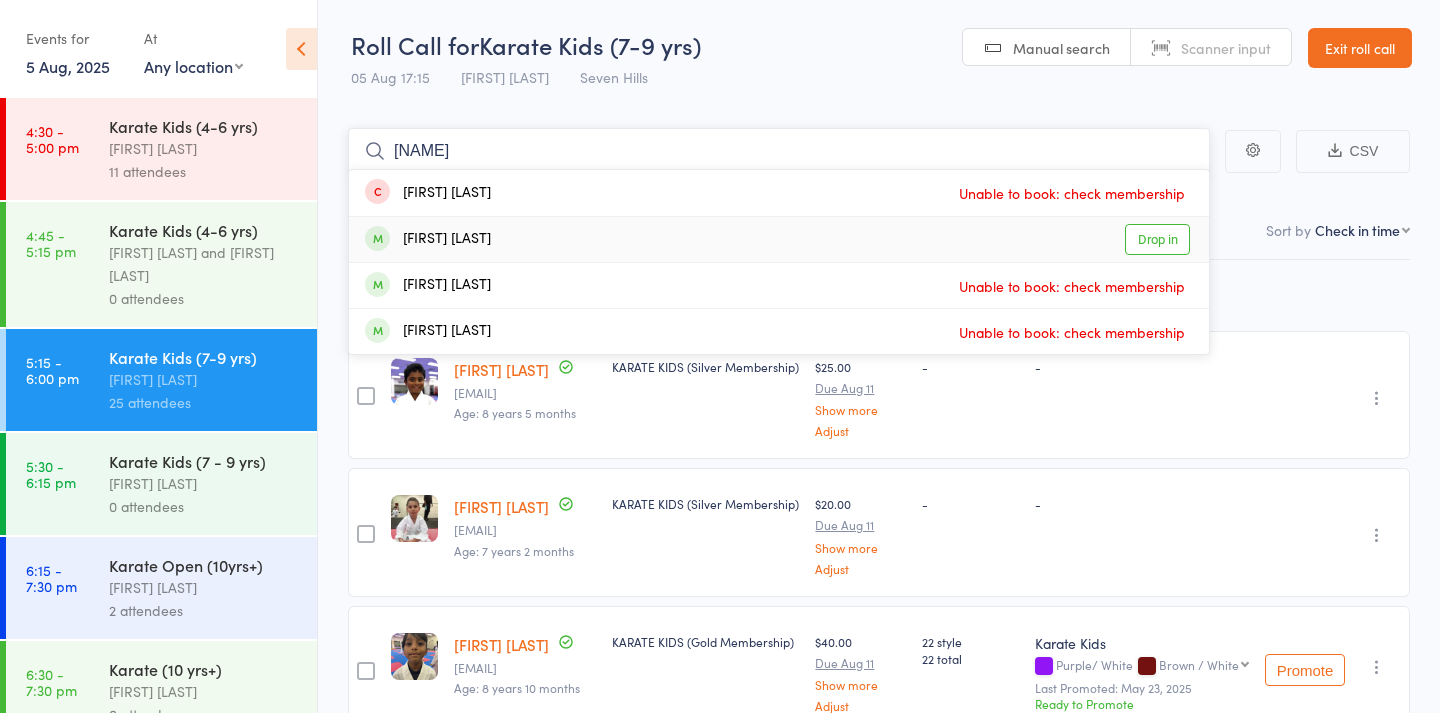 type on "[NAME]" 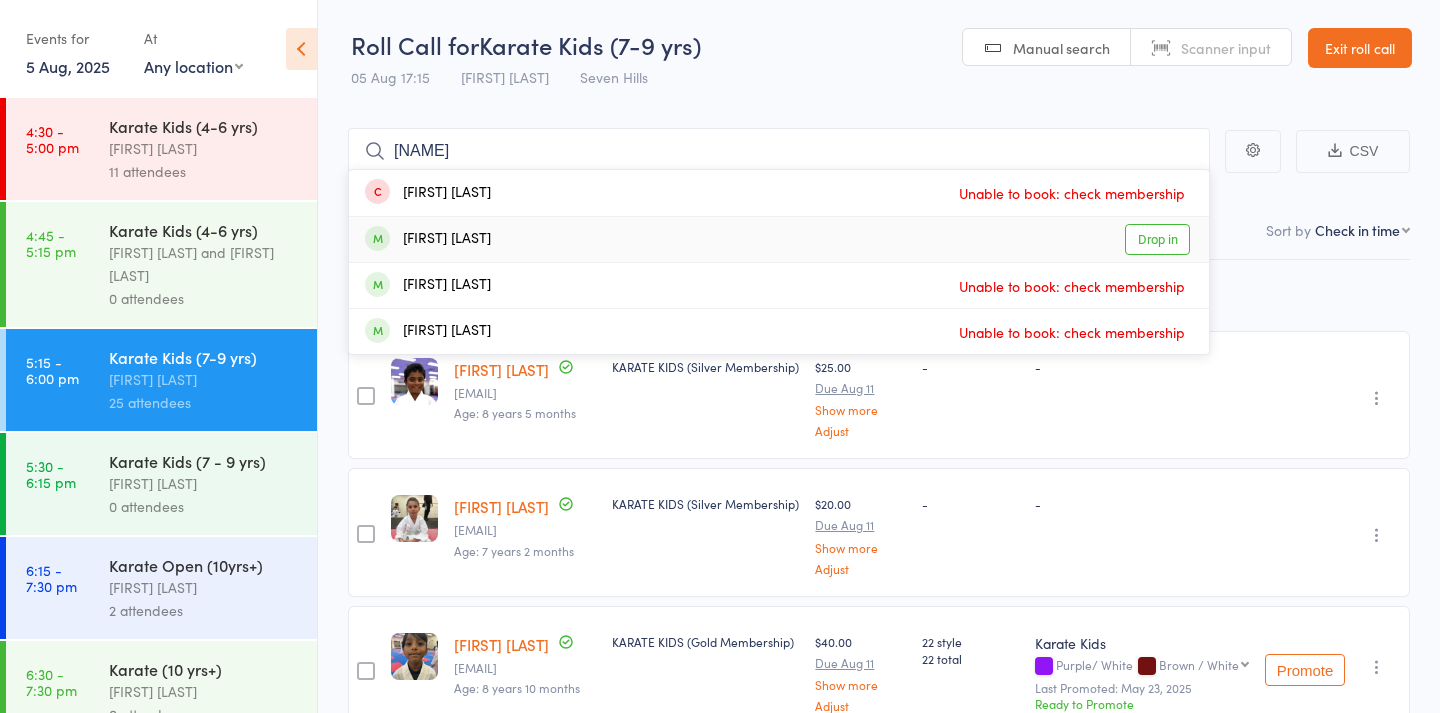 click on "[FIRST] [LAST] Drop in" at bounding box center [779, 239] 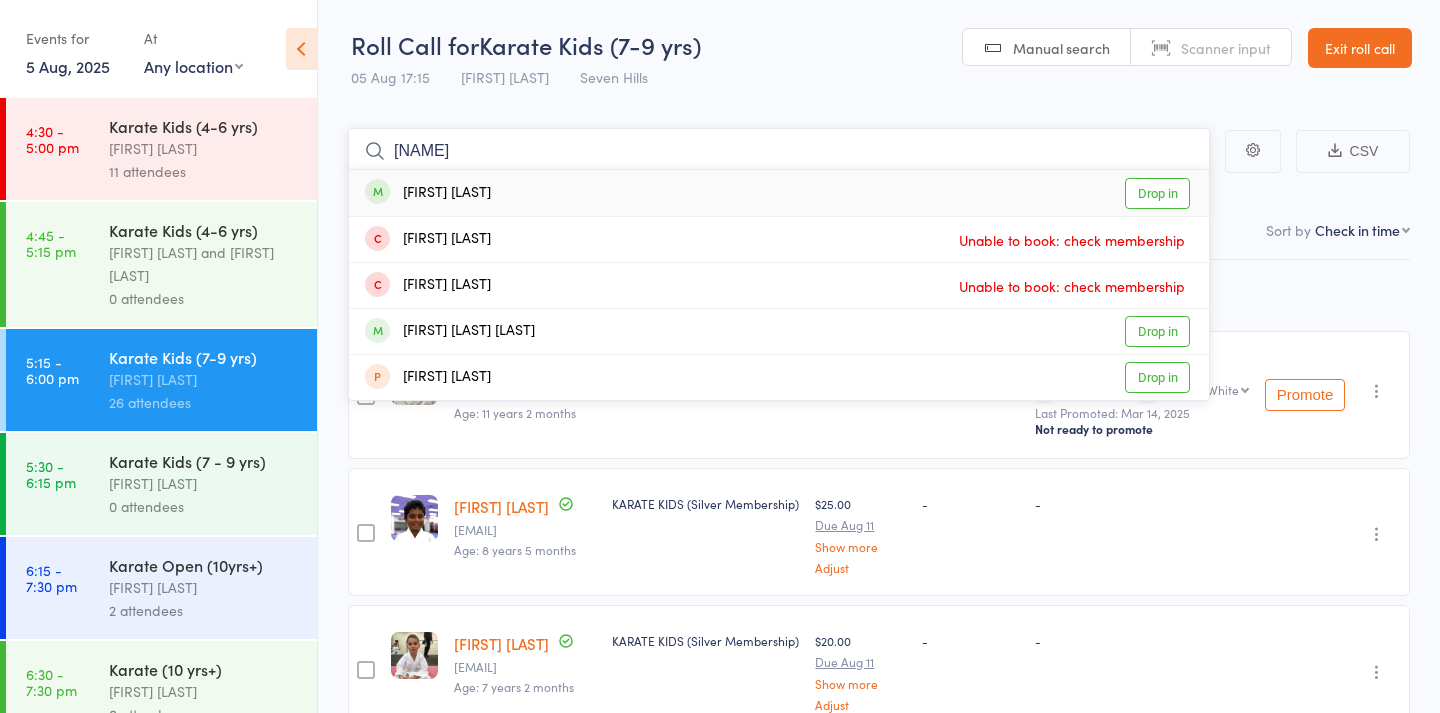 type on "[NAME]" 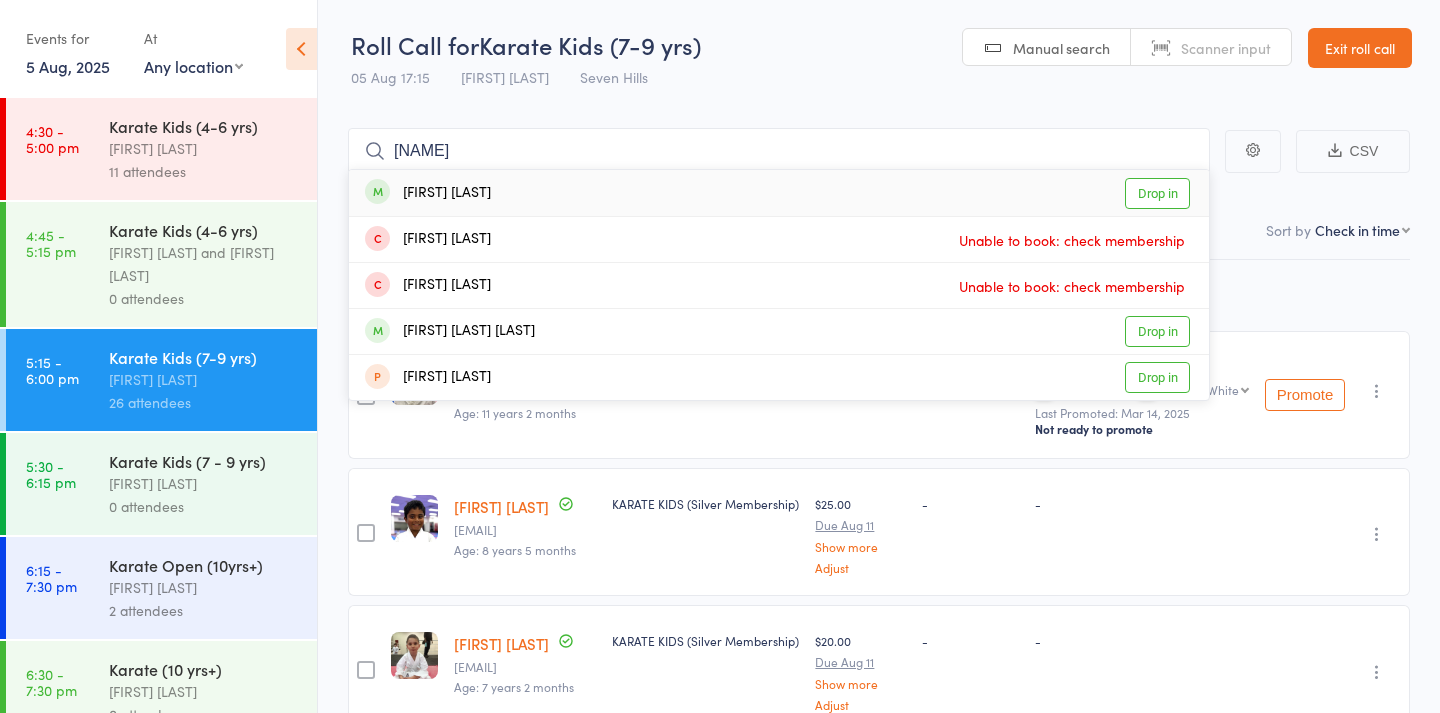 click on "[FIRST] [LAST]" at bounding box center [428, 193] 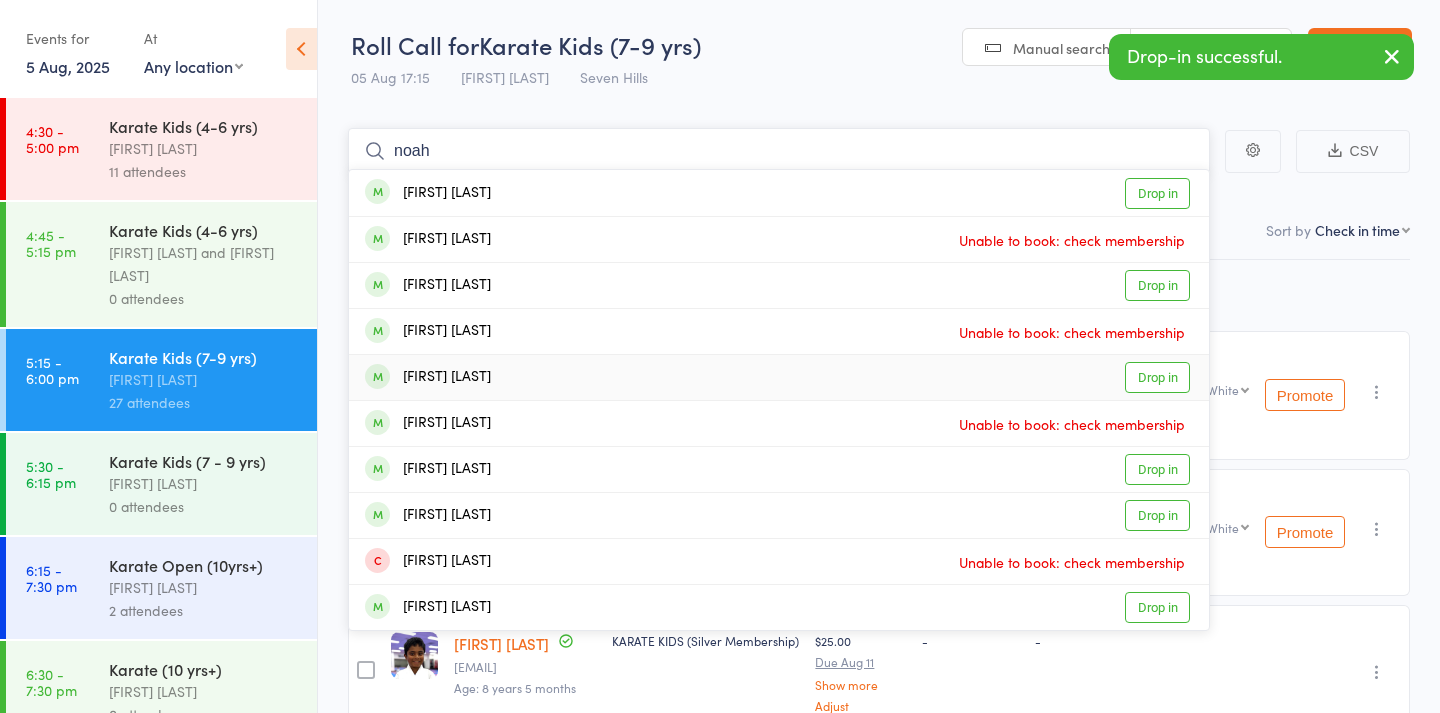 type on "noah" 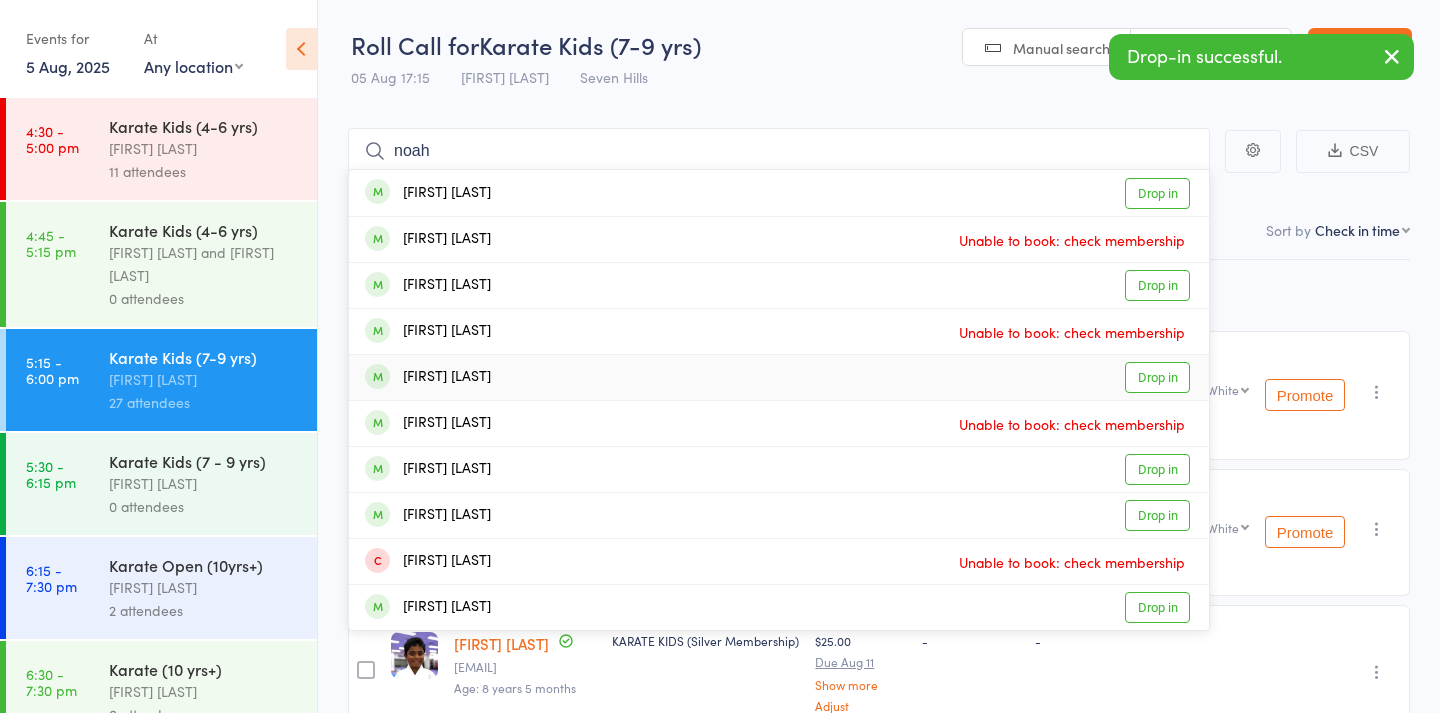 click on "[FIRST] [LAST]" at bounding box center (428, 377) 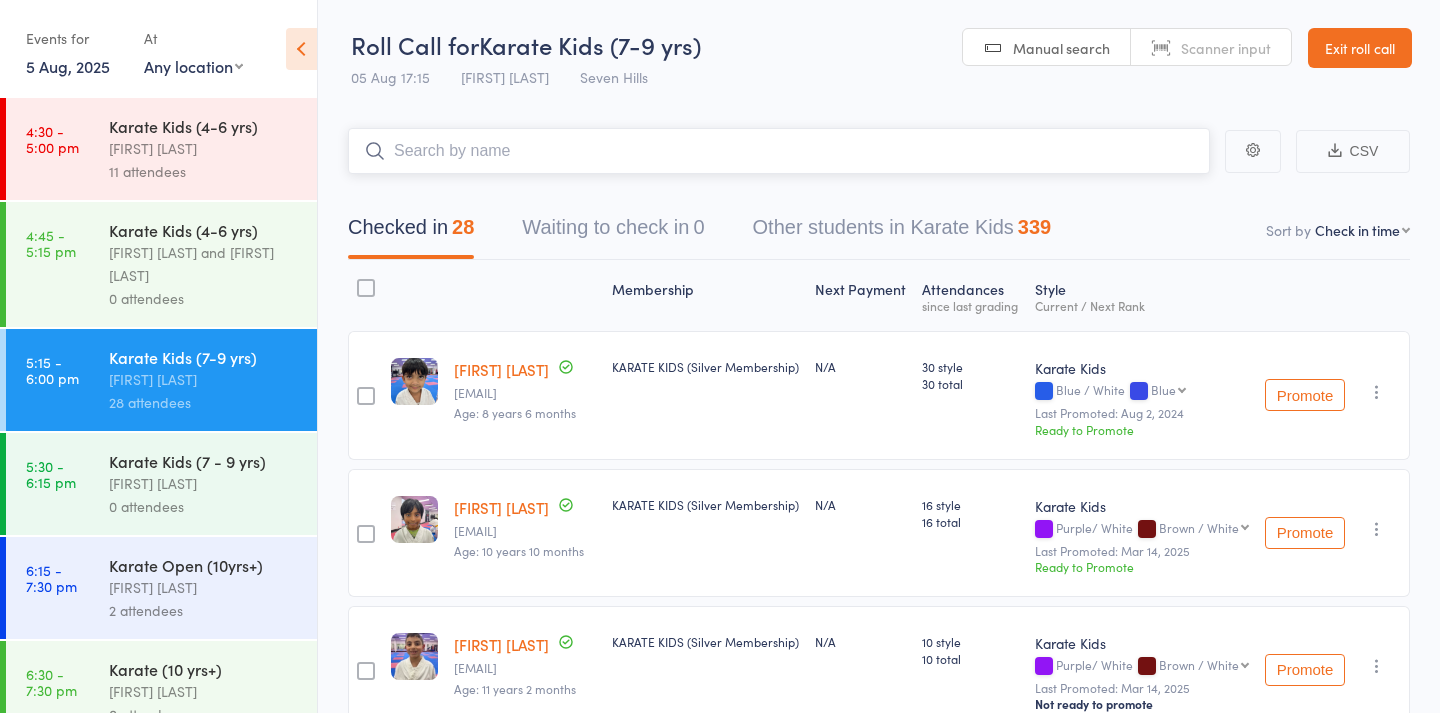 click at bounding box center (779, 151) 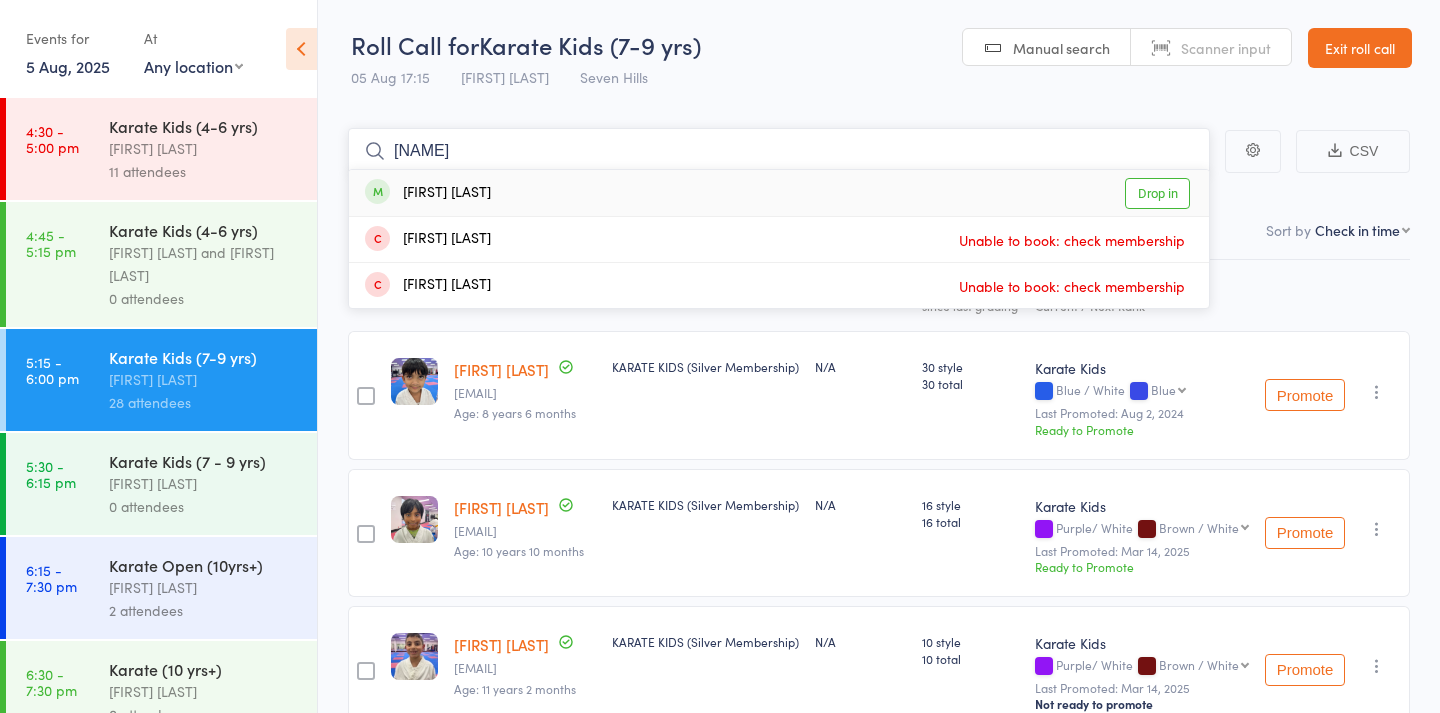 type on "[NAME]" 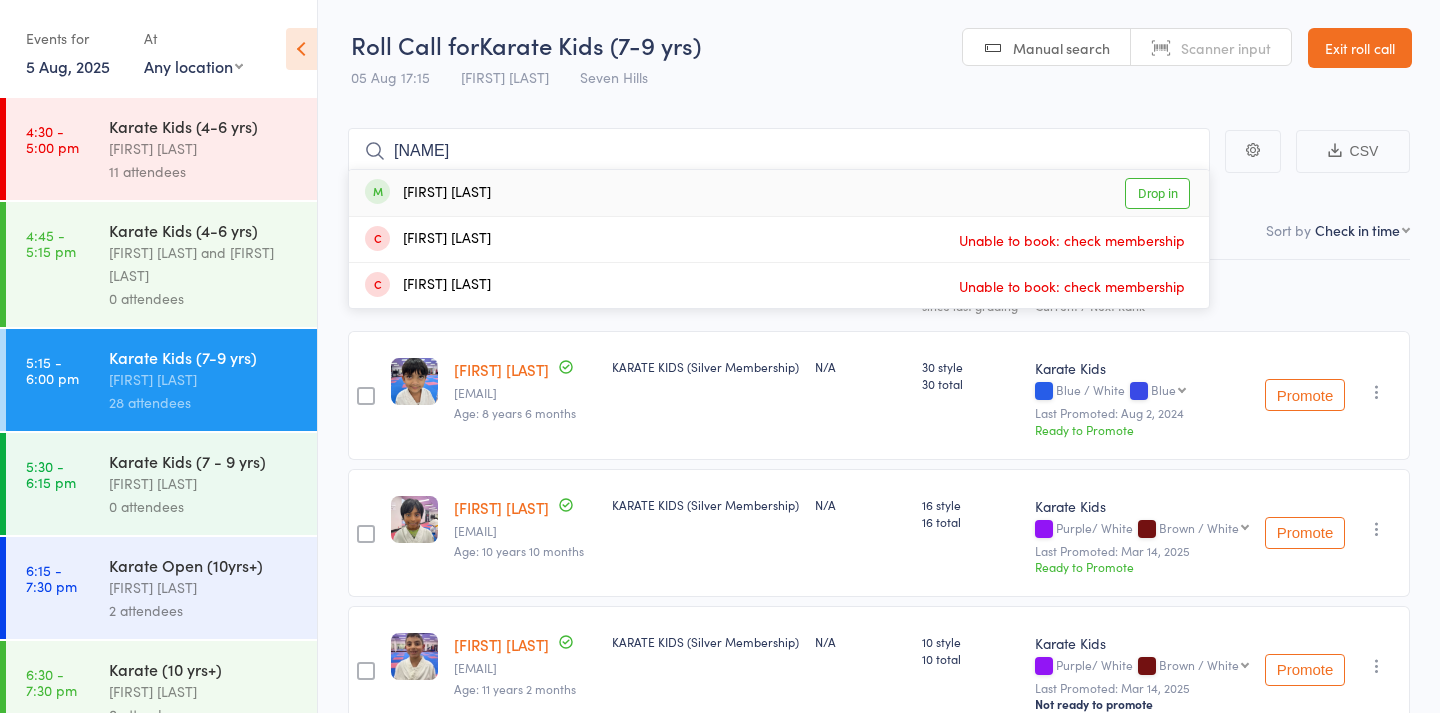 drag, startPoint x: 597, startPoint y: 158, endPoint x: 488, endPoint y: 195, distance: 115.10864 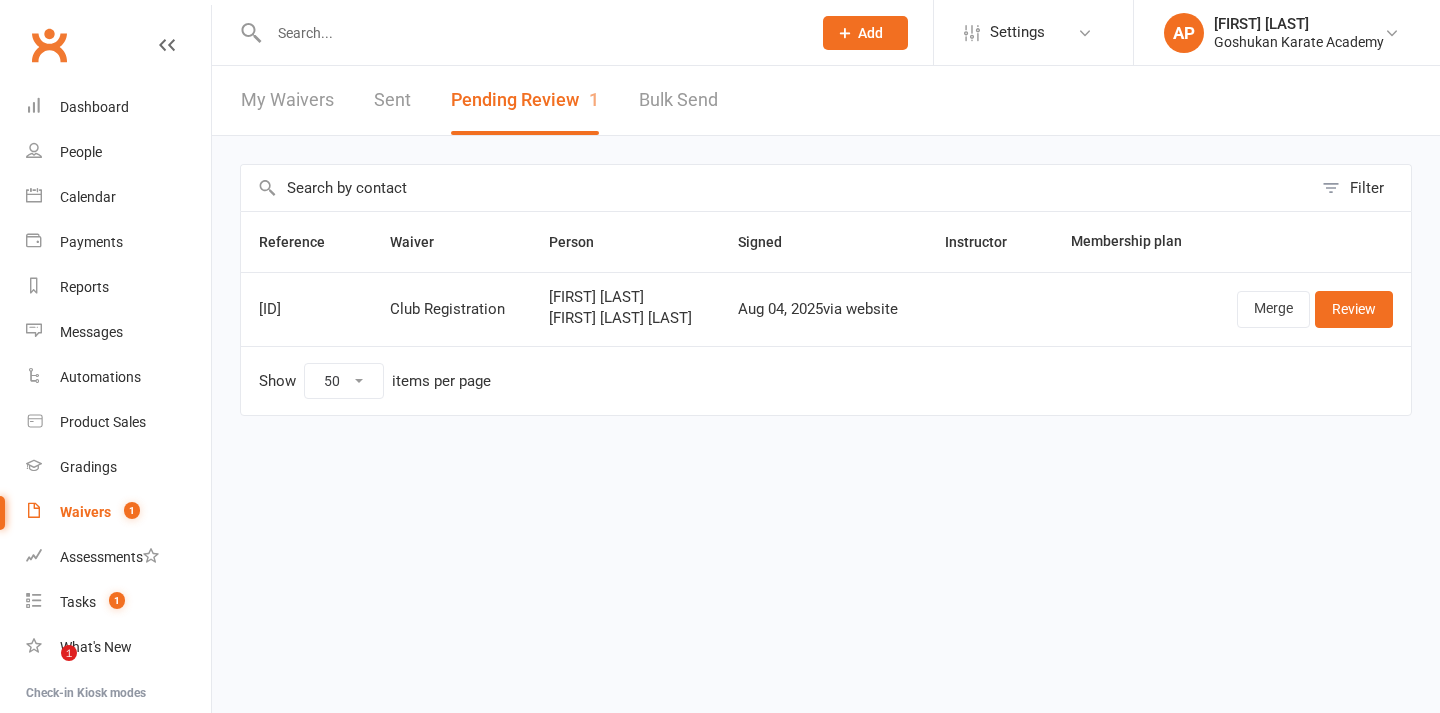 select on "50" 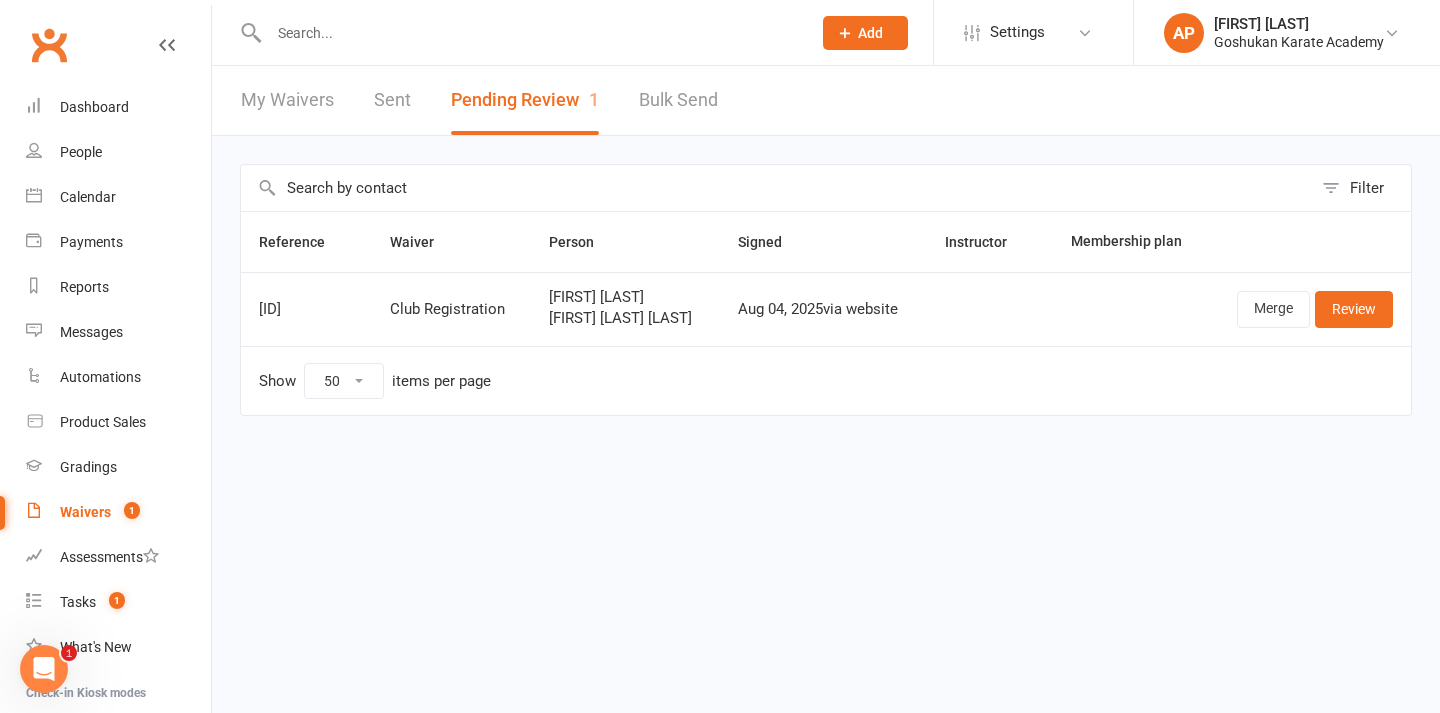 scroll, scrollTop: 0, scrollLeft: 0, axis: both 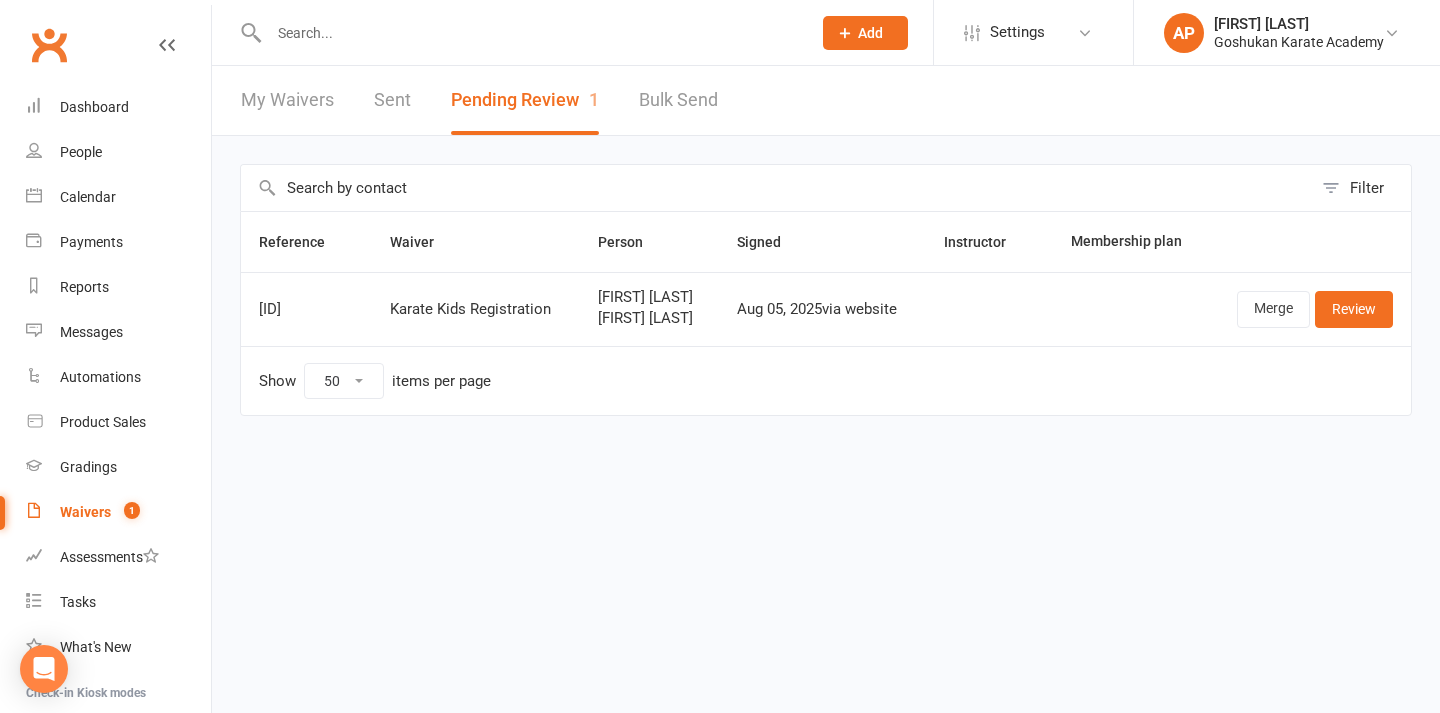 select on "50" 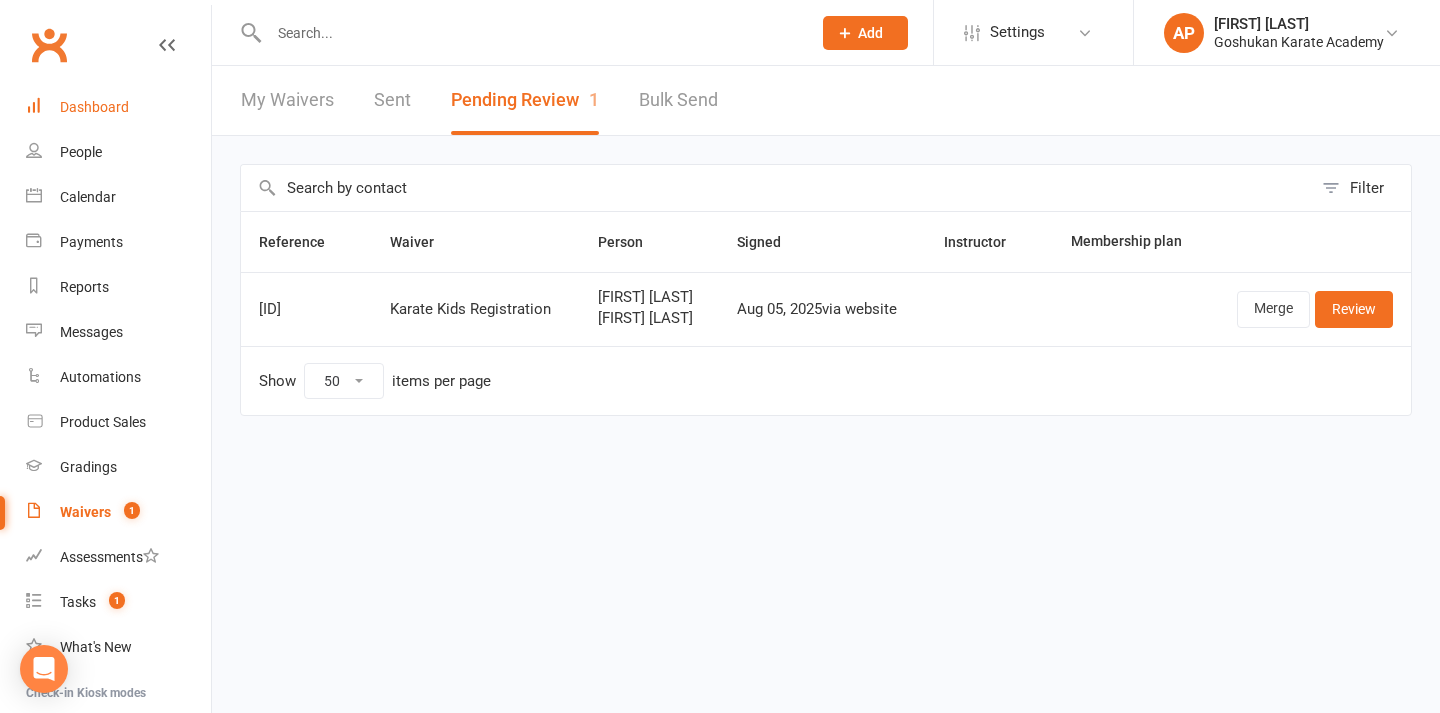 click on "Dashboard" at bounding box center [118, 107] 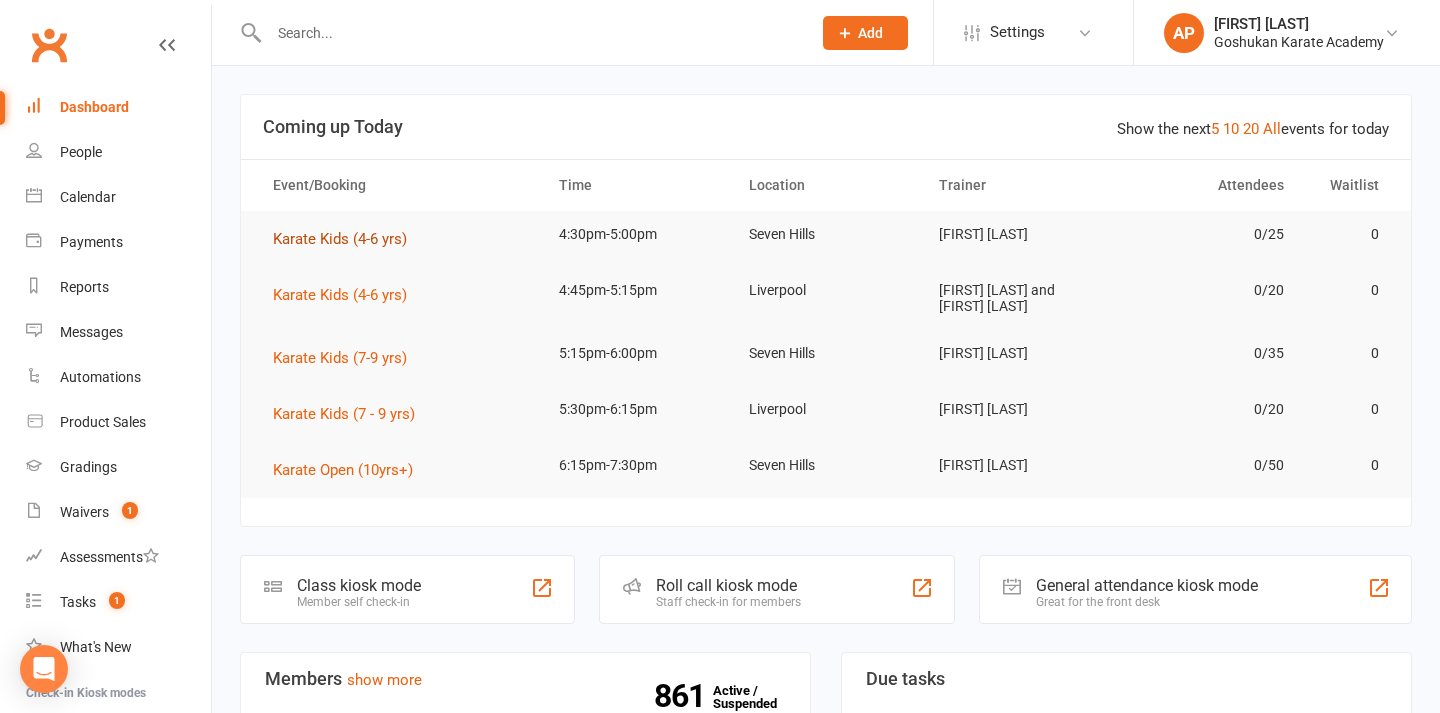 click on "Karate Kids (4-6 yrs)" at bounding box center [340, 239] 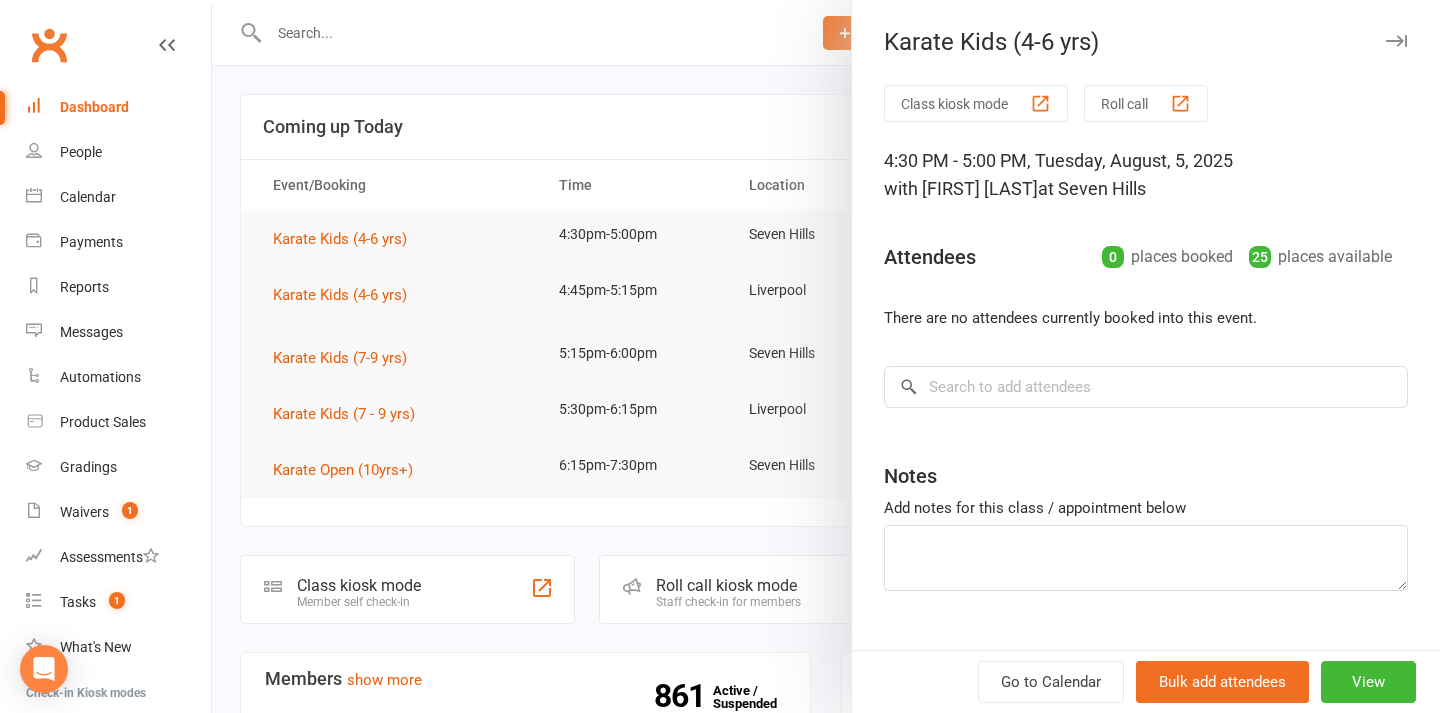 click at bounding box center [826, 356] 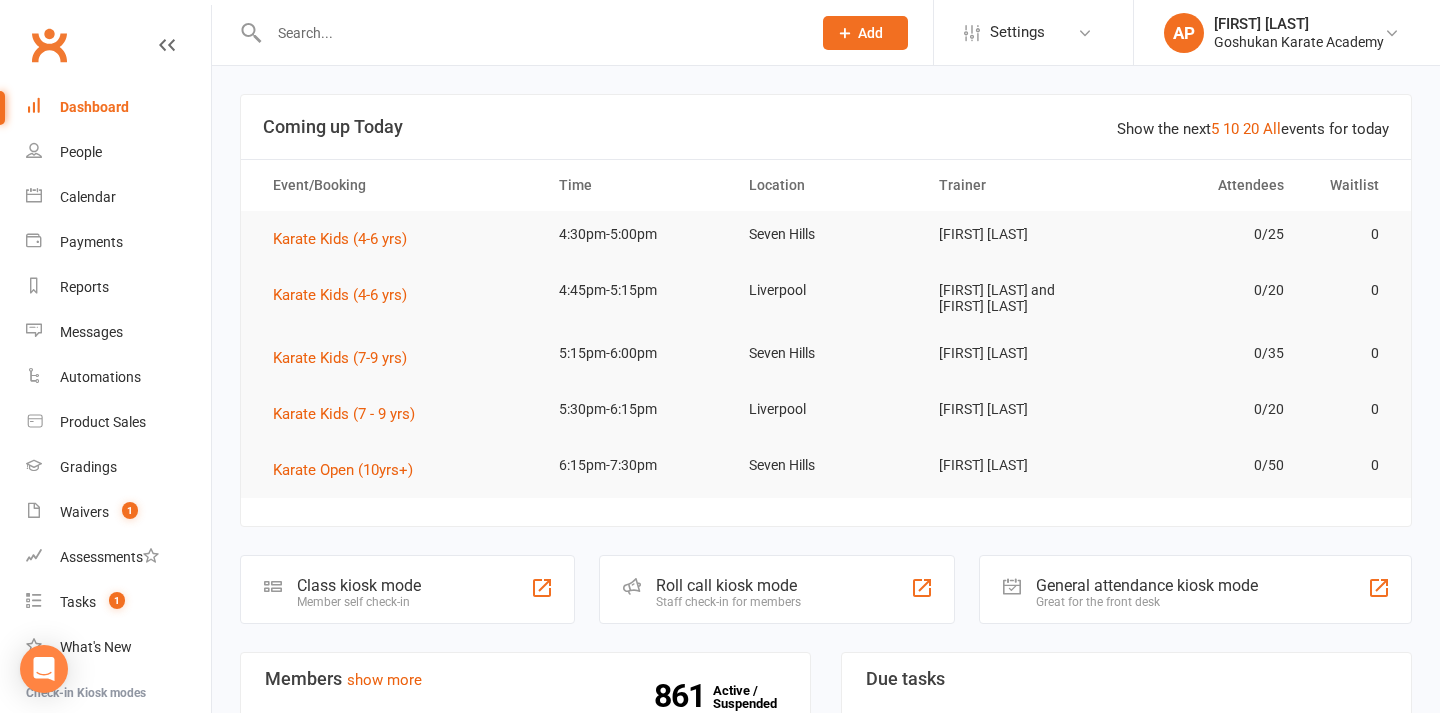 click at bounding box center [530, 33] 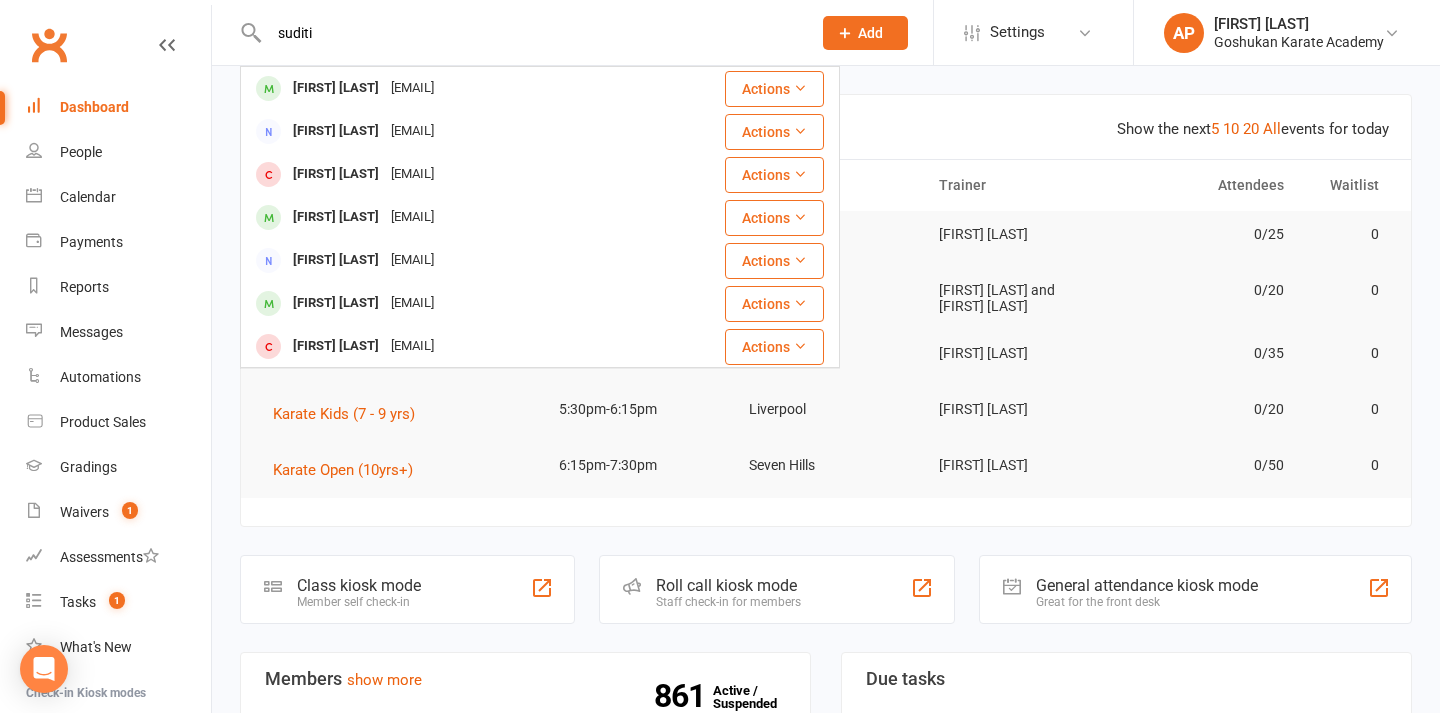 type on "audition" 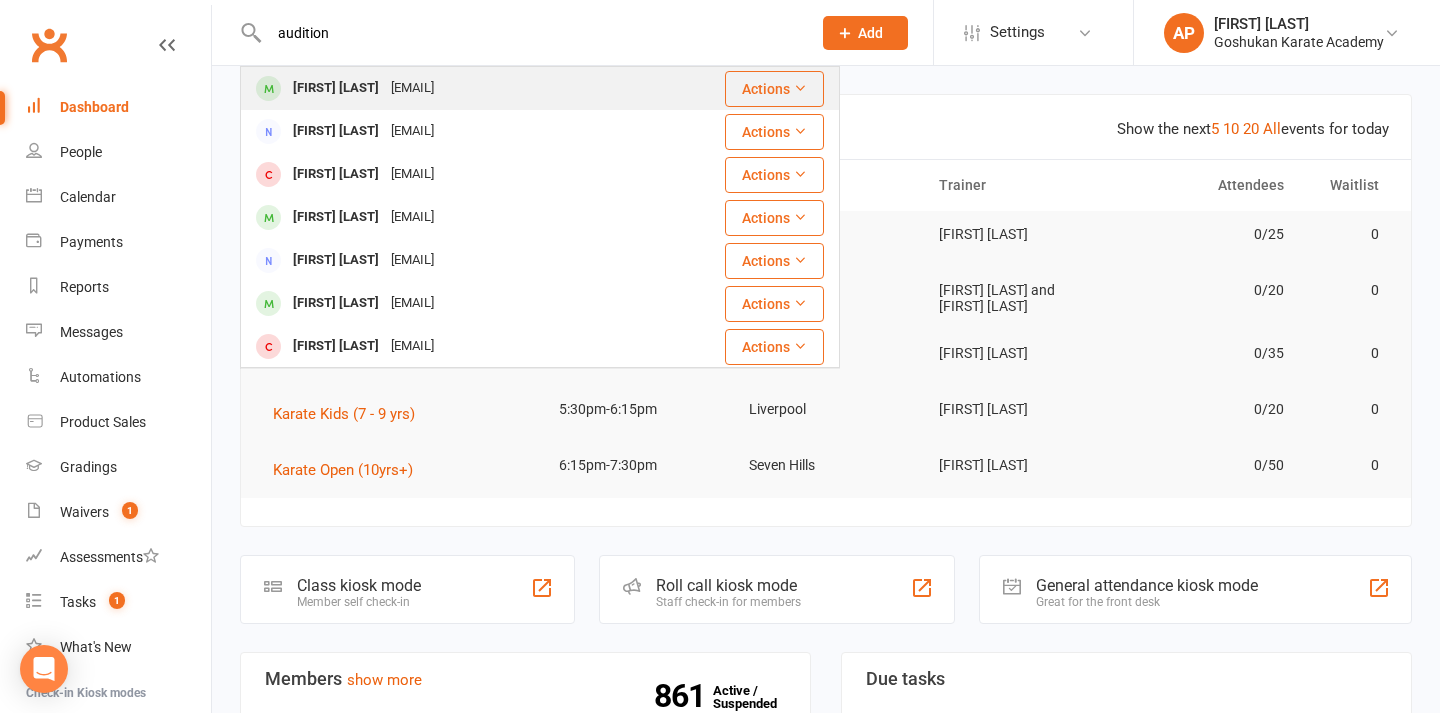 drag, startPoint x: 646, startPoint y: 38, endPoint x: 412, endPoint y: 93, distance: 240.37679 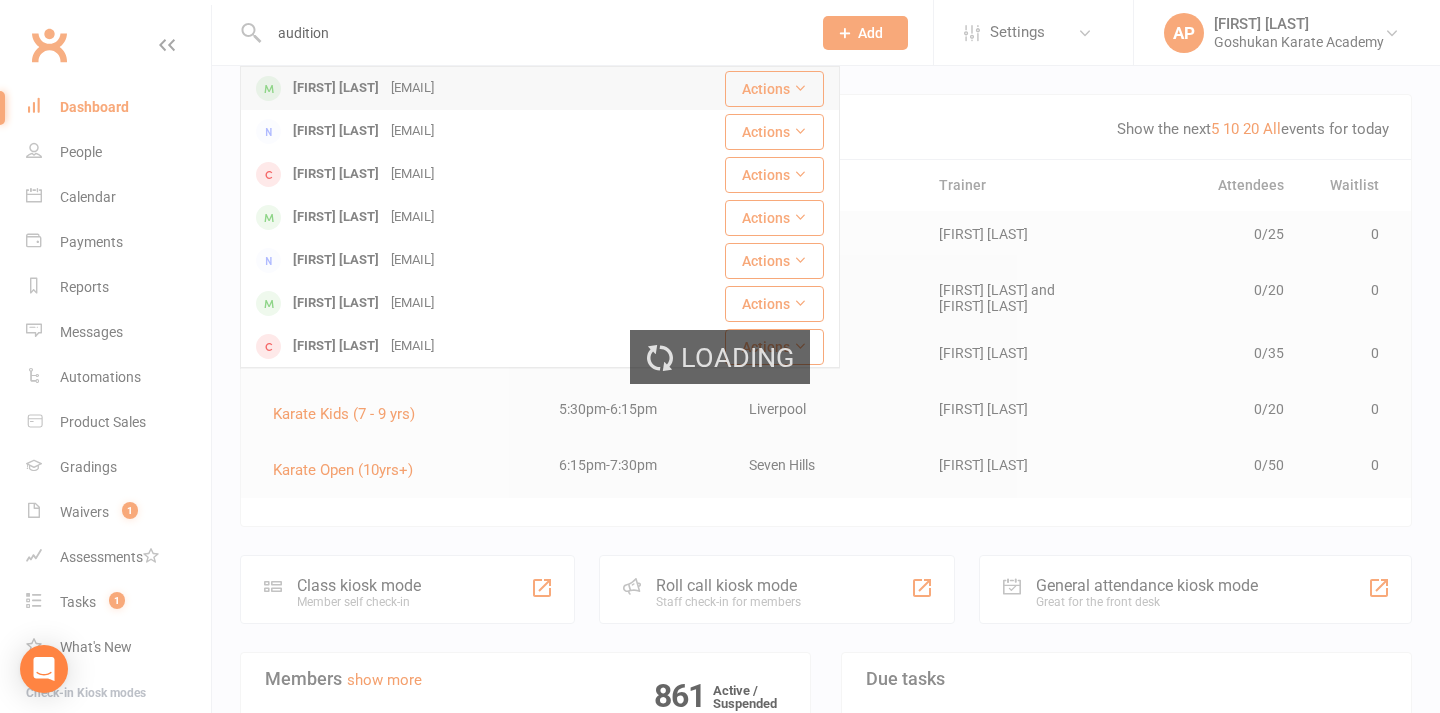 type 